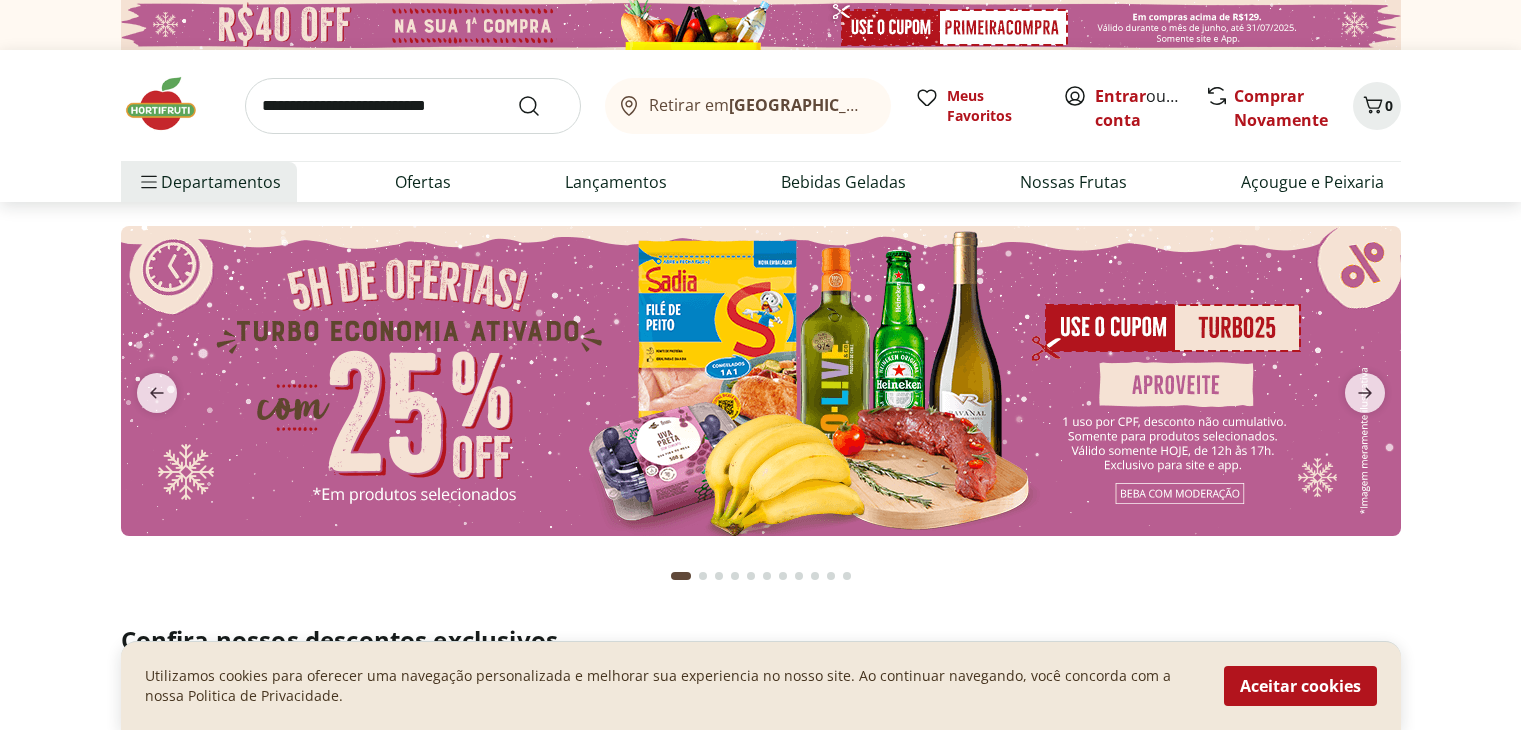 scroll, scrollTop: 913, scrollLeft: 0, axis: vertical 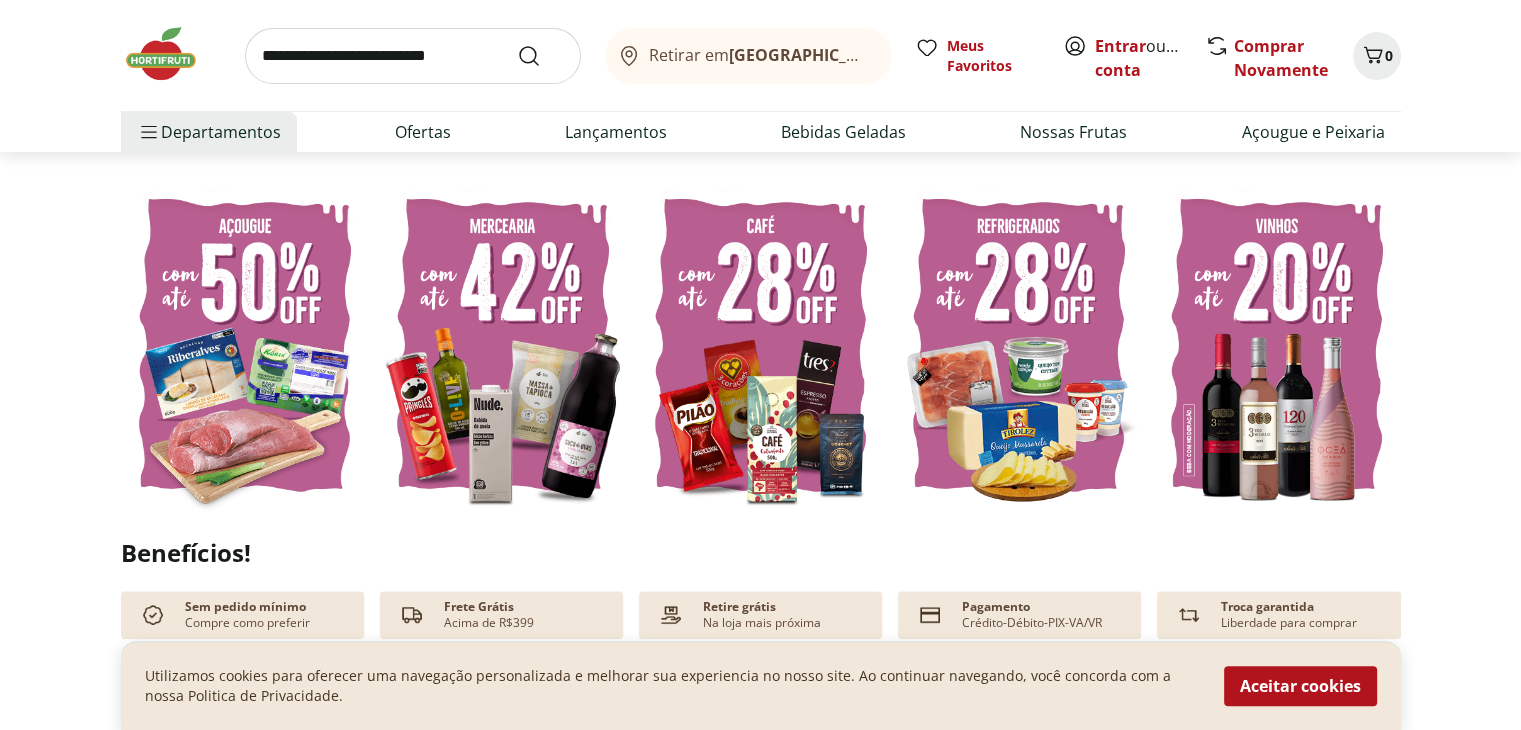 click at bounding box center [245, 345] 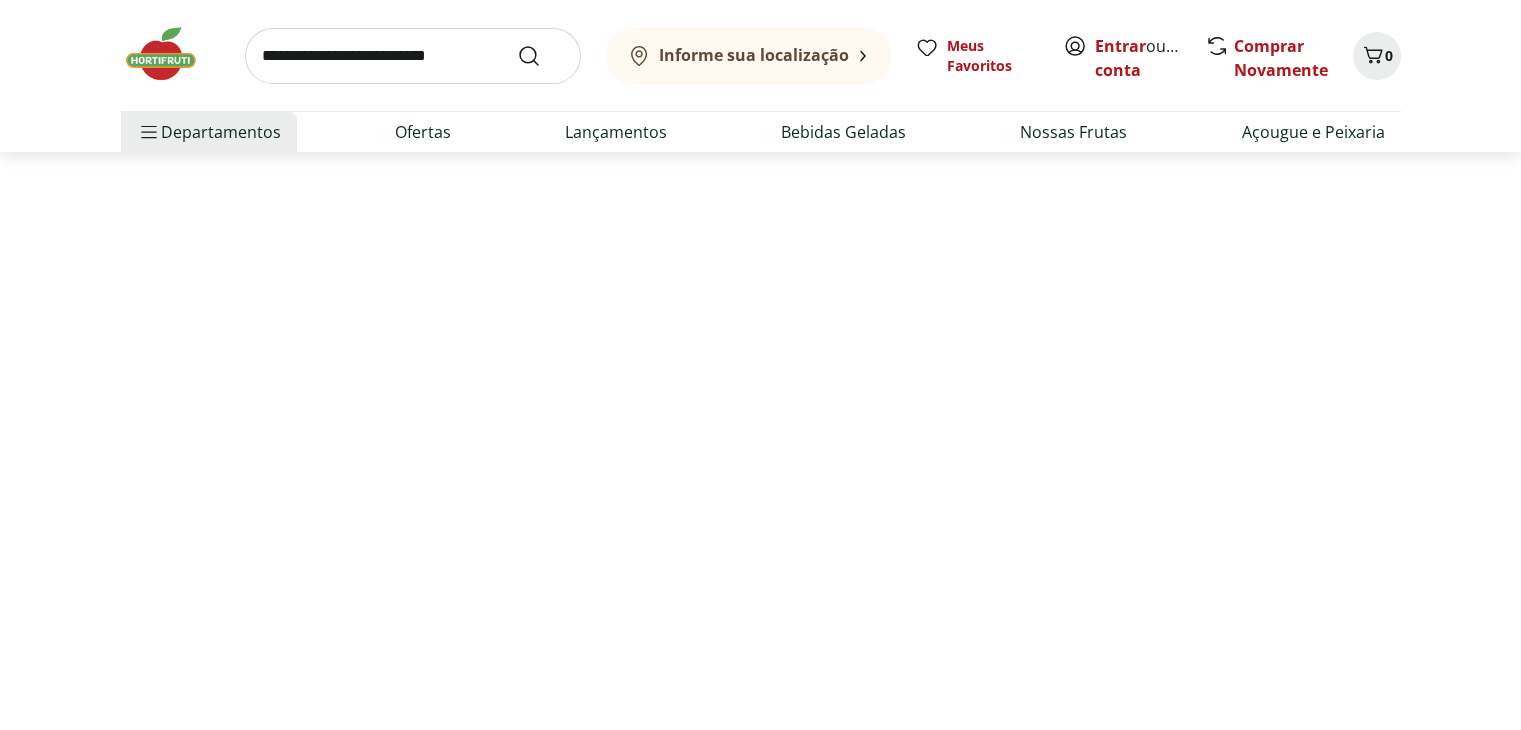 scroll, scrollTop: 0, scrollLeft: 0, axis: both 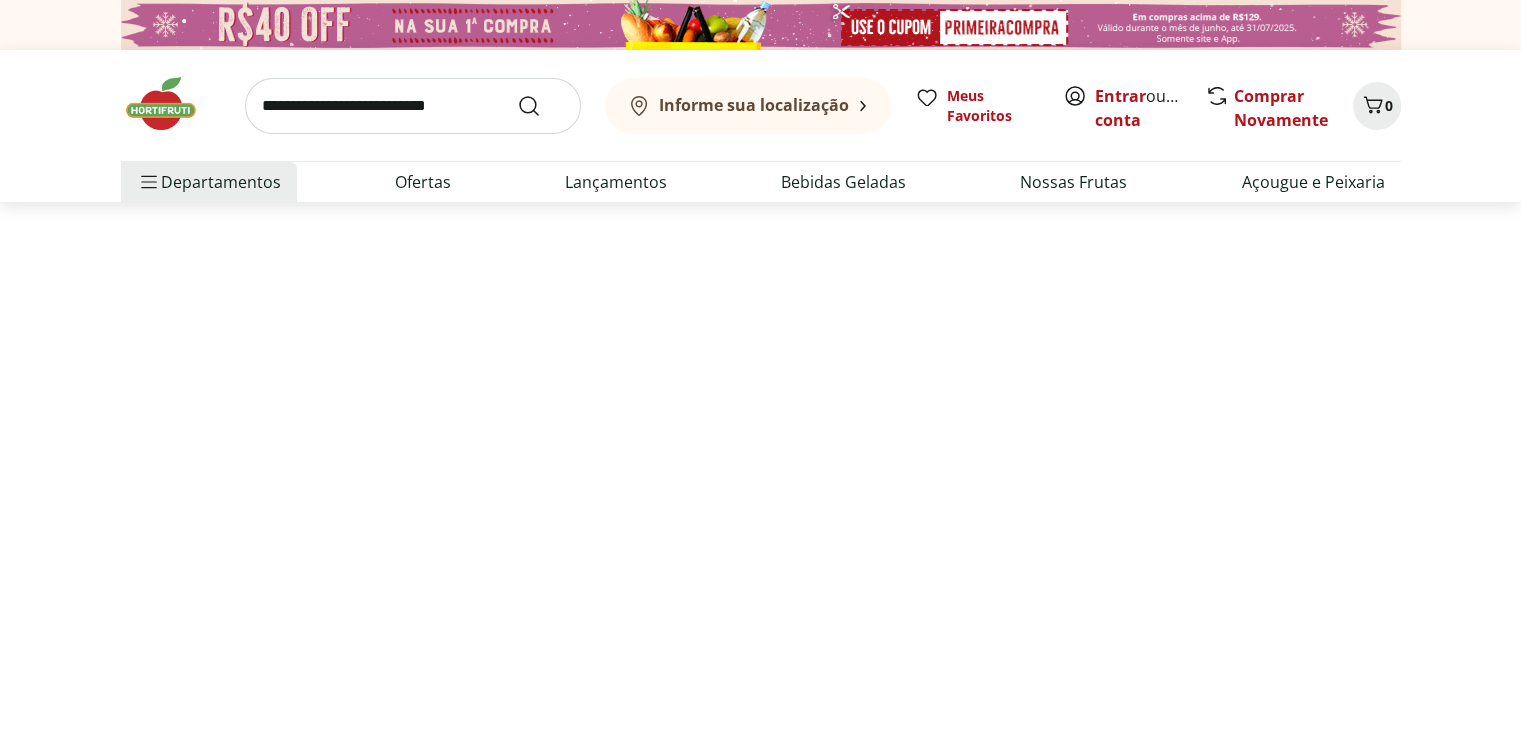 select on "**********" 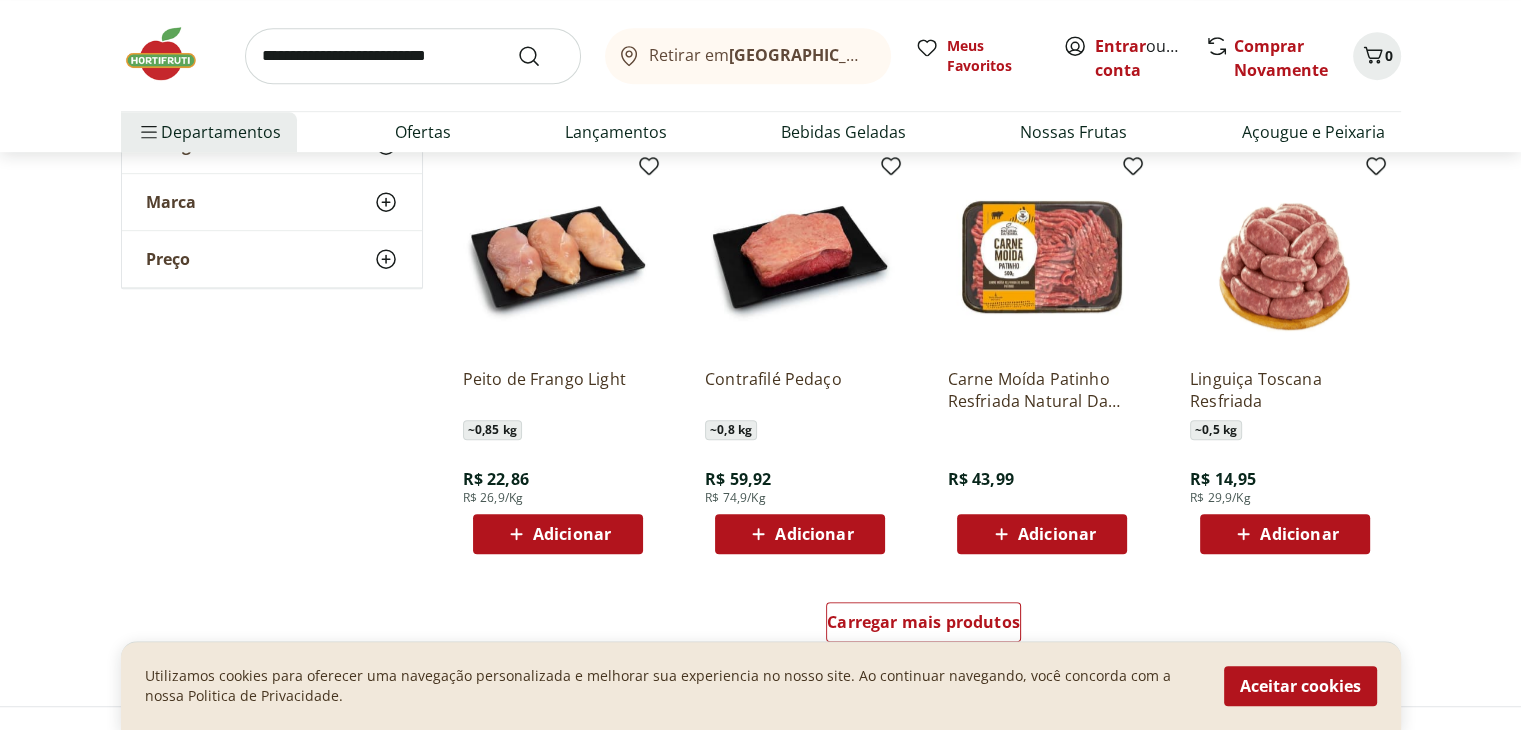 scroll, scrollTop: 1100, scrollLeft: 0, axis: vertical 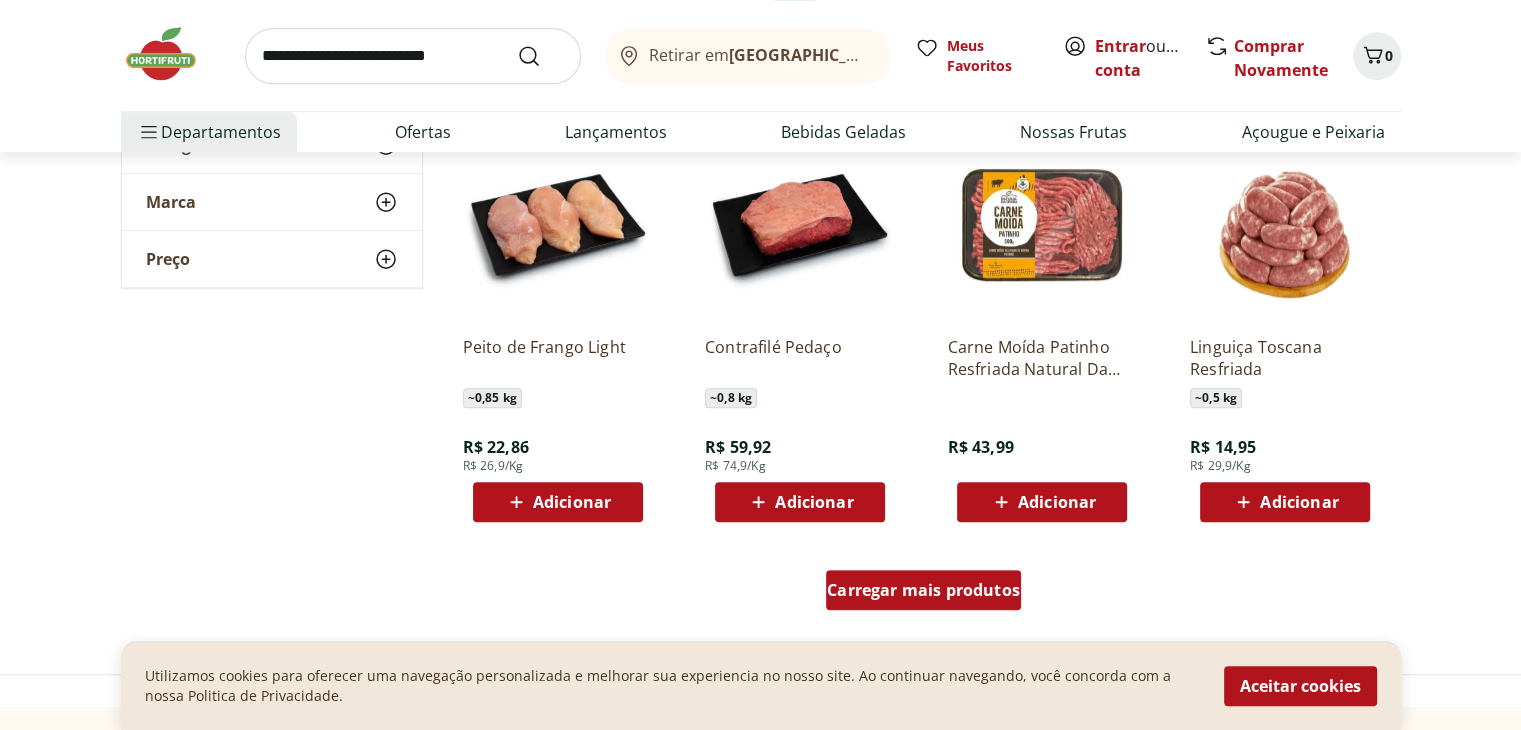 click on "Carregar mais produtos" at bounding box center (923, 590) 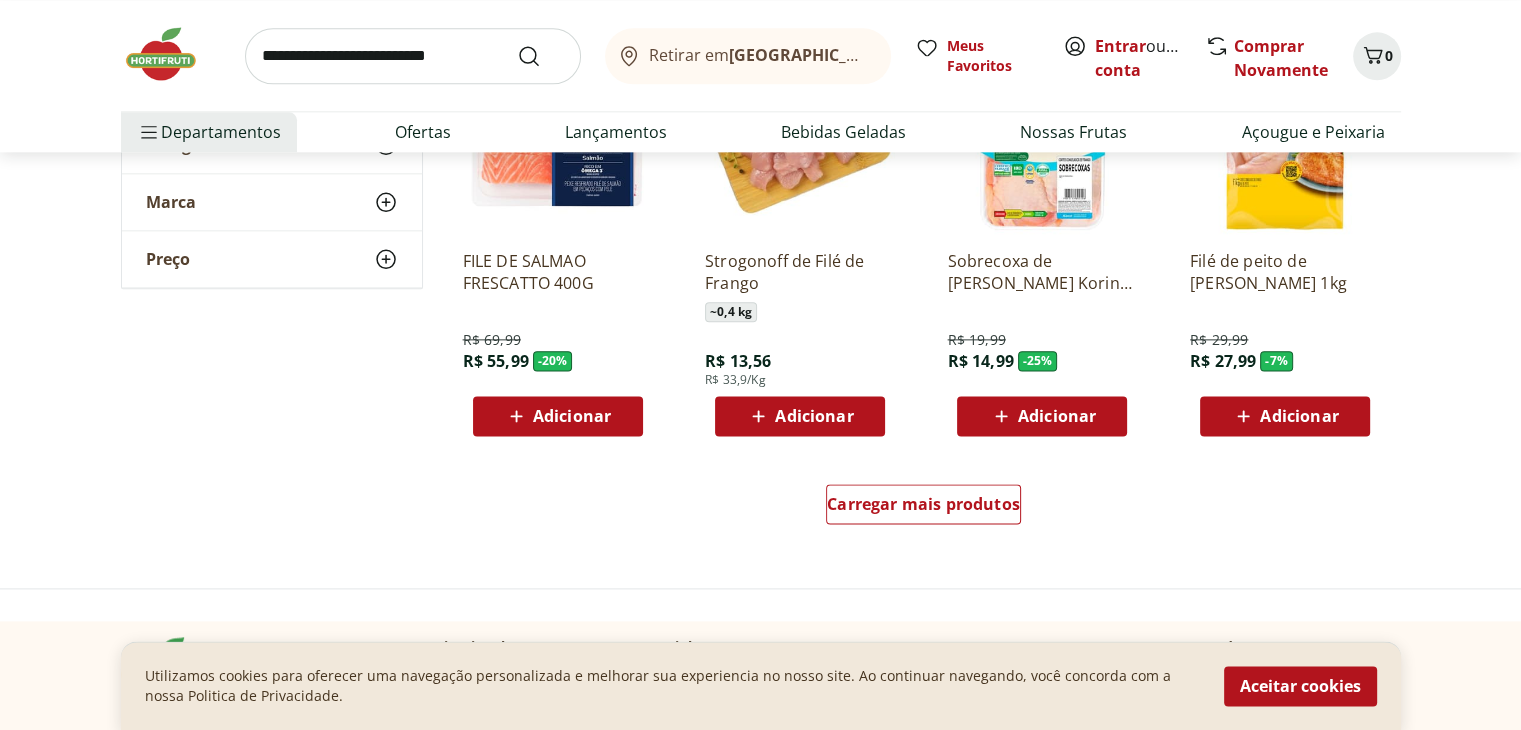 scroll, scrollTop: 2600, scrollLeft: 0, axis: vertical 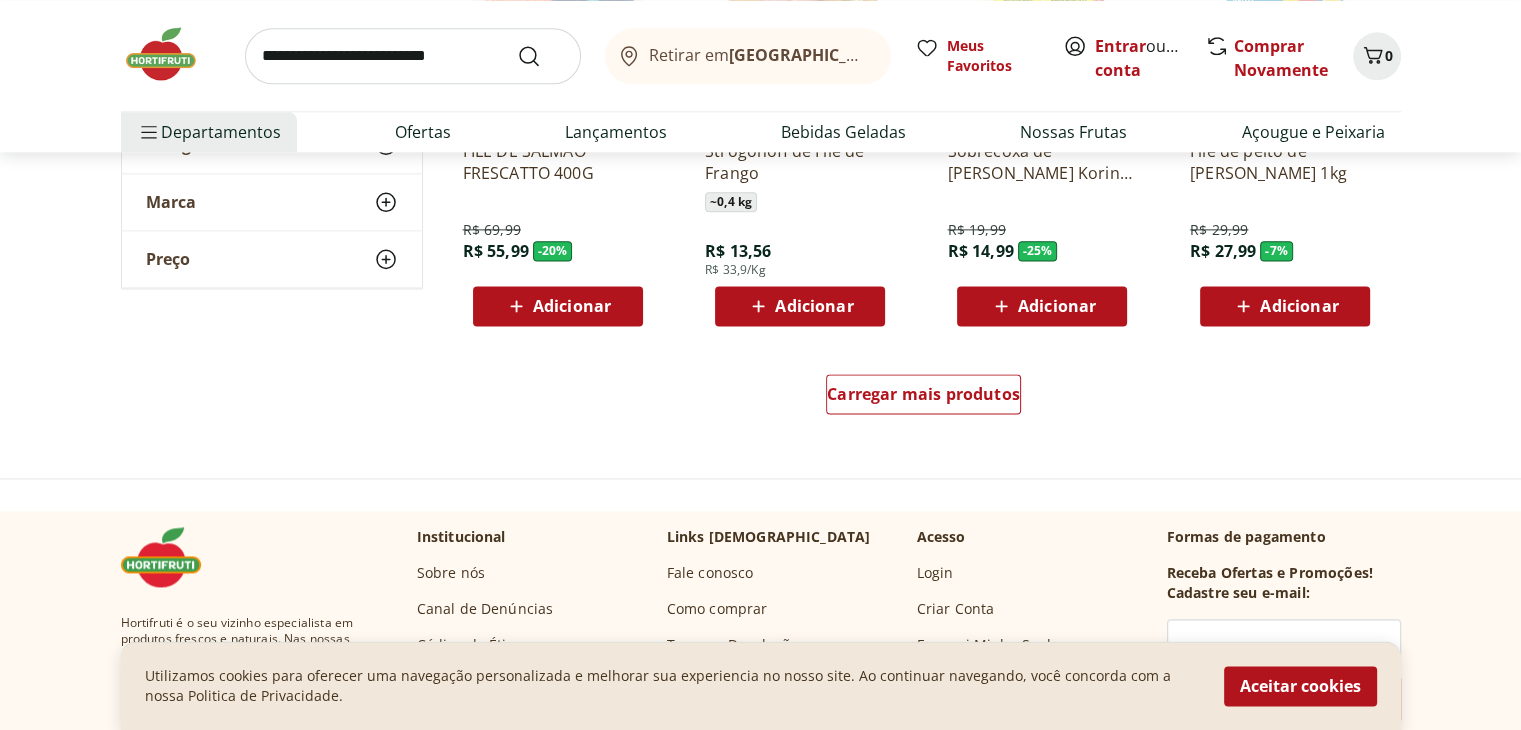 click on "Adicionar" at bounding box center [1299, 306] 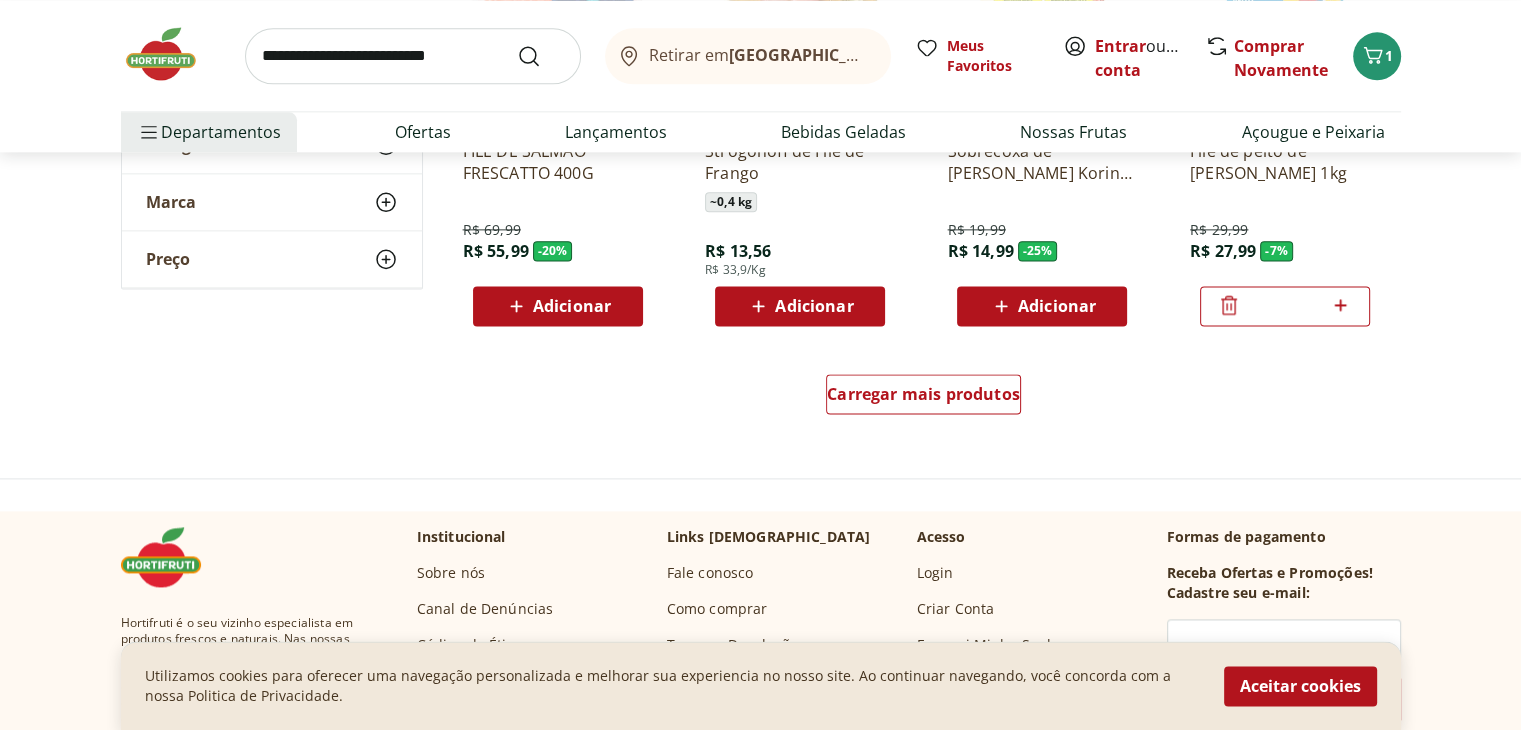 click 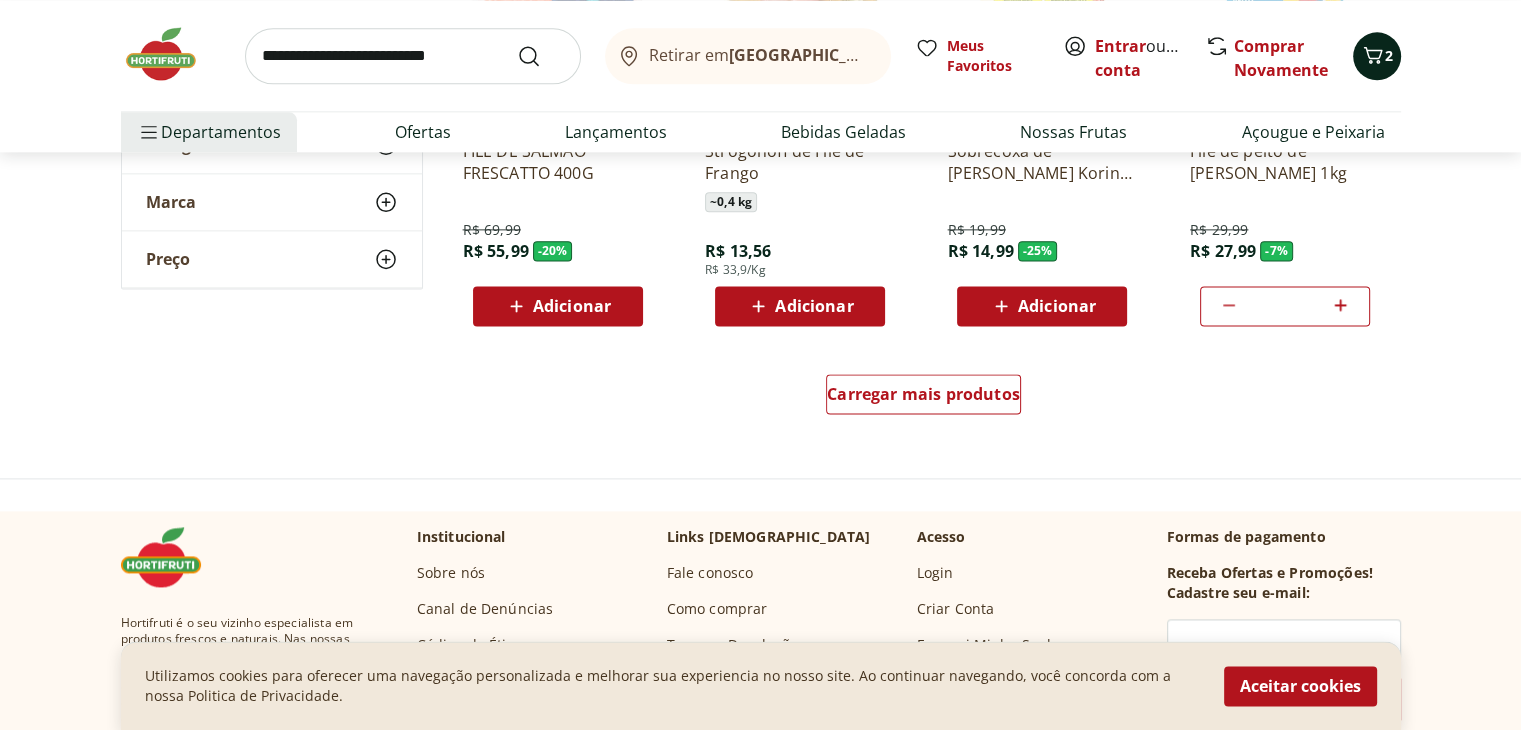 click 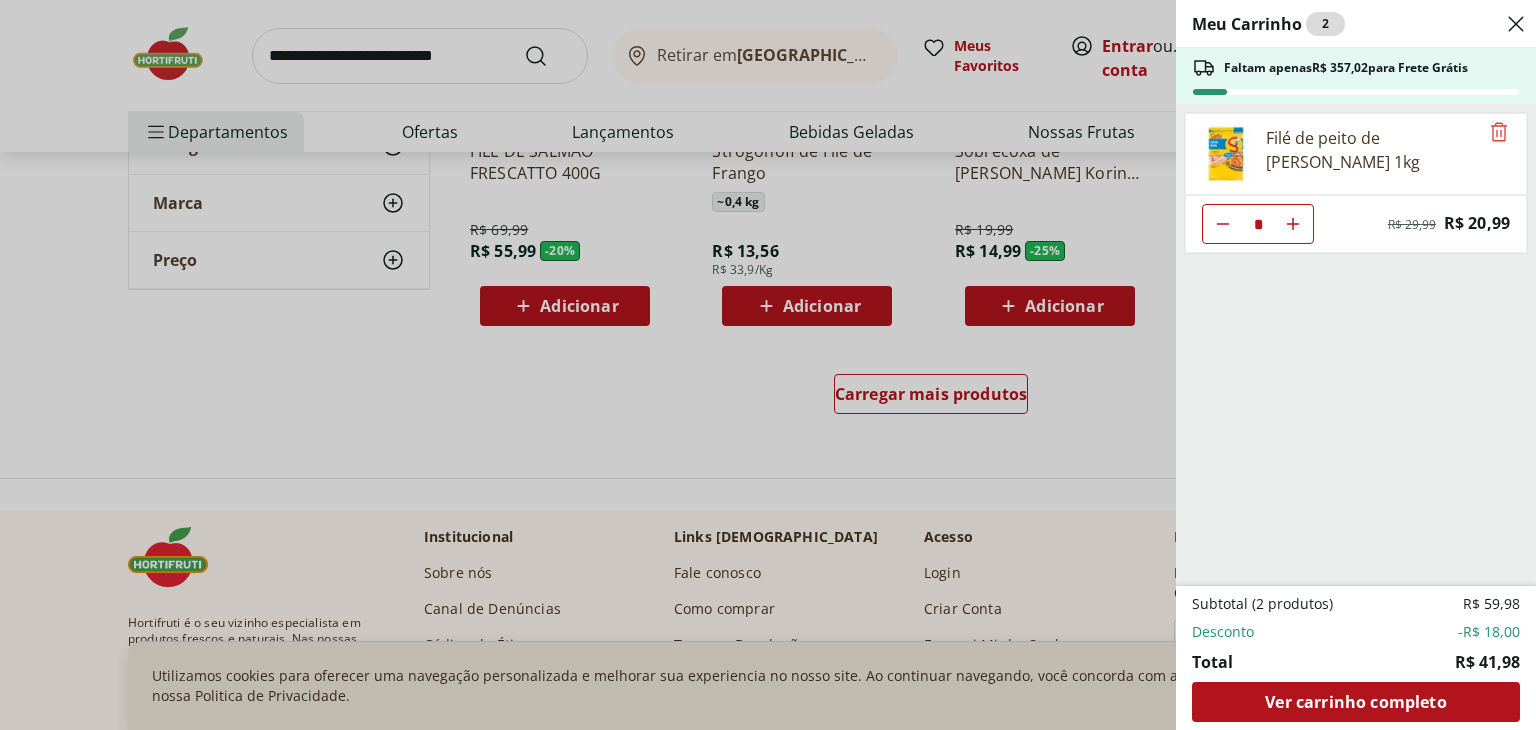 click 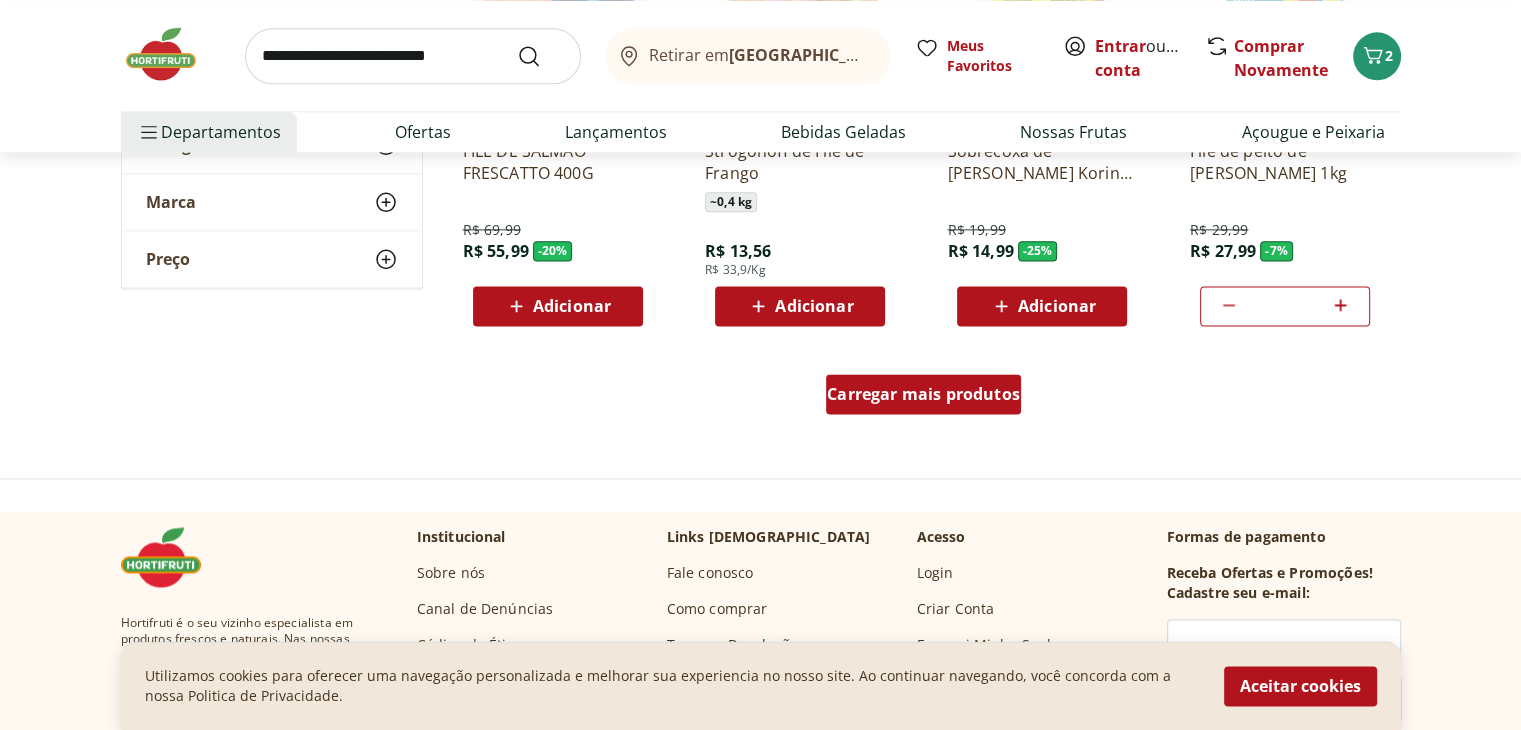 click on "Carregar mais produtos" at bounding box center (923, 394) 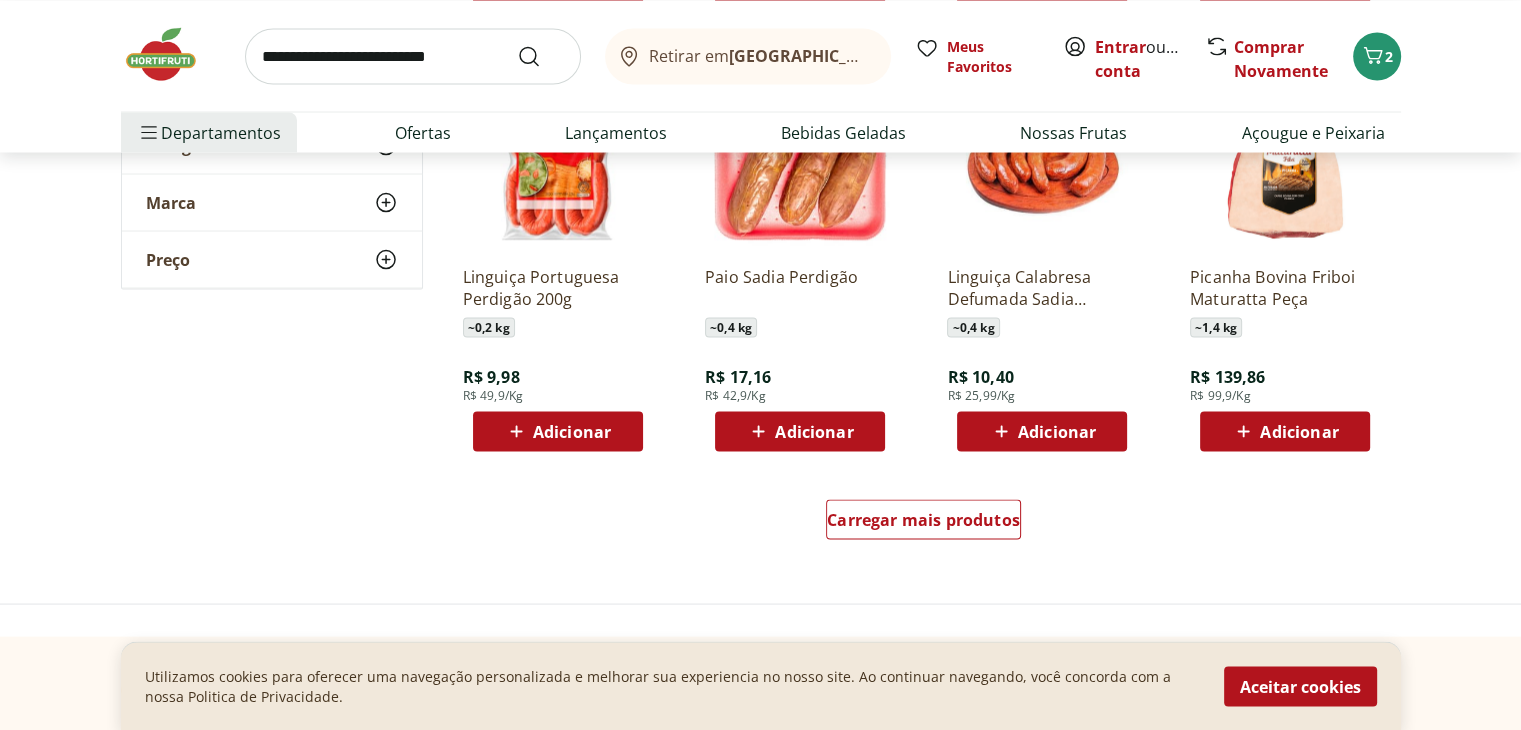 scroll, scrollTop: 3744, scrollLeft: 0, axis: vertical 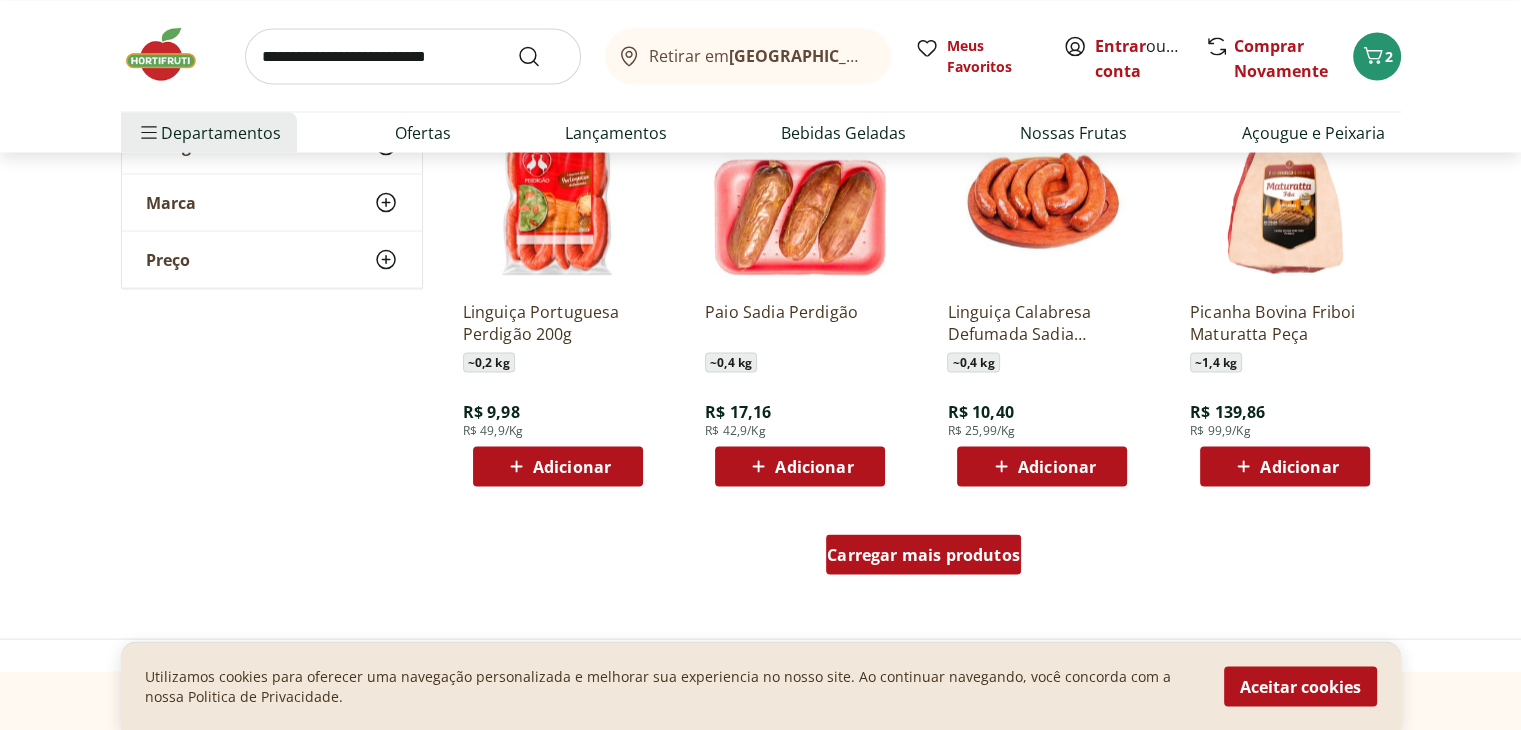 click on "Carregar mais produtos" at bounding box center (923, 554) 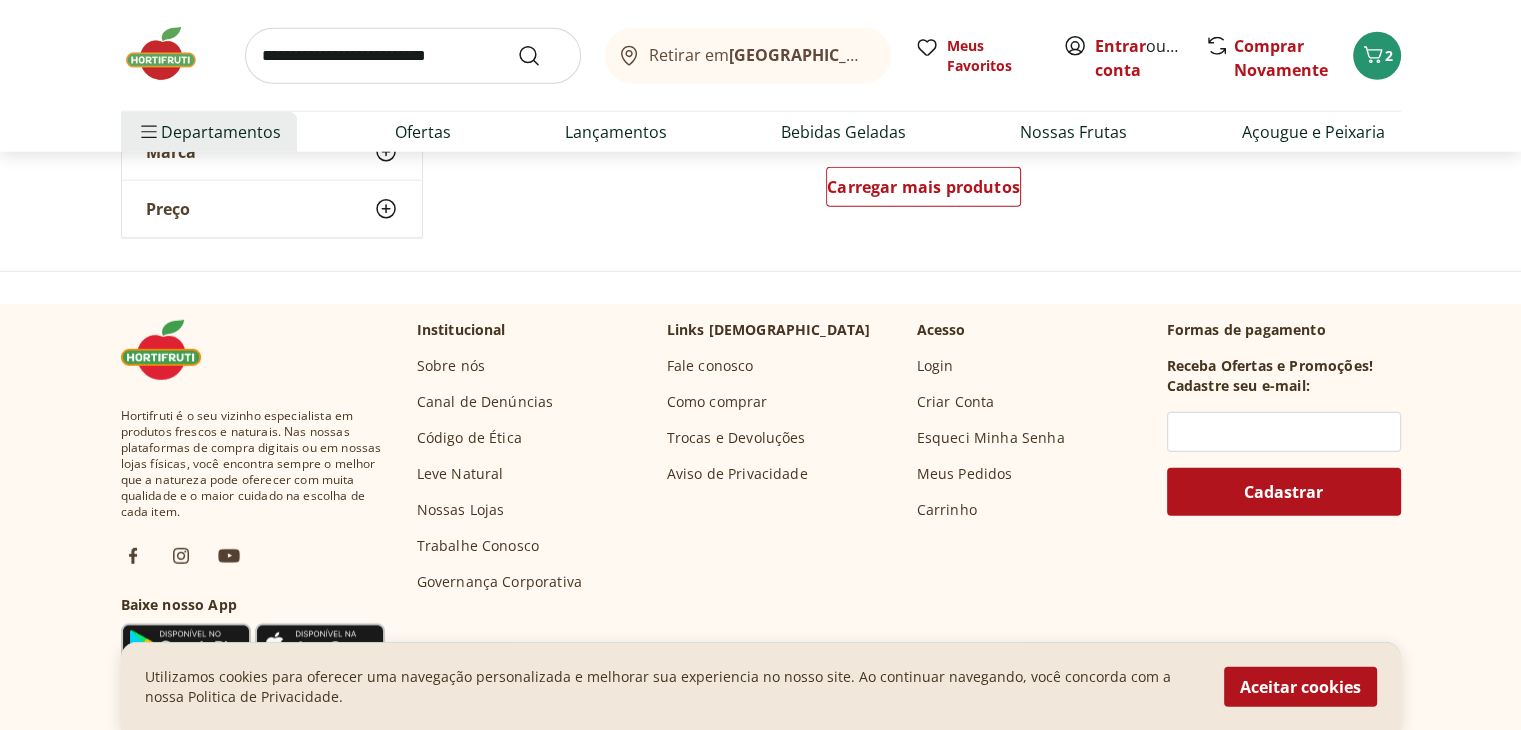scroll, scrollTop: 5444, scrollLeft: 0, axis: vertical 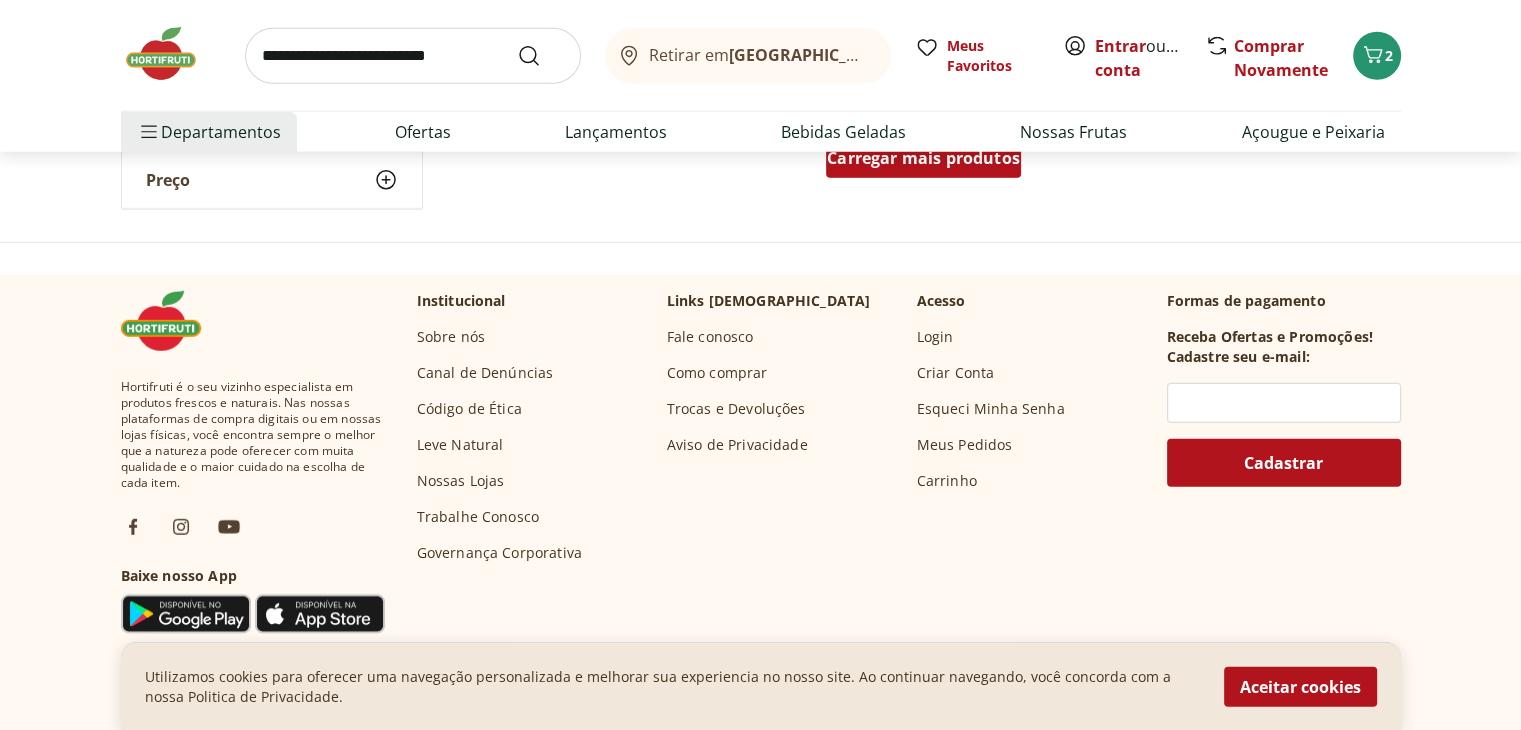 click on "Carregar mais produtos" at bounding box center [923, 158] 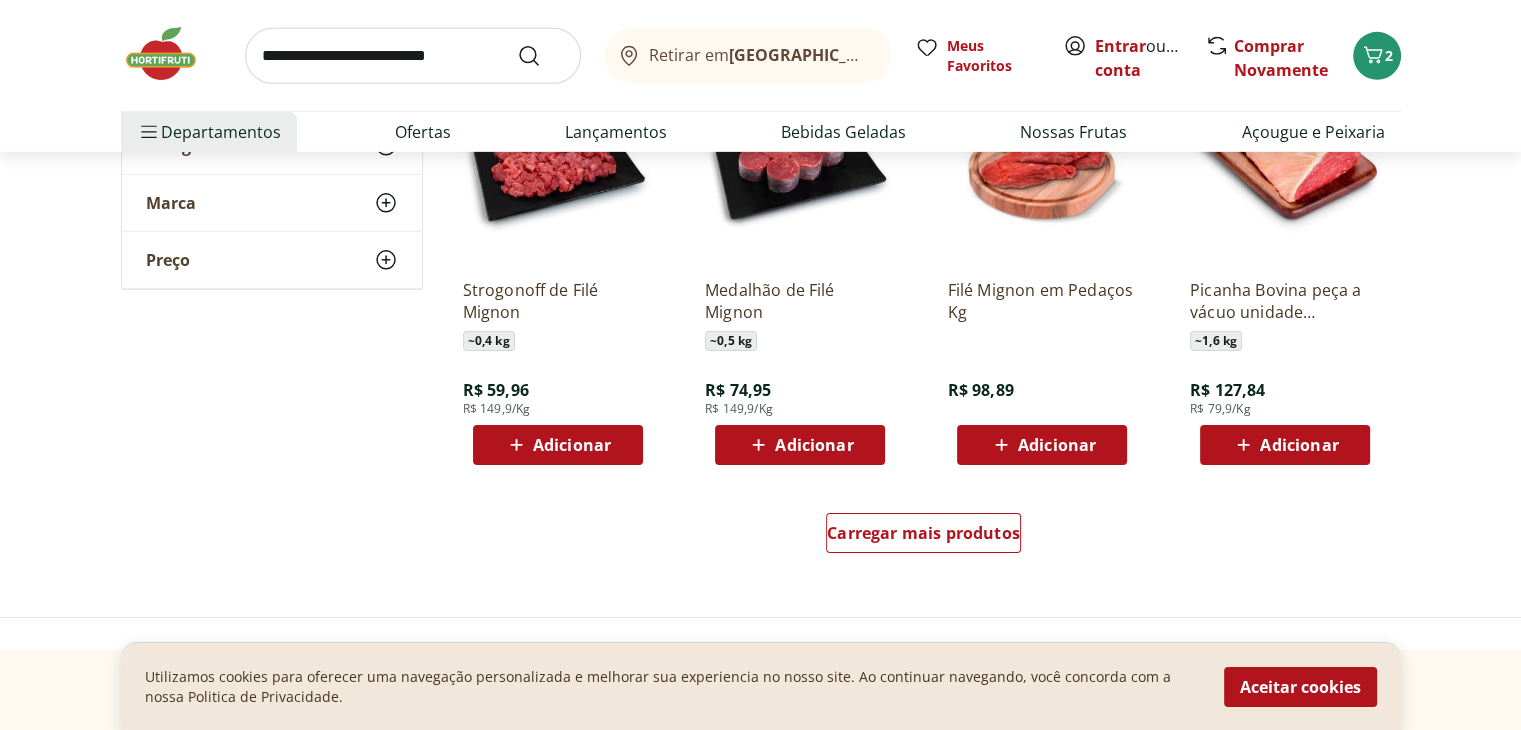 scroll, scrollTop: 6644, scrollLeft: 0, axis: vertical 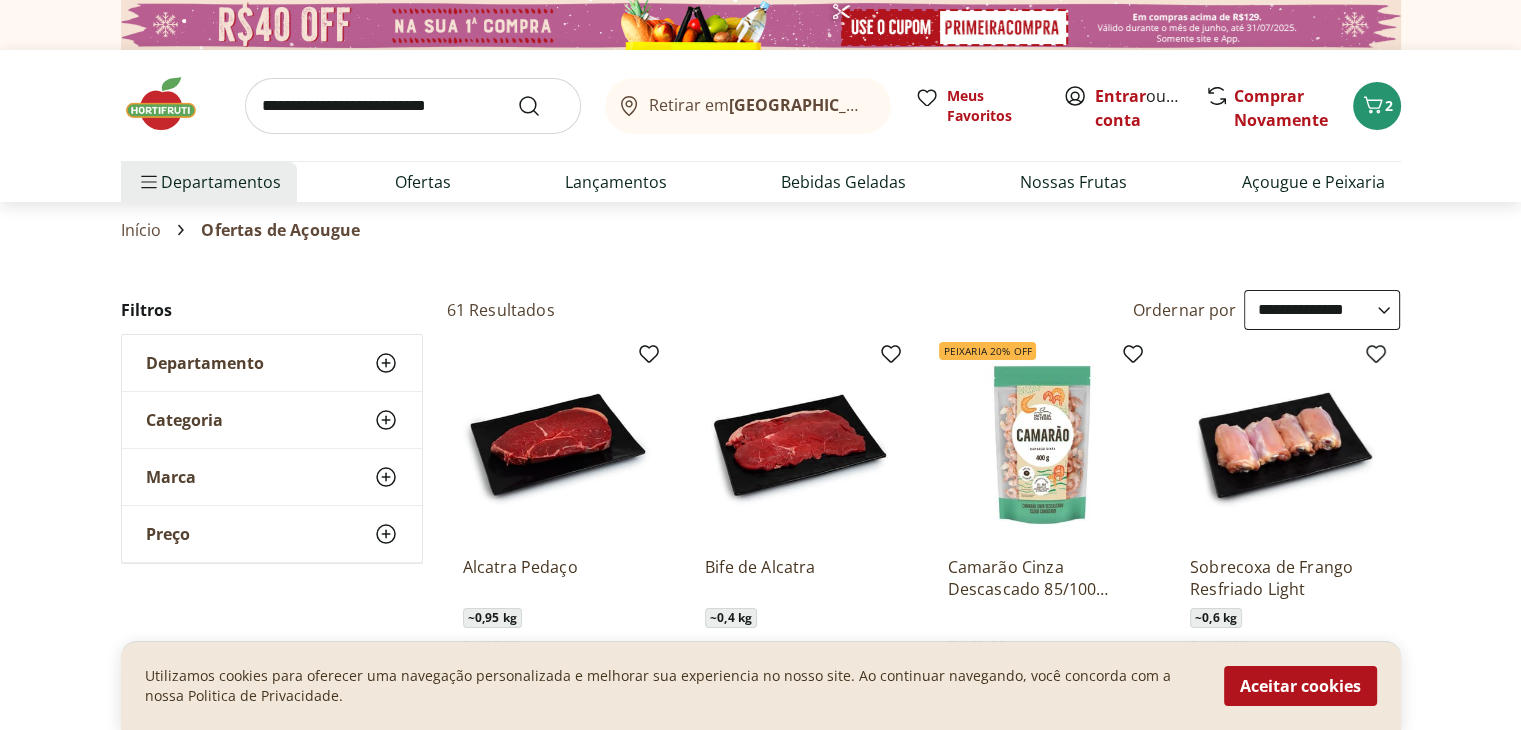 click on "**********" at bounding box center [1322, 310] 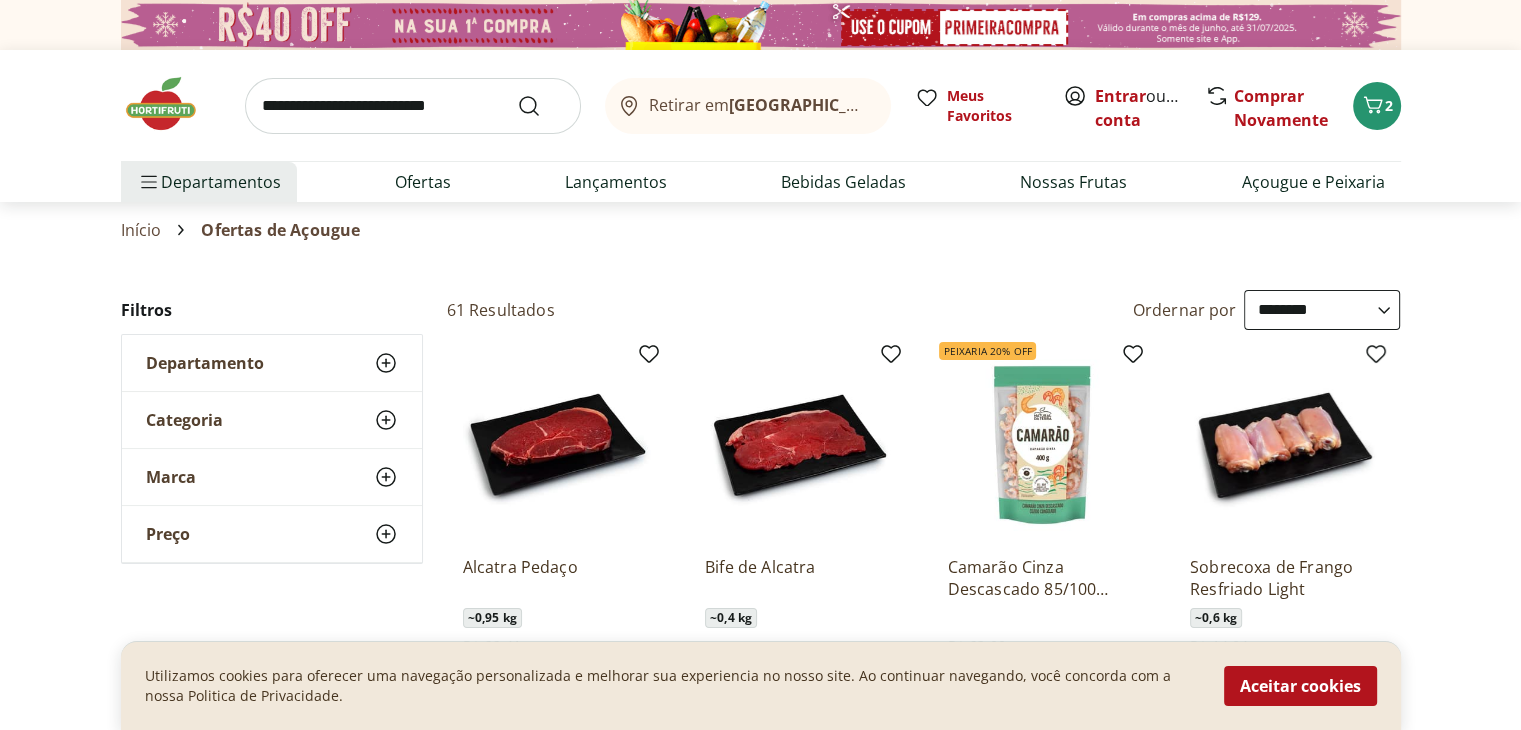 click on "**********" at bounding box center [1322, 310] 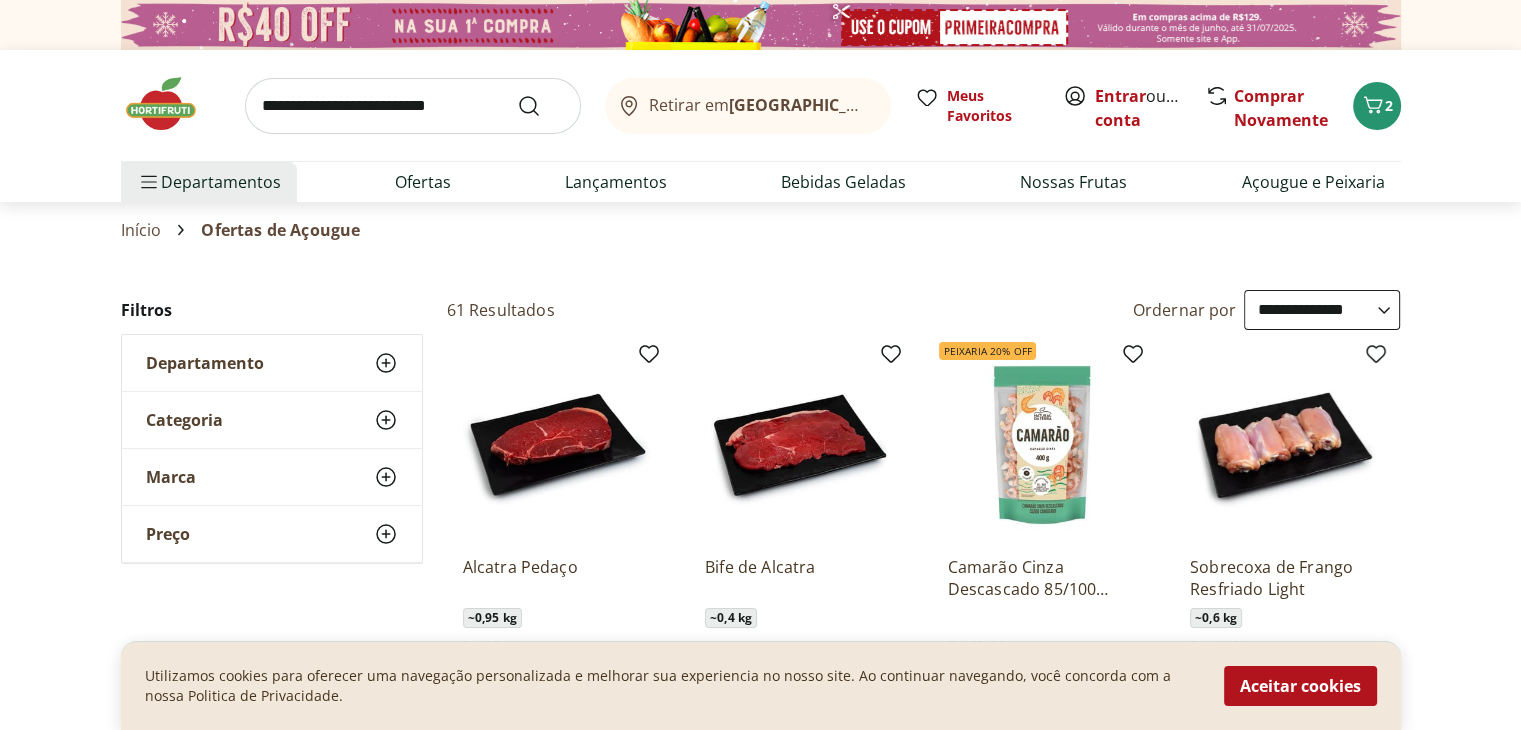 select on "**********" 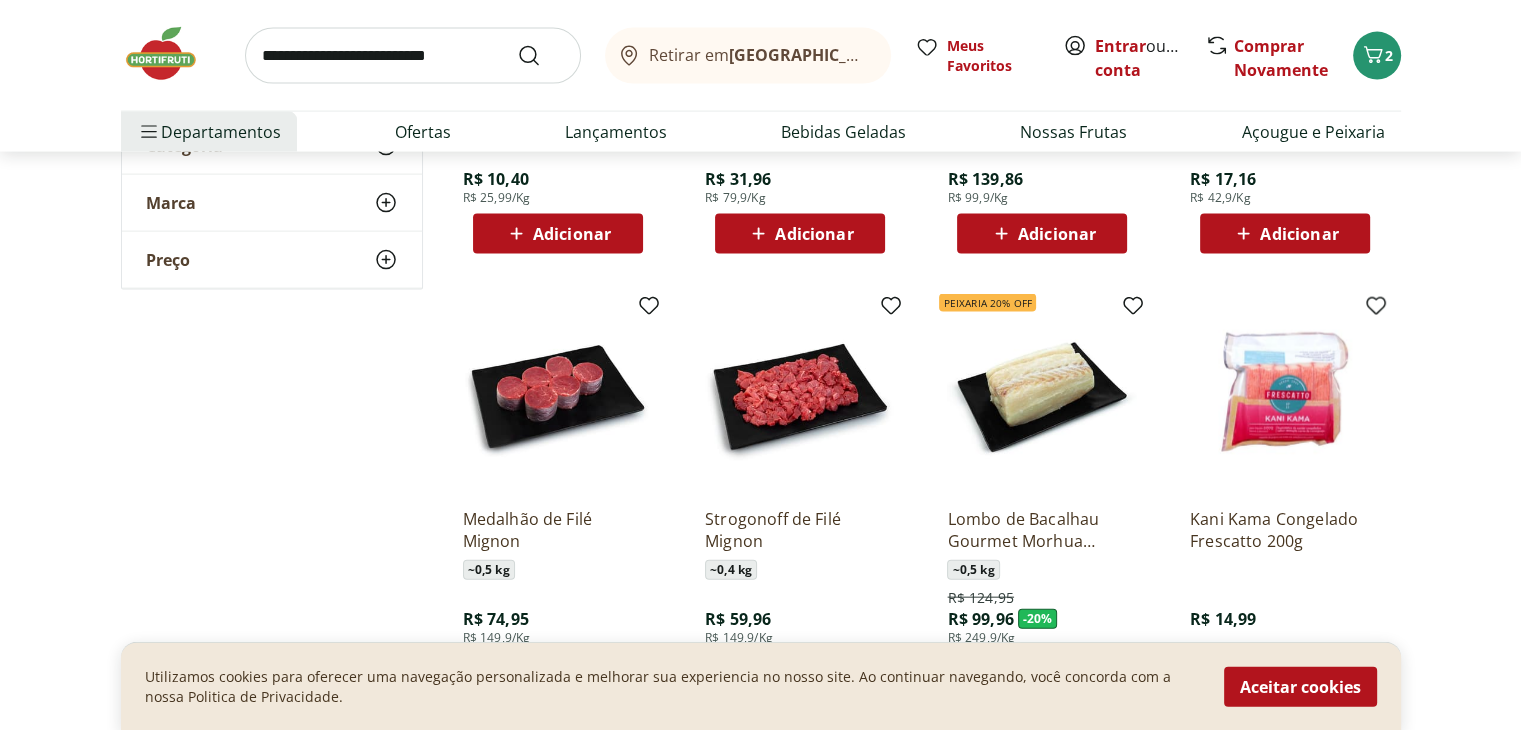 scroll, scrollTop: 4500, scrollLeft: 0, axis: vertical 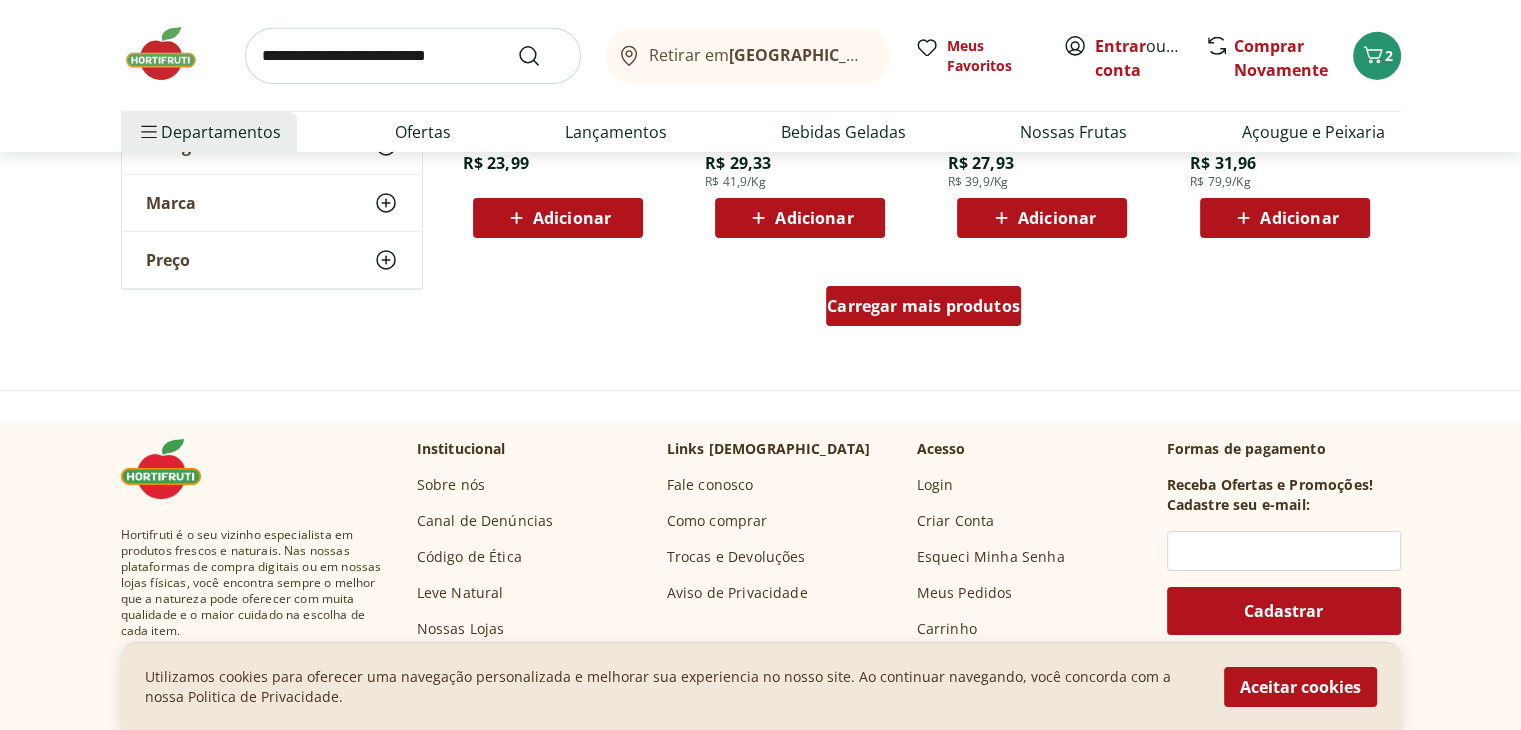 click on "Carregar mais produtos" at bounding box center (923, 306) 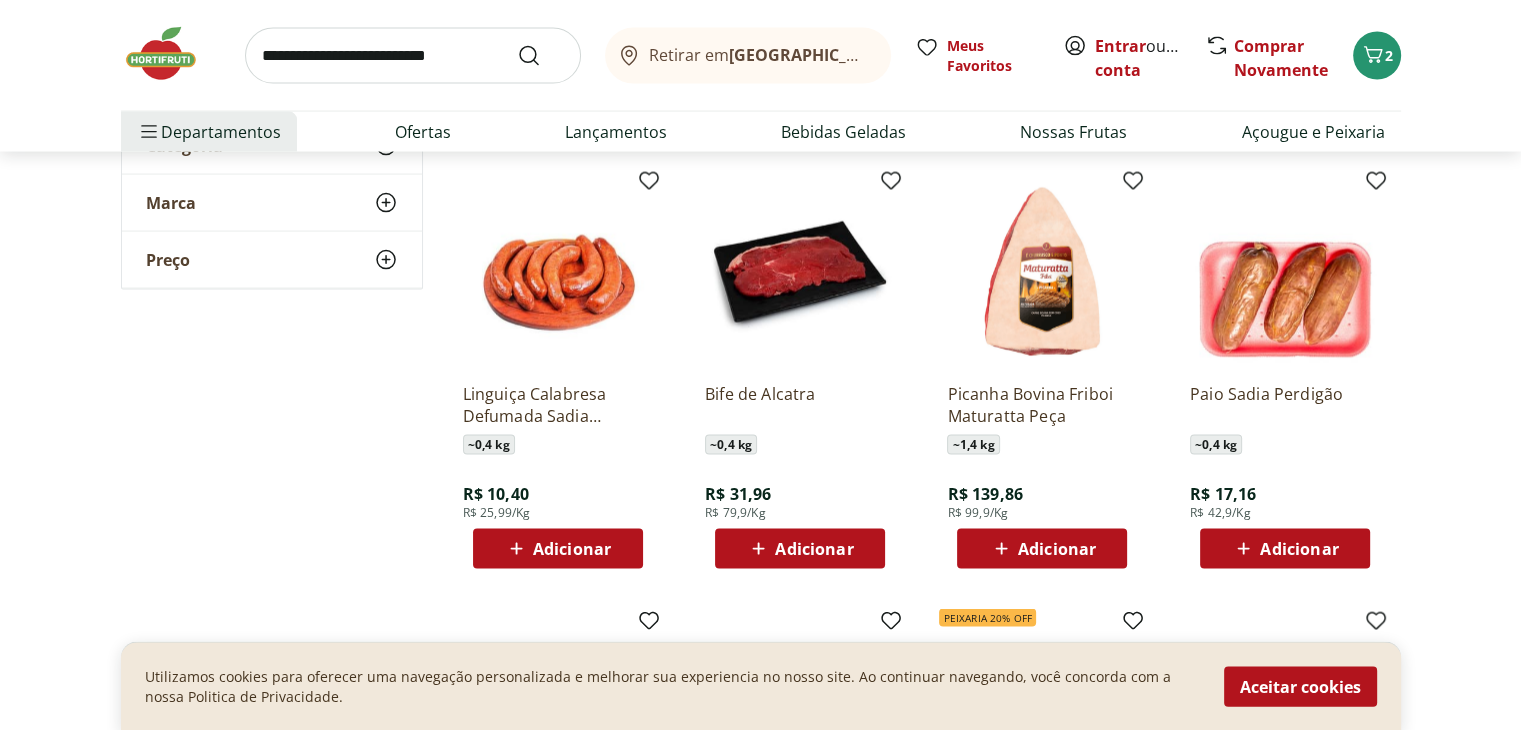 scroll, scrollTop: 4200, scrollLeft: 0, axis: vertical 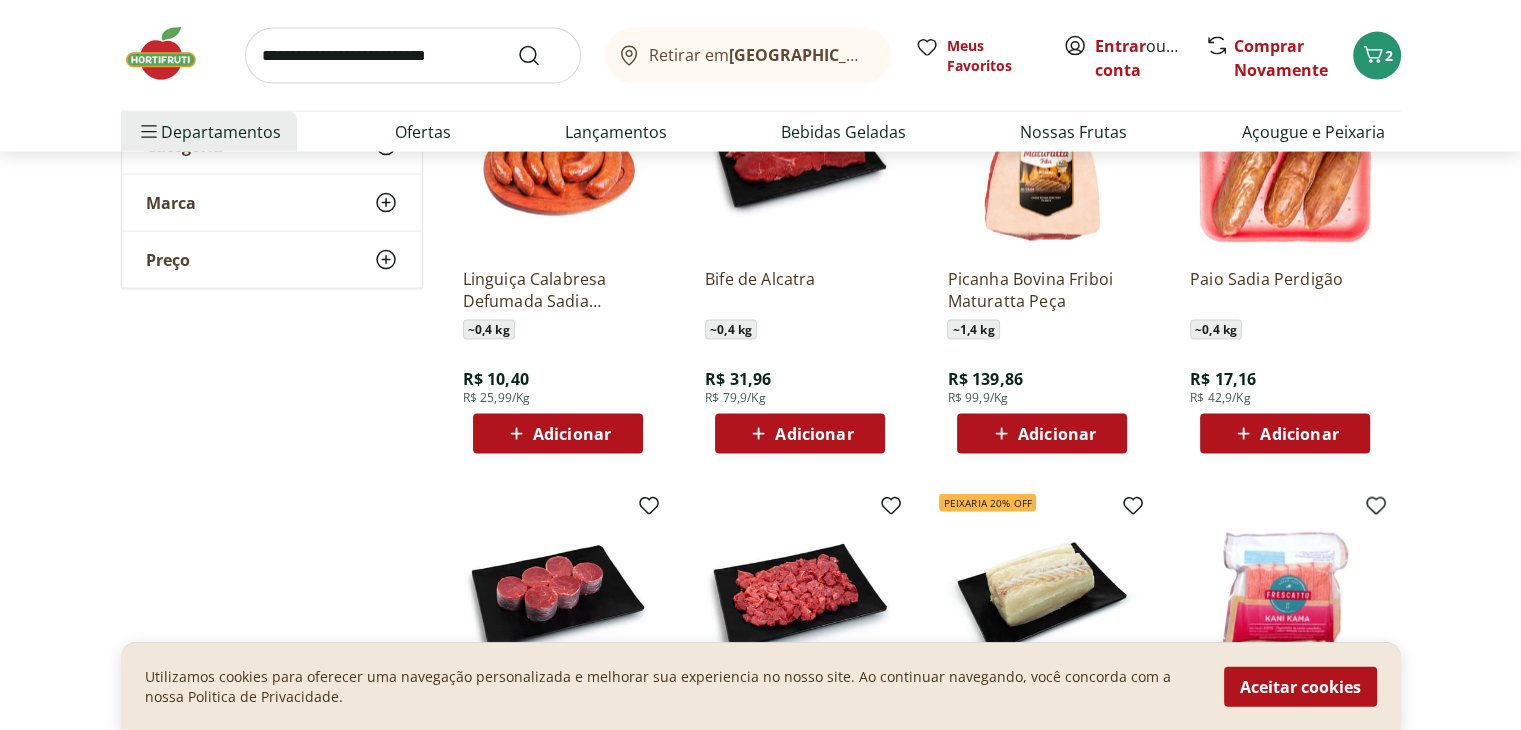 click on "Adicionar" at bounding box center (1057, 434) 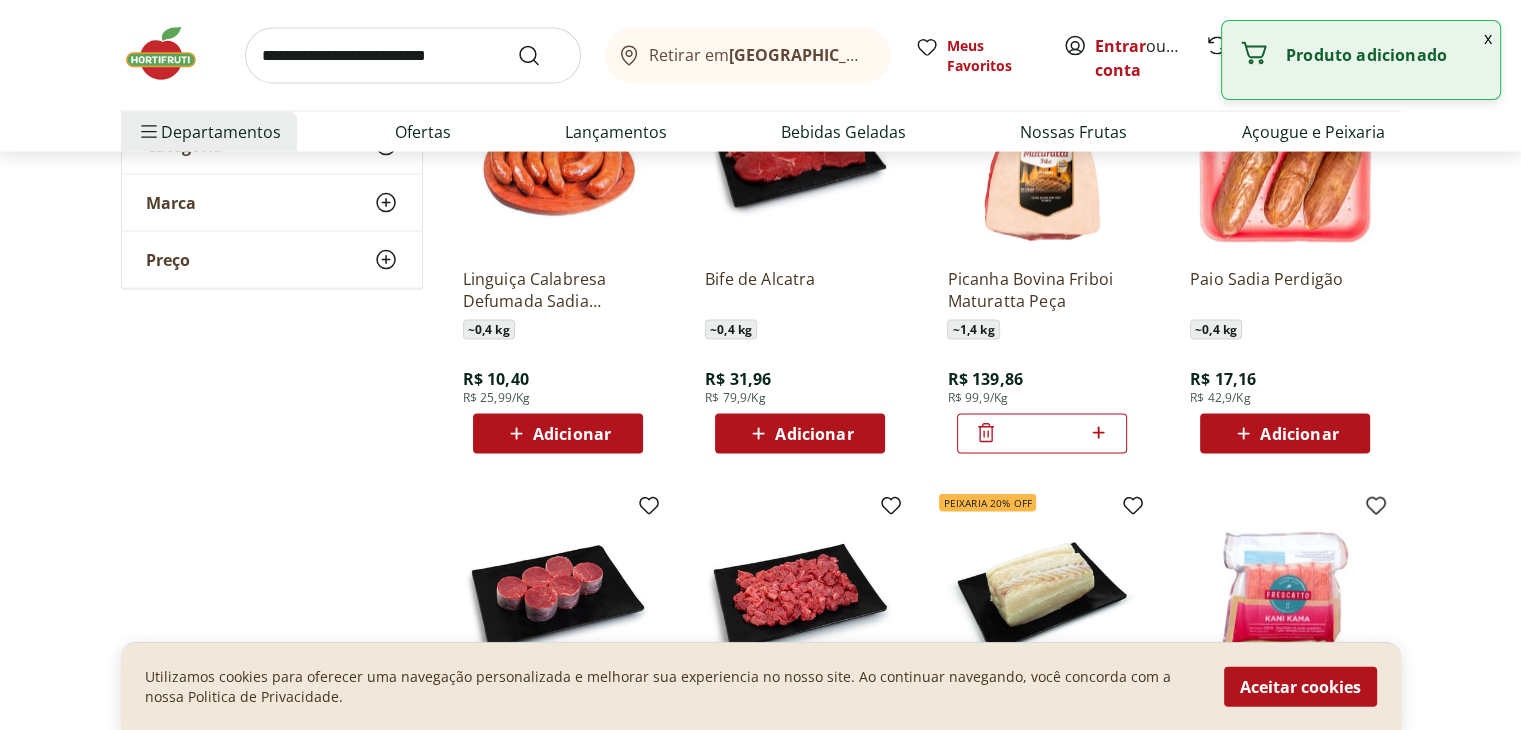 click at bounding box center (413, 56) 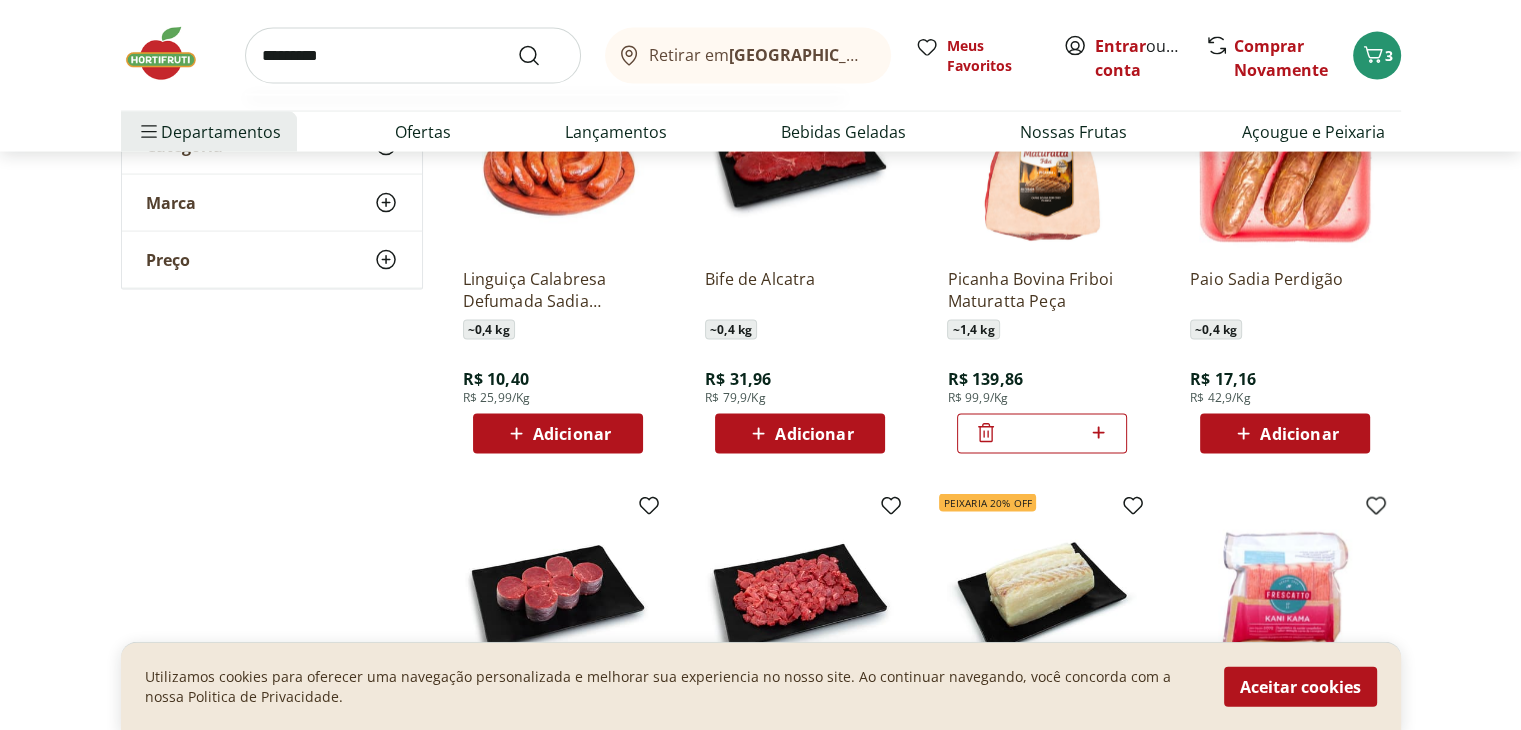 type on "*********" 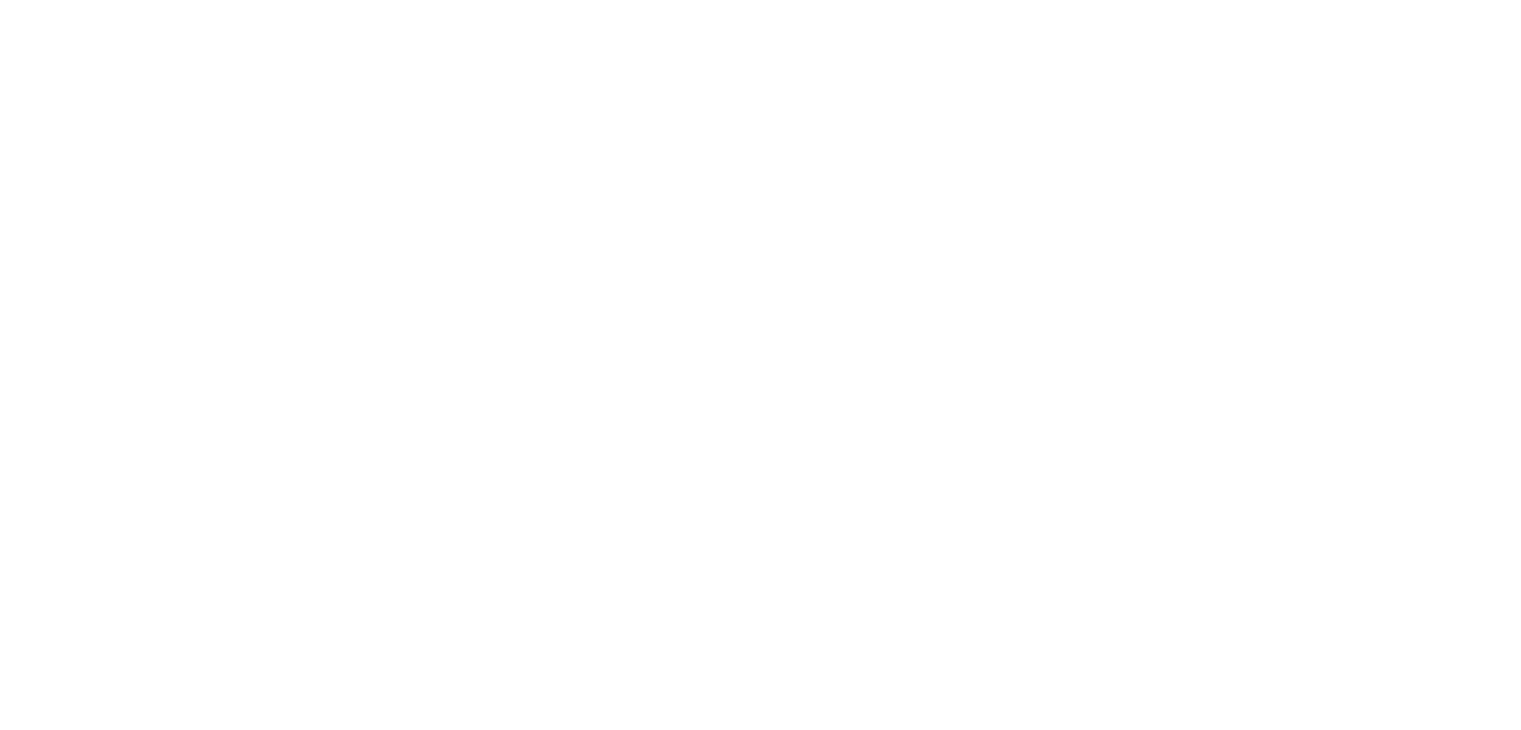 scroll, scrollTop: 0, scrollLeft: 0, axis: both 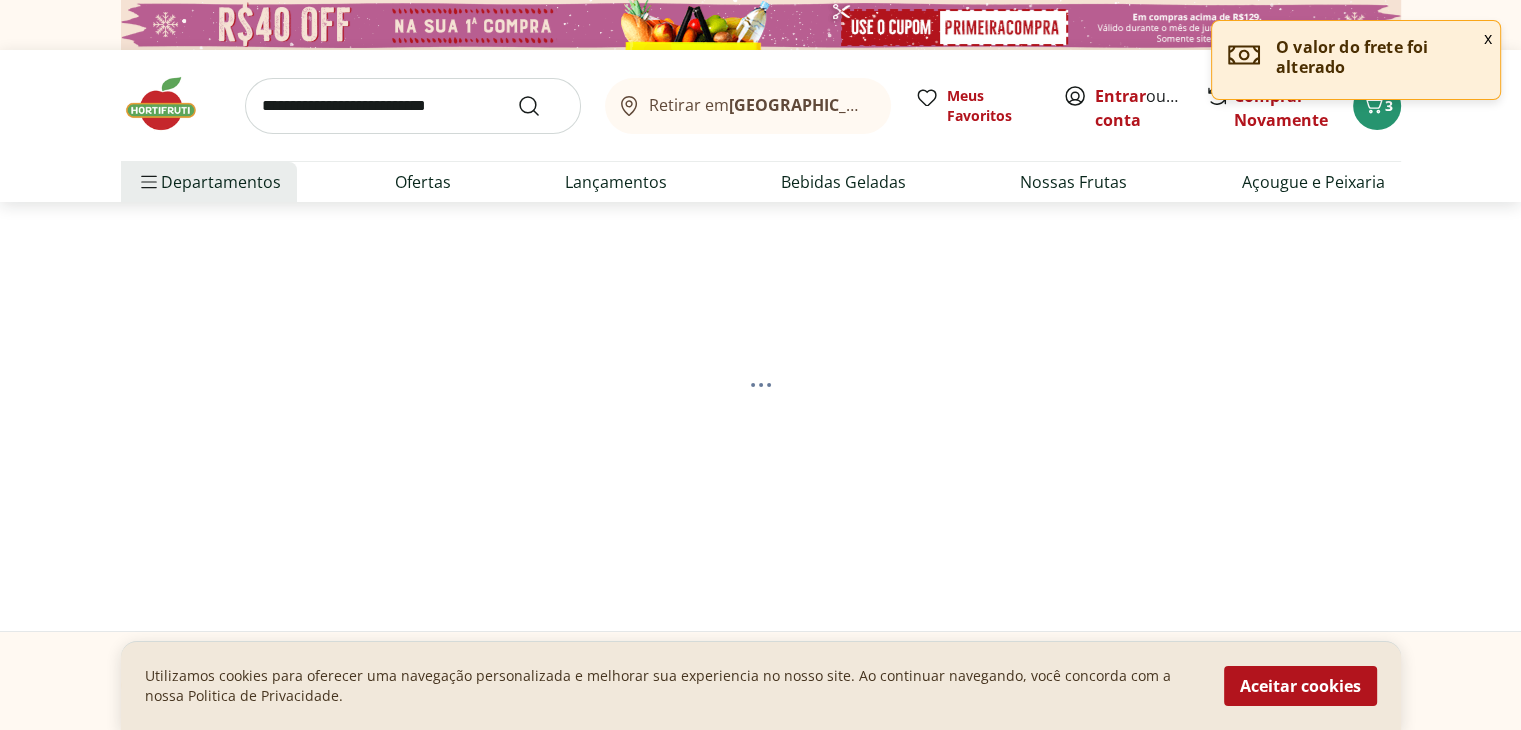 select on "**********" 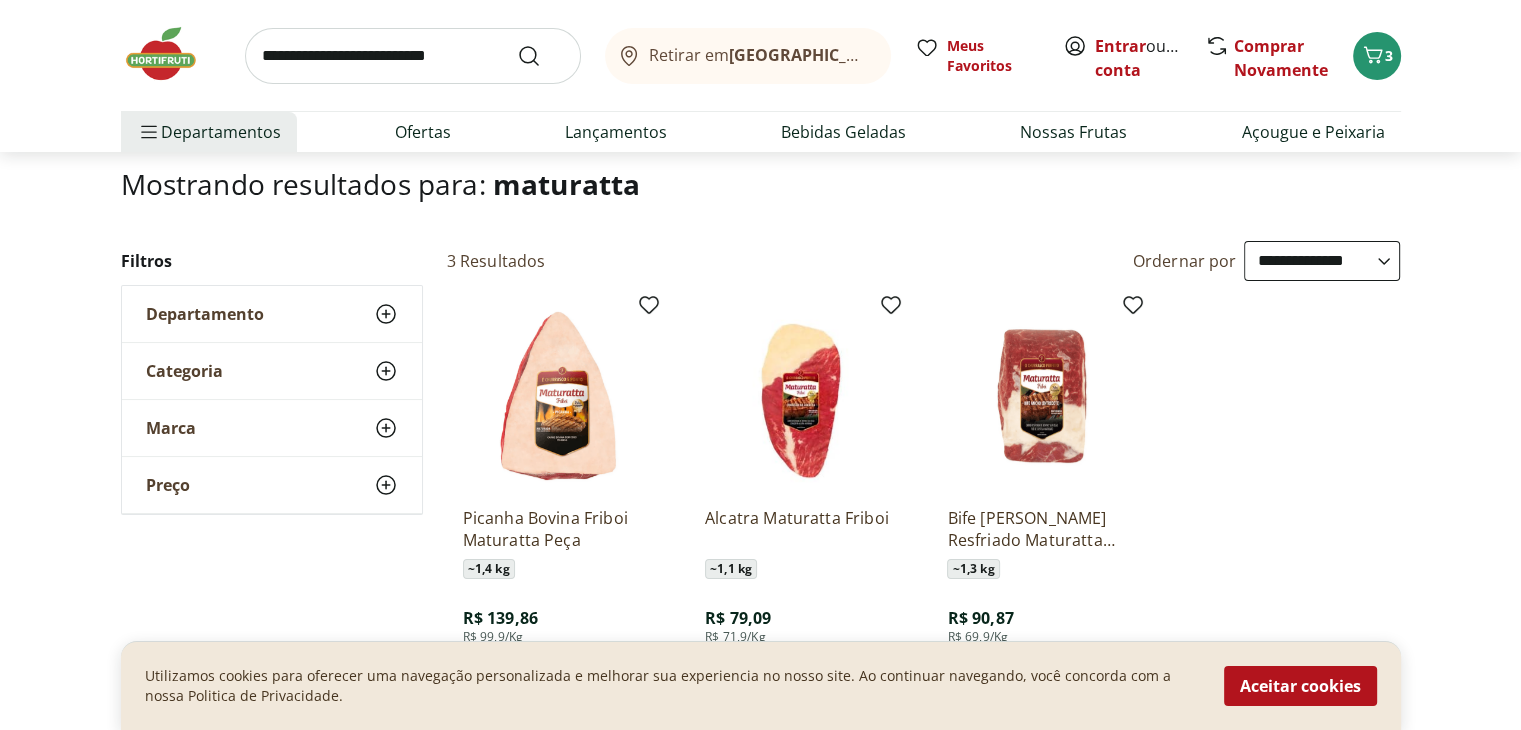 scroll, scrollTop: 0, scrollLeft: 0, axis: both 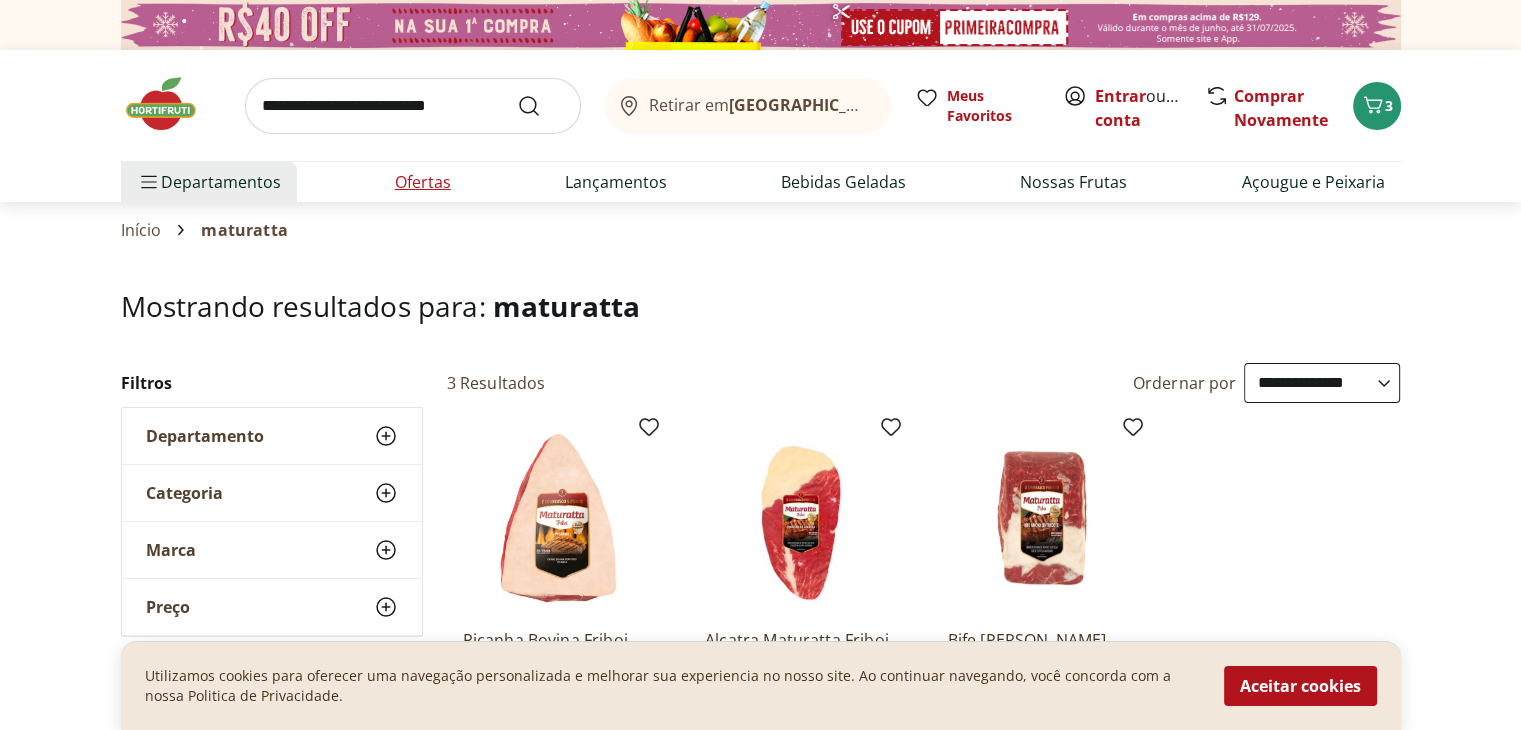 click on "Ofertas" at bounding box center [423, 182] 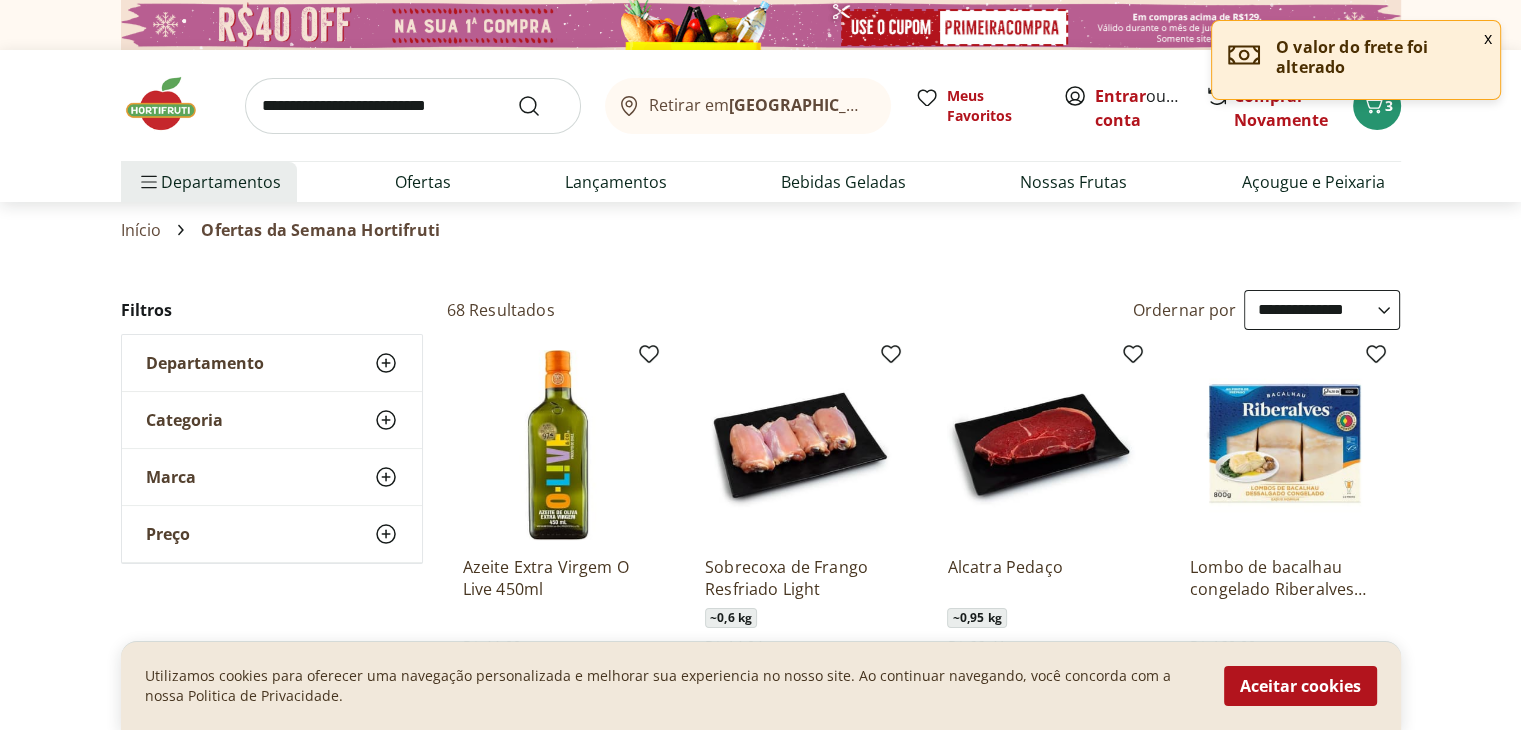 click on "**********" at bounding box center [1322, 310] 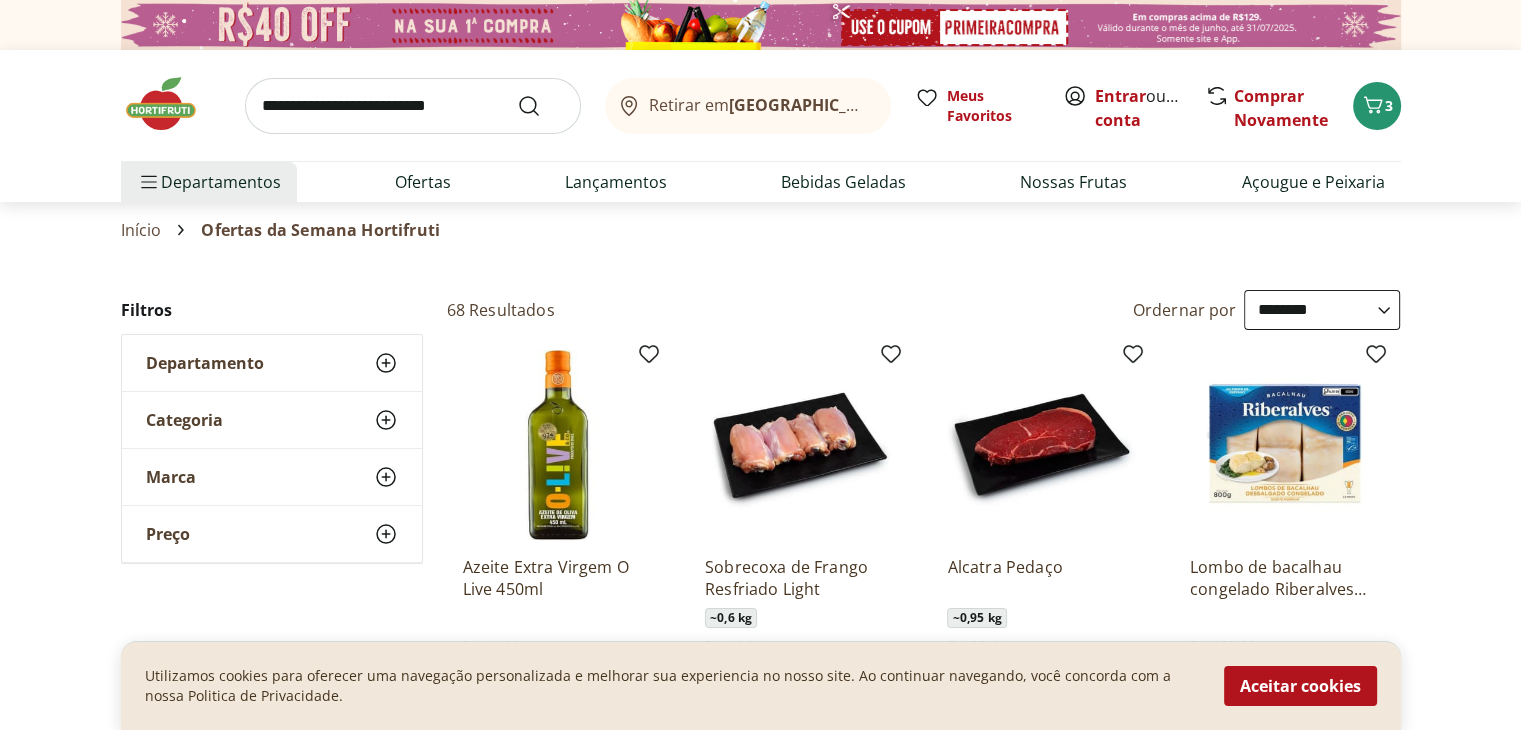 click on "**********" at bounding box center (1322, 310) 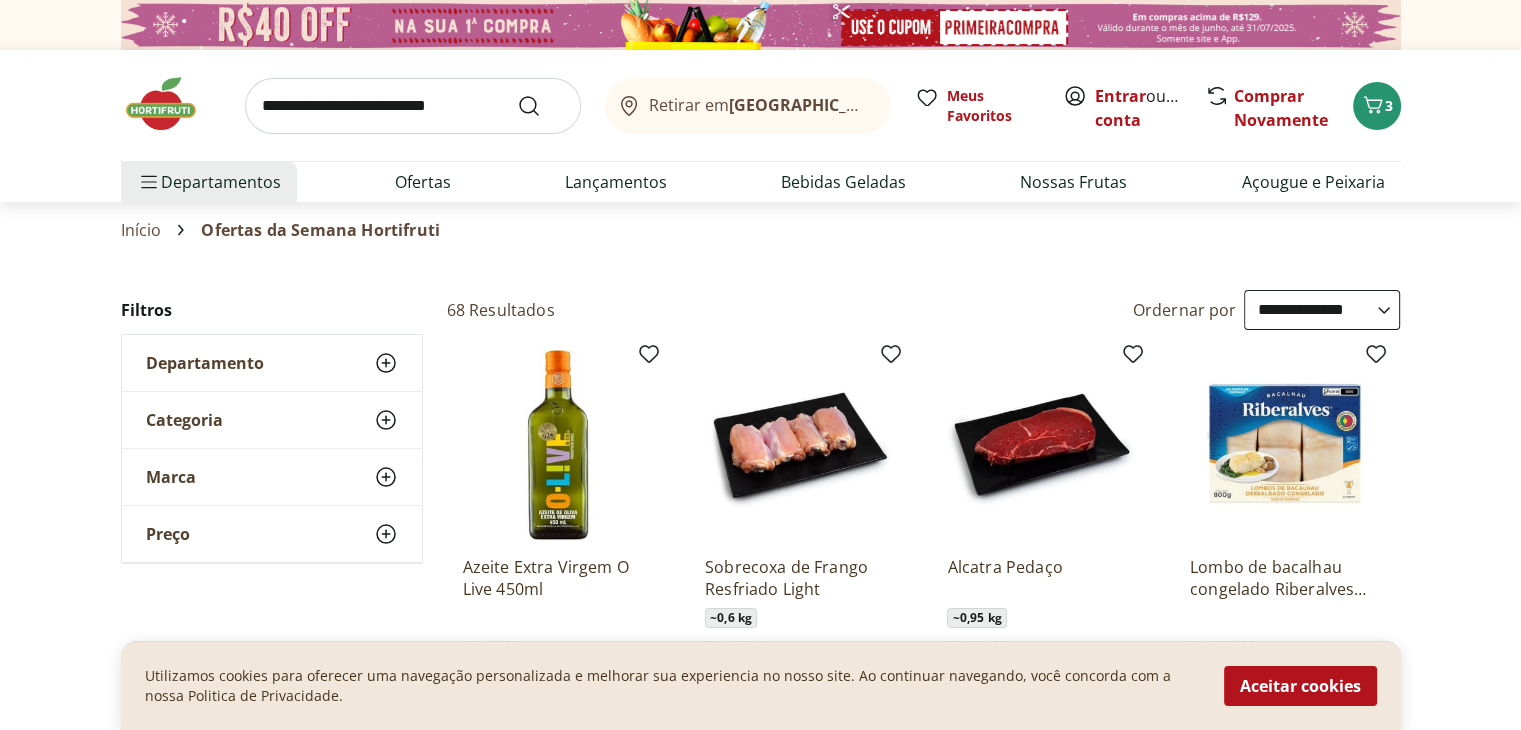 select on "**********" 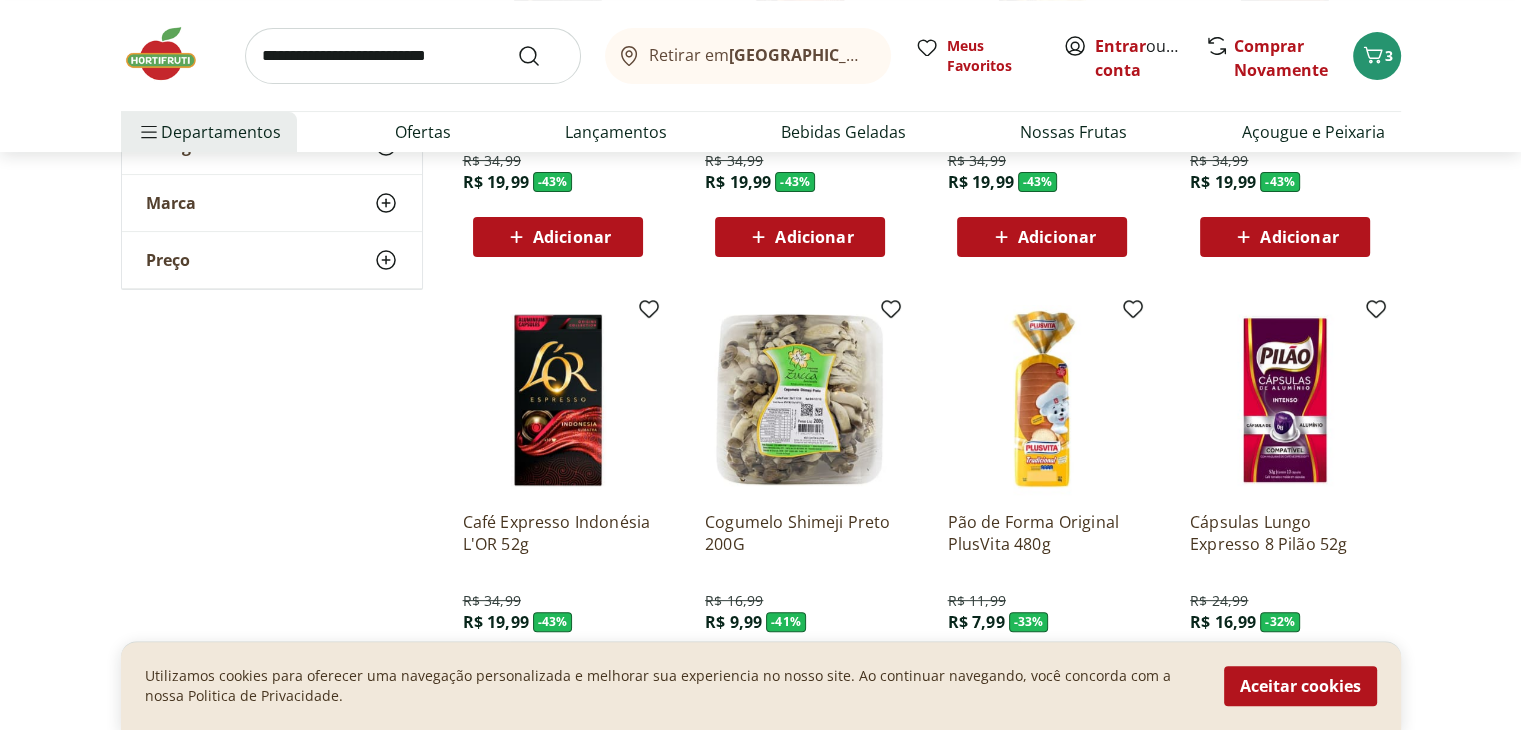 scroll, scrollTop: 500, scrollLeft: 0, axis: vertical 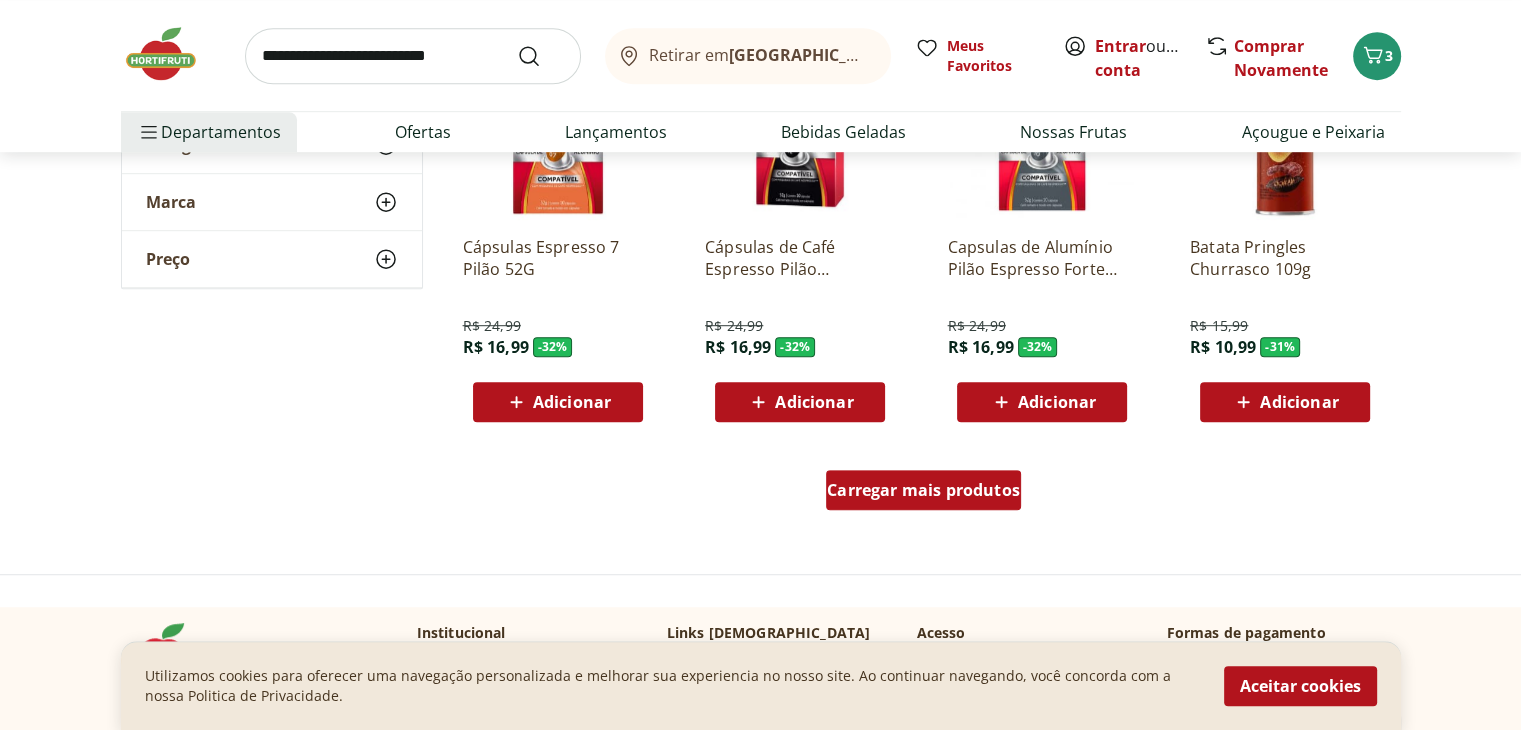 click on "Carregar mais produtos" at bounding box center [923, 490] 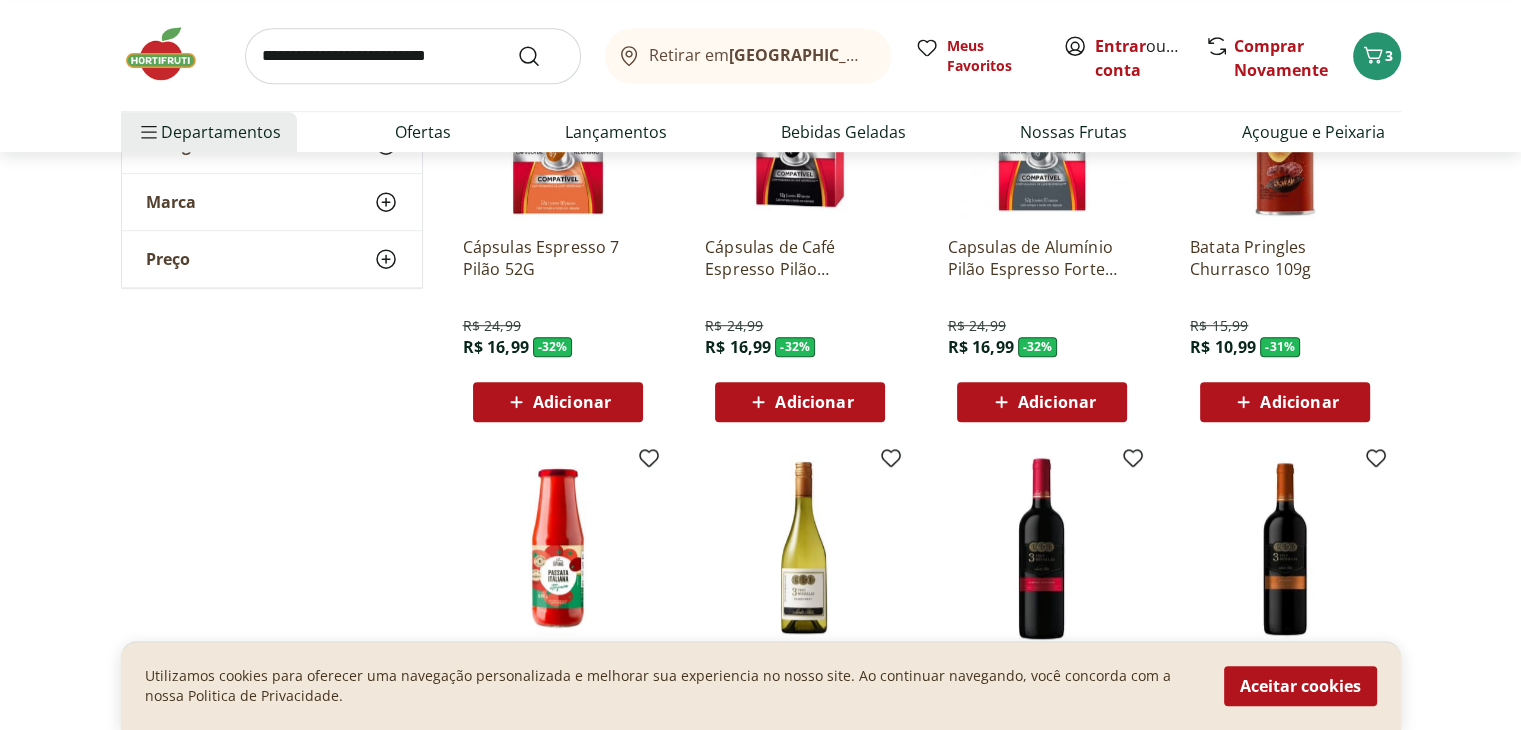 click on "Adicionar" at bounding box center (1299, 402) 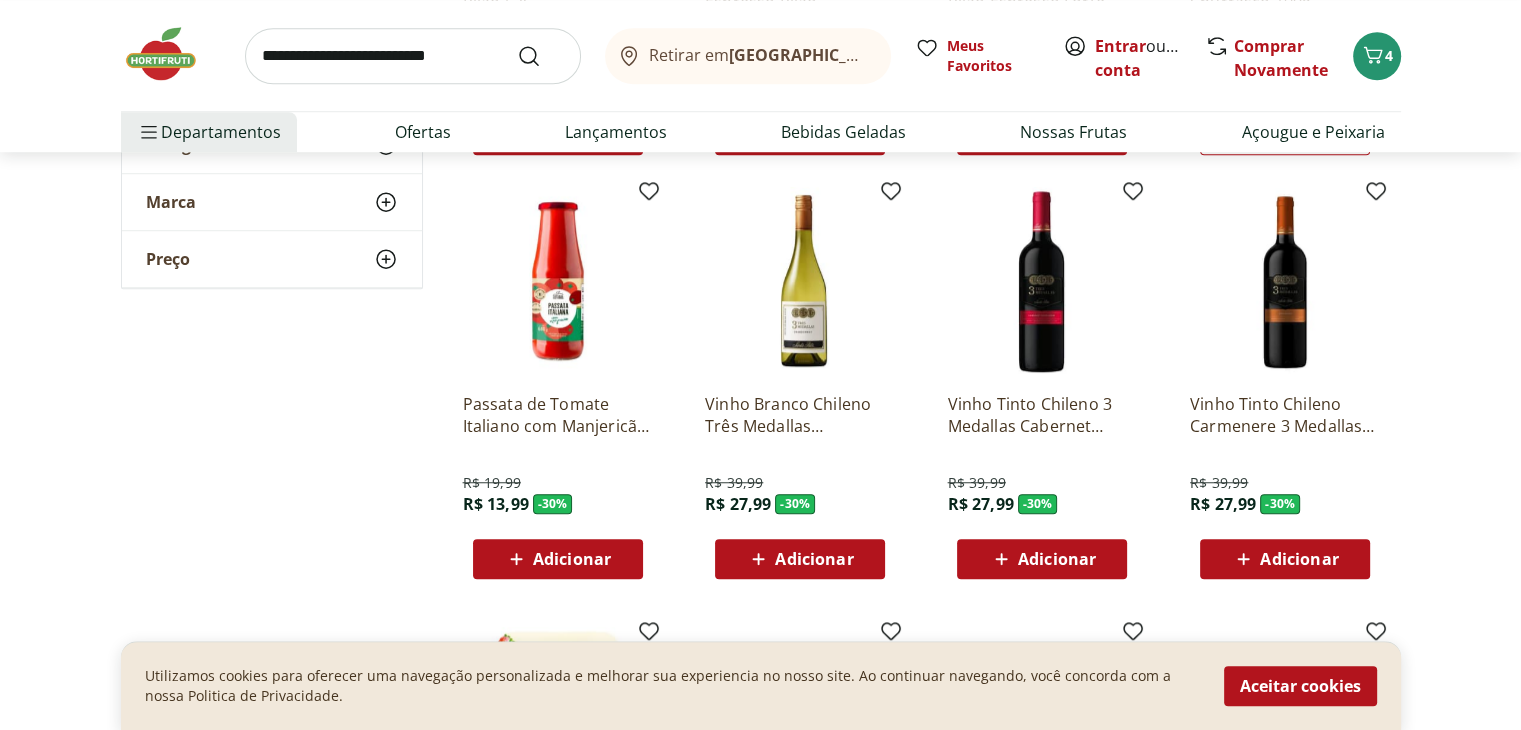 scroll, scrollTop: 1500, scrollLeft: 0, axis: vertical 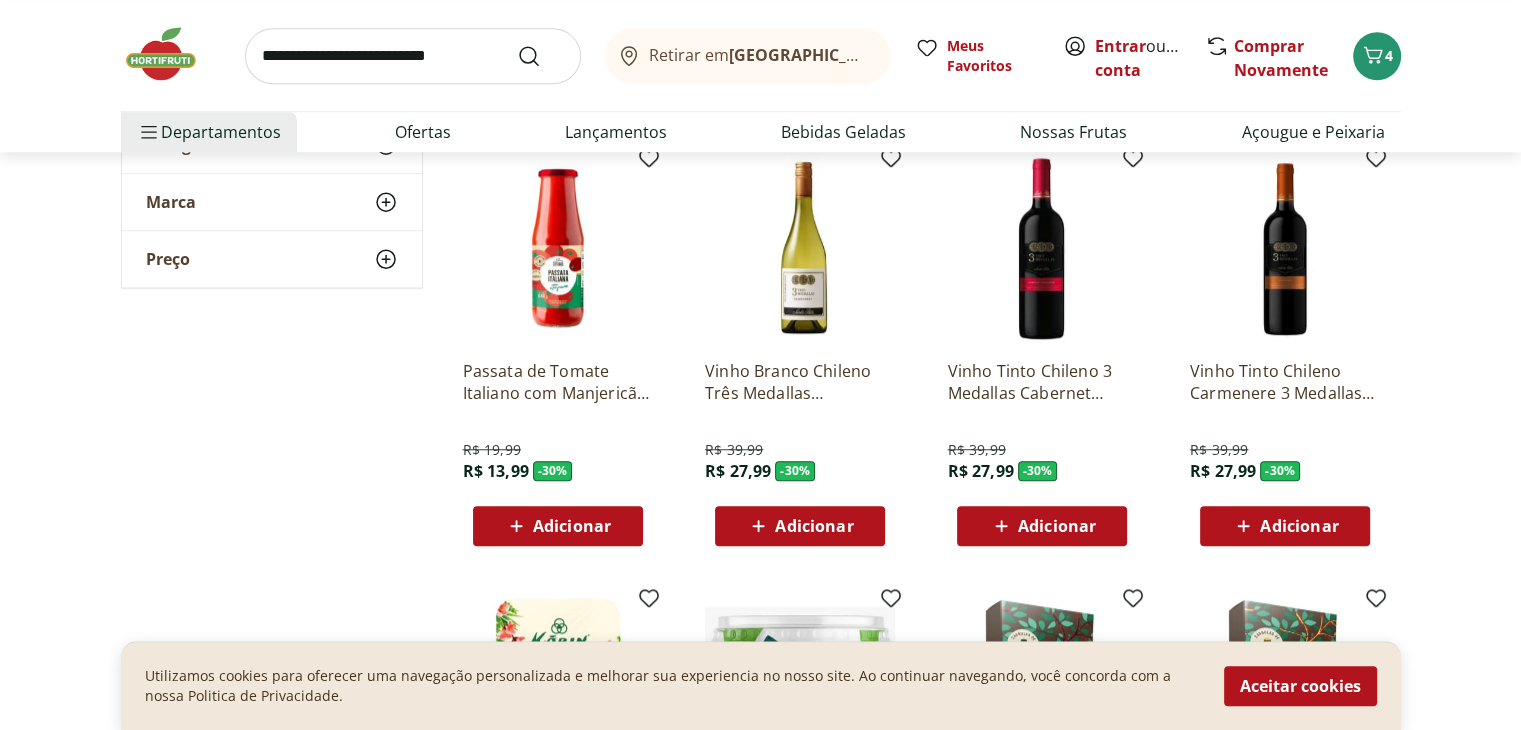 click on "Adicionar" at bounding box center (1057, 526) 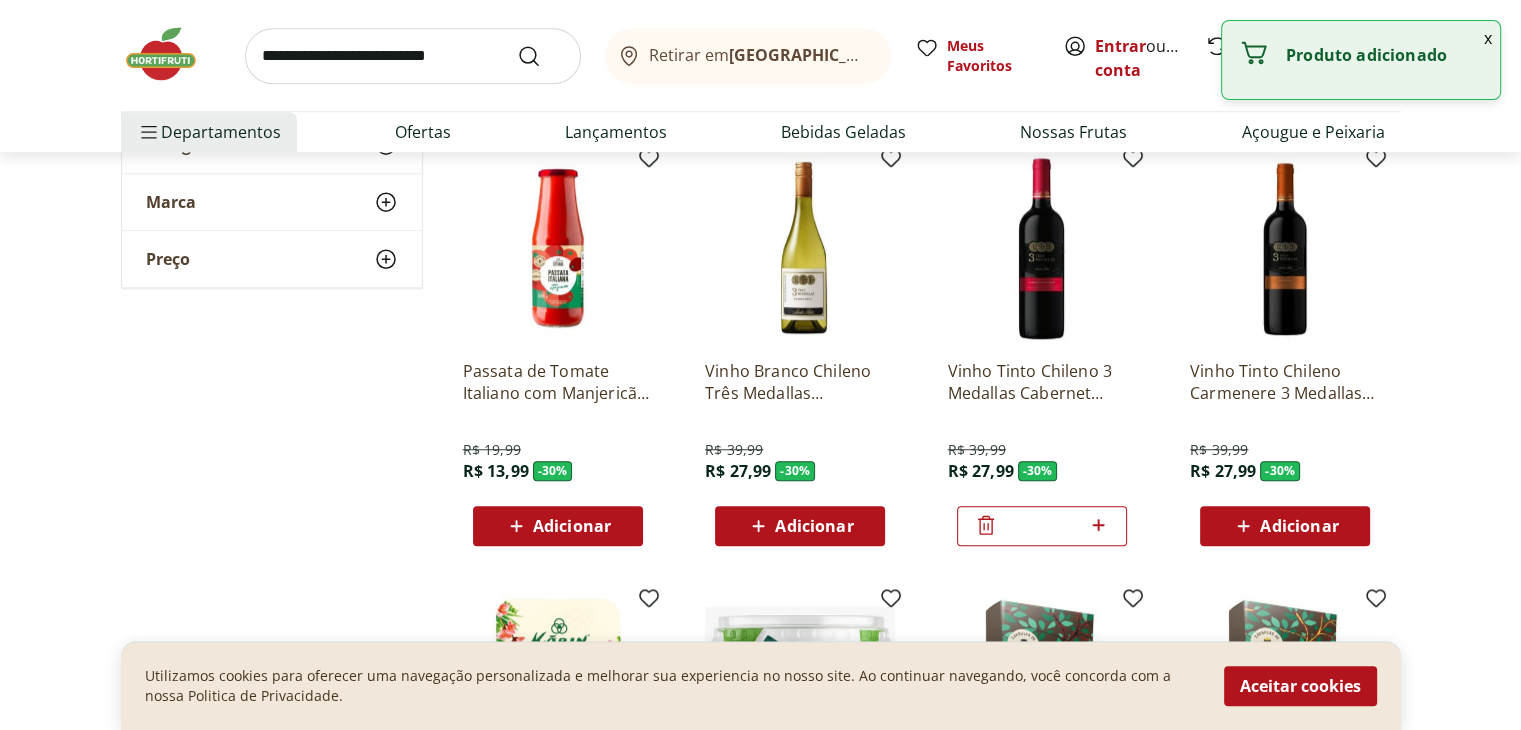 click on "Adicionar" at bounding box center [800, 526] 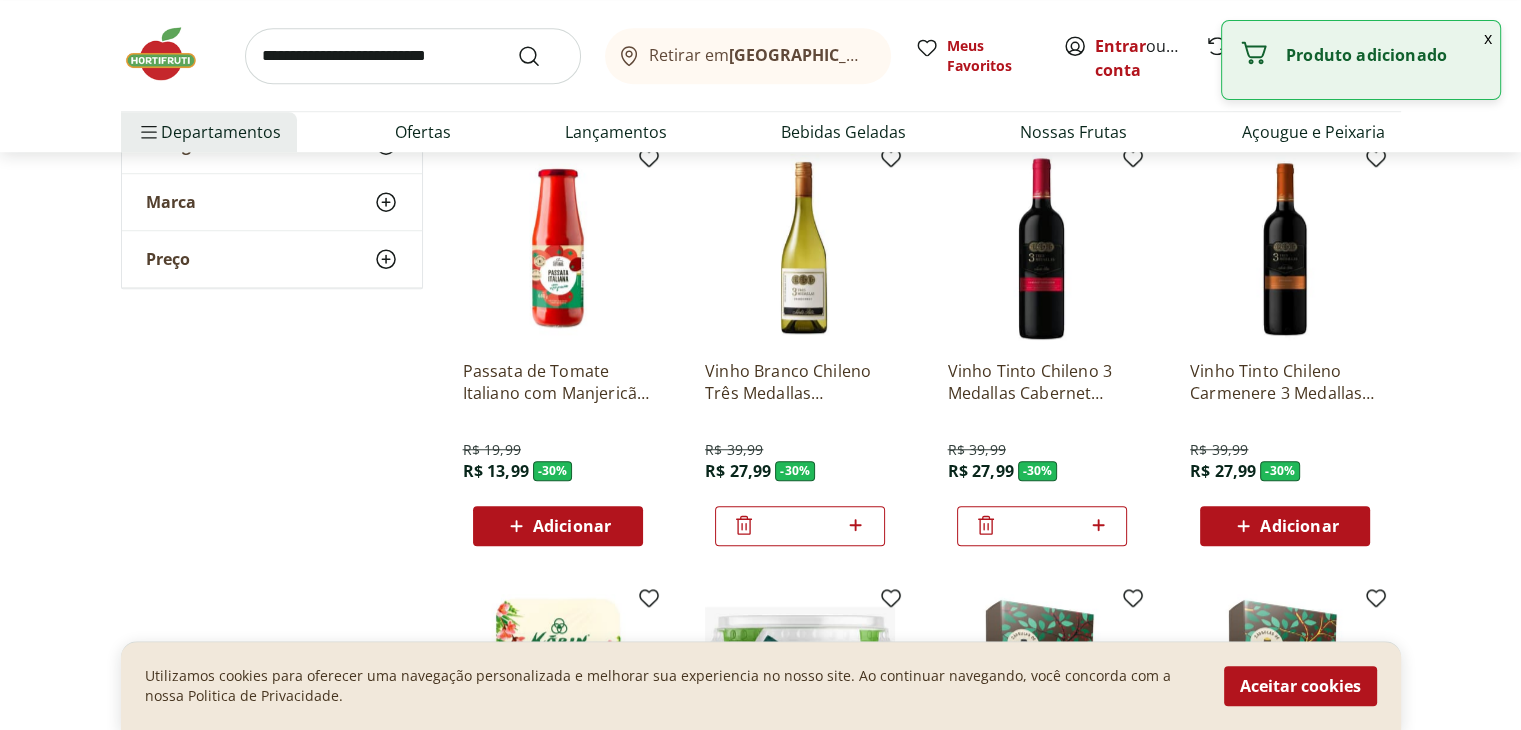 click on "Adicionar" at bounding box center (1299, 526) 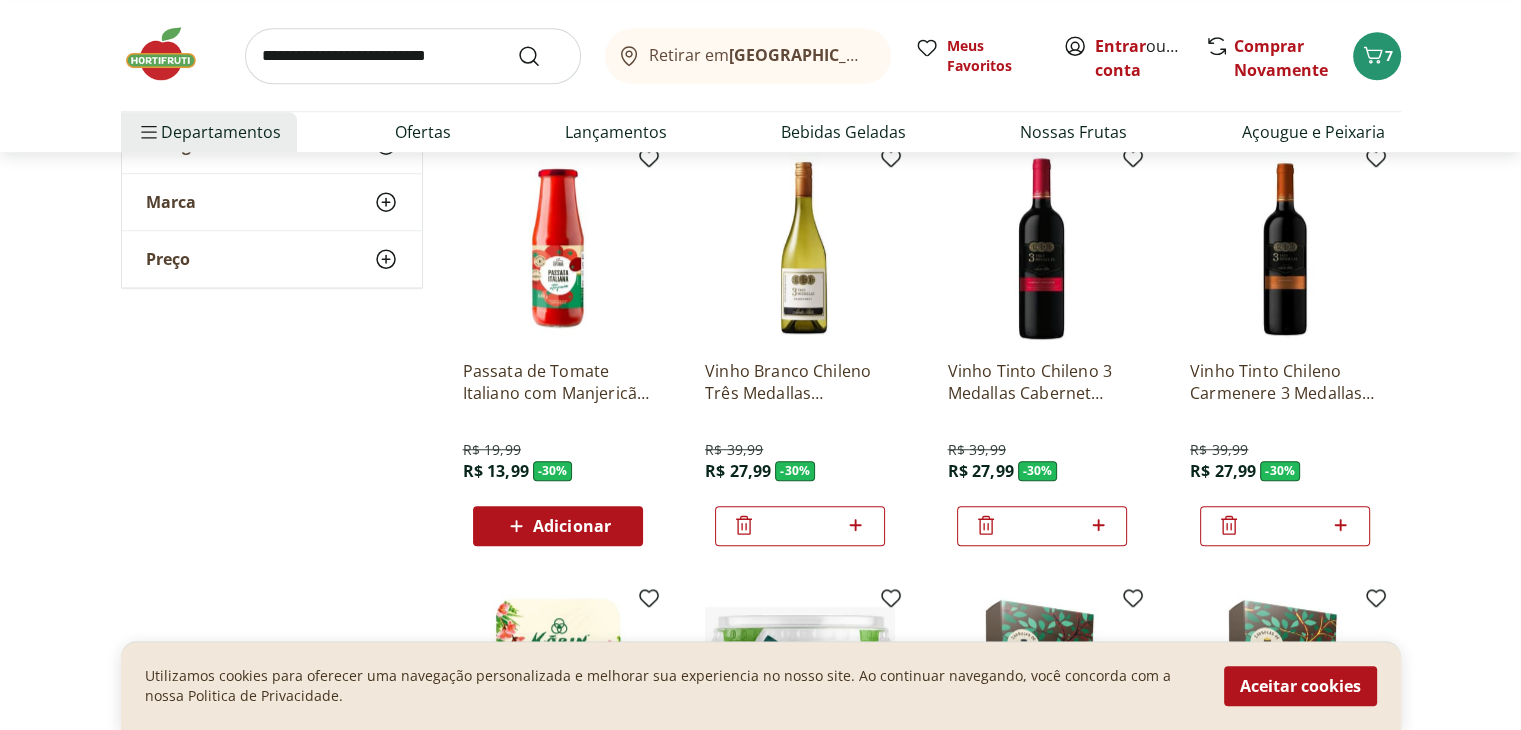 click on "Adicionar" at bounding box center (572, 526) 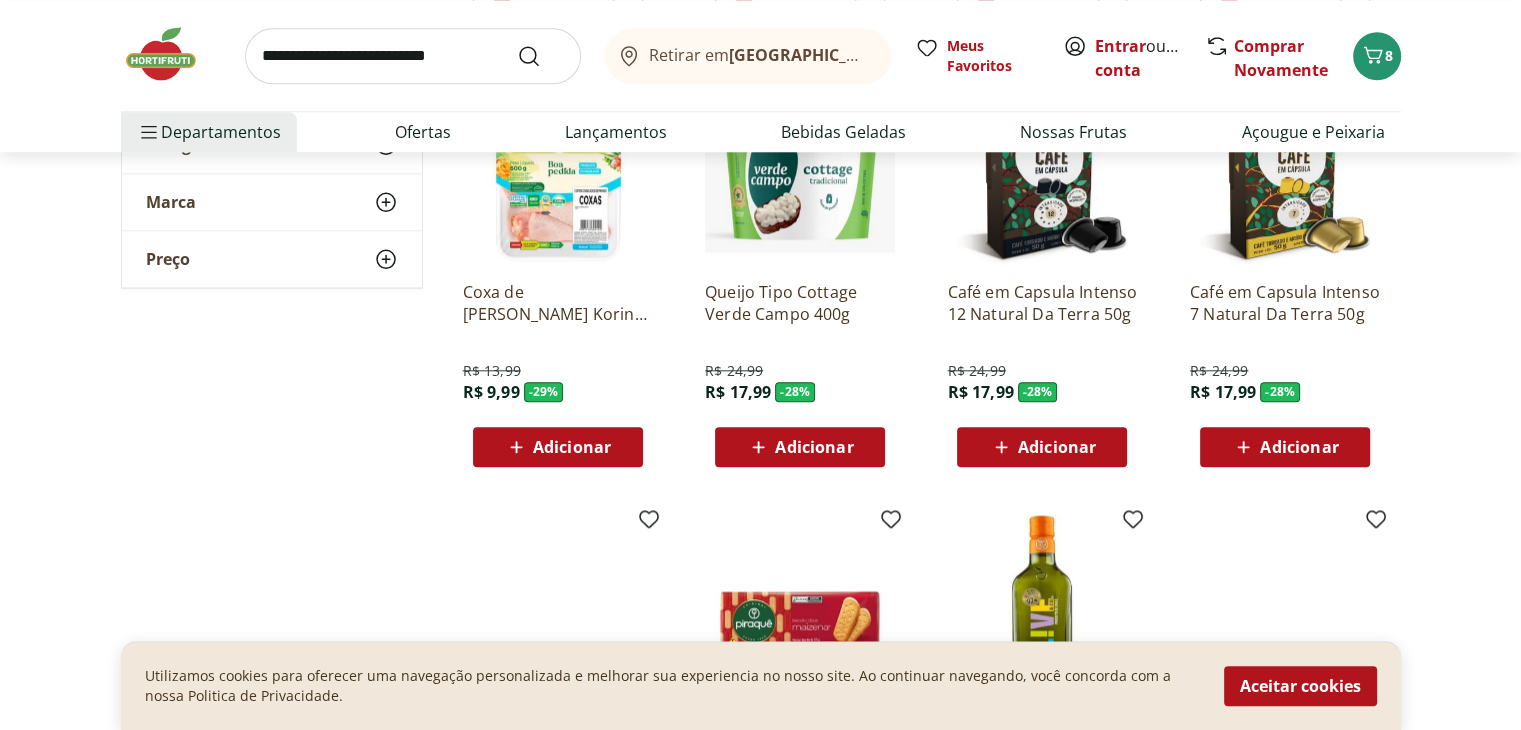 scroll, scrollTop: 2000, scrollLeft: 0, axis: vertical 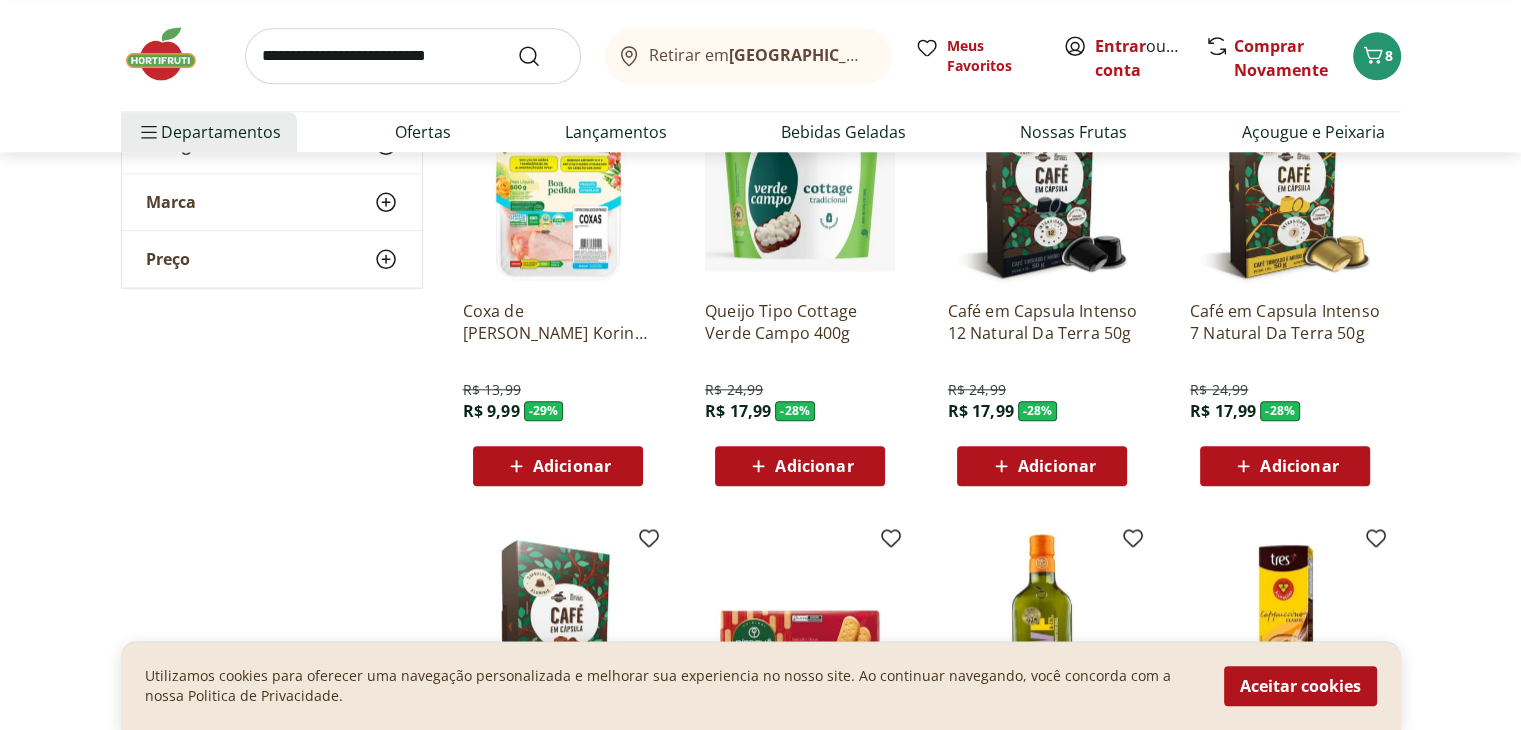 click on "Adicionar" at bounding box center [814, 466] 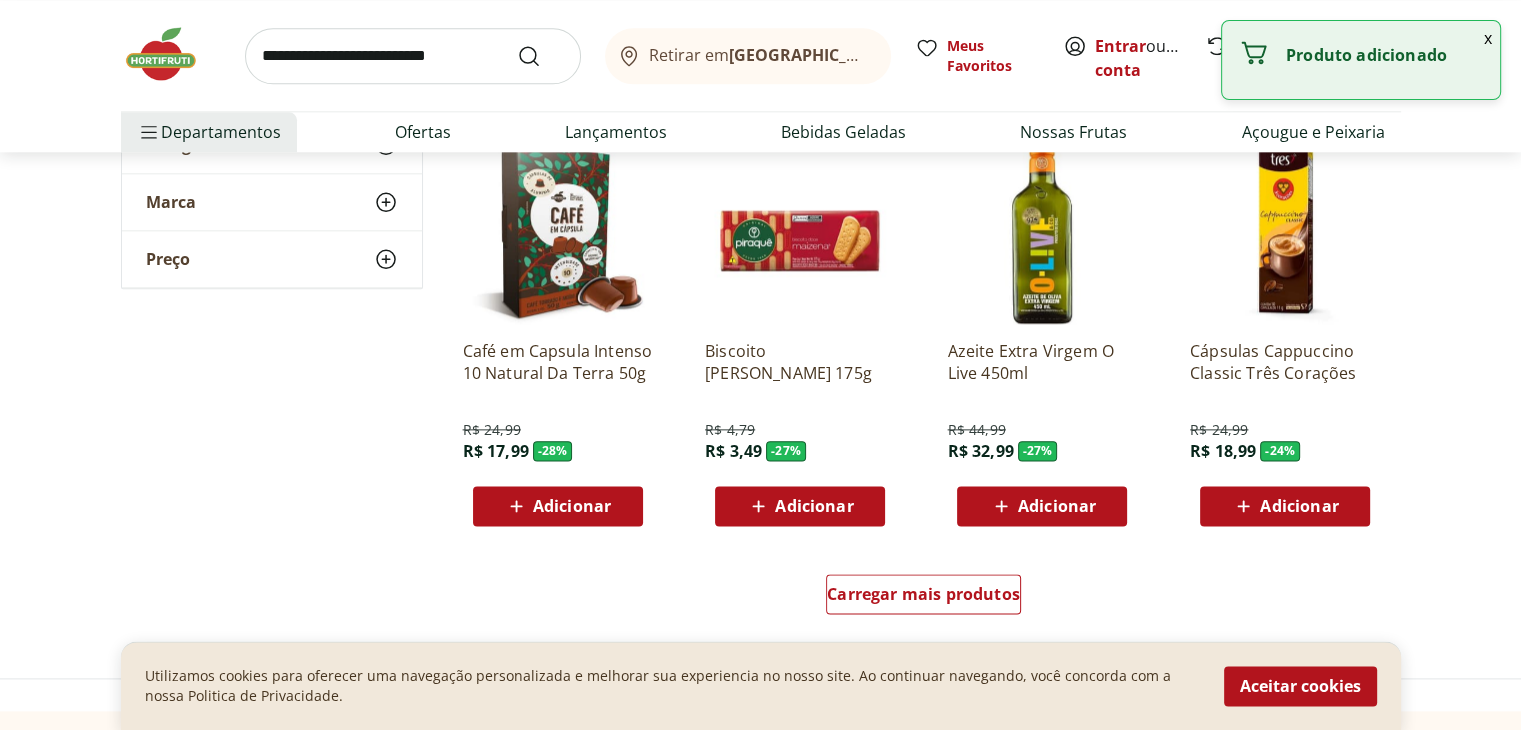 scroll, scrollTop: 2500, scrollLeft: 0, axis: vertical 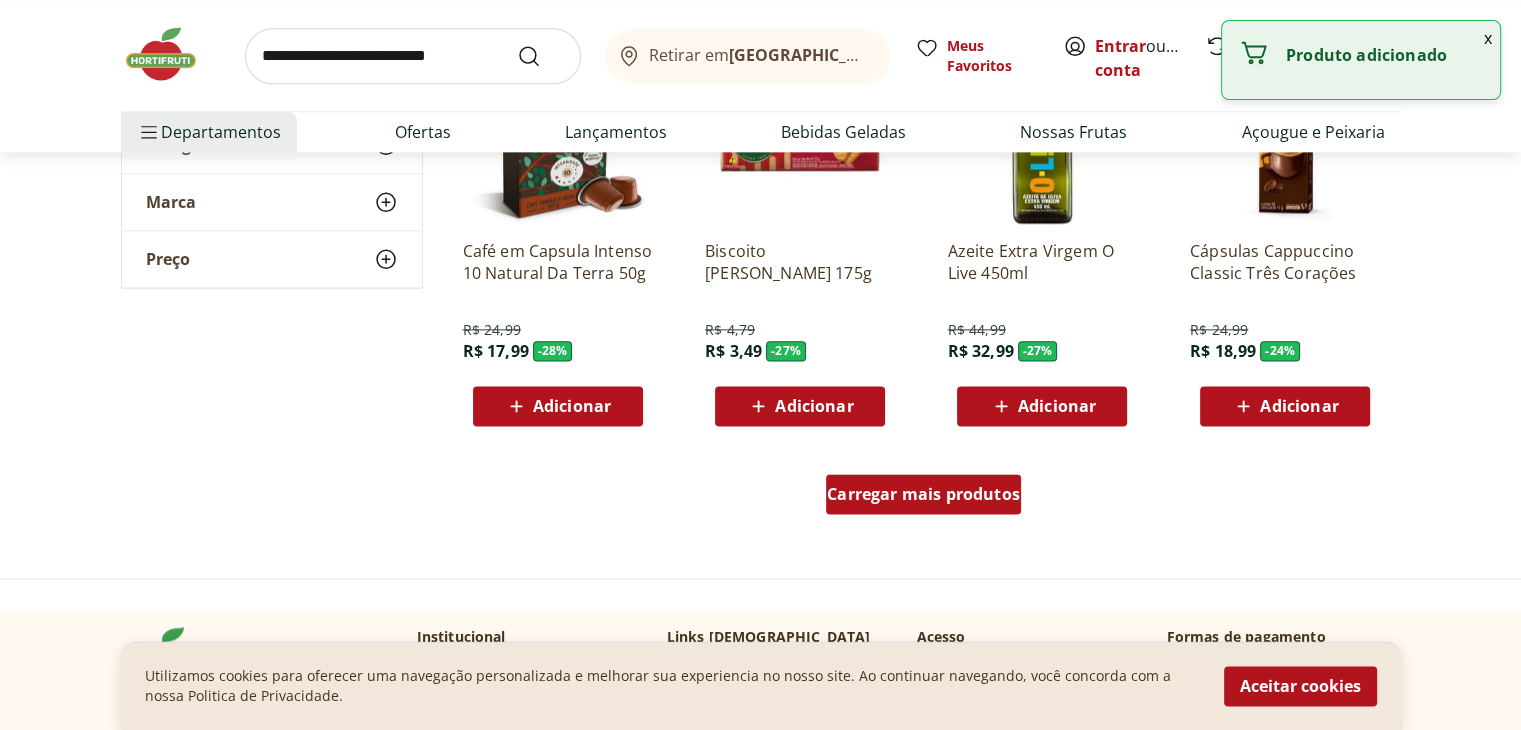 click on "Carregar mais produtos" at bounding box center (923, 494) 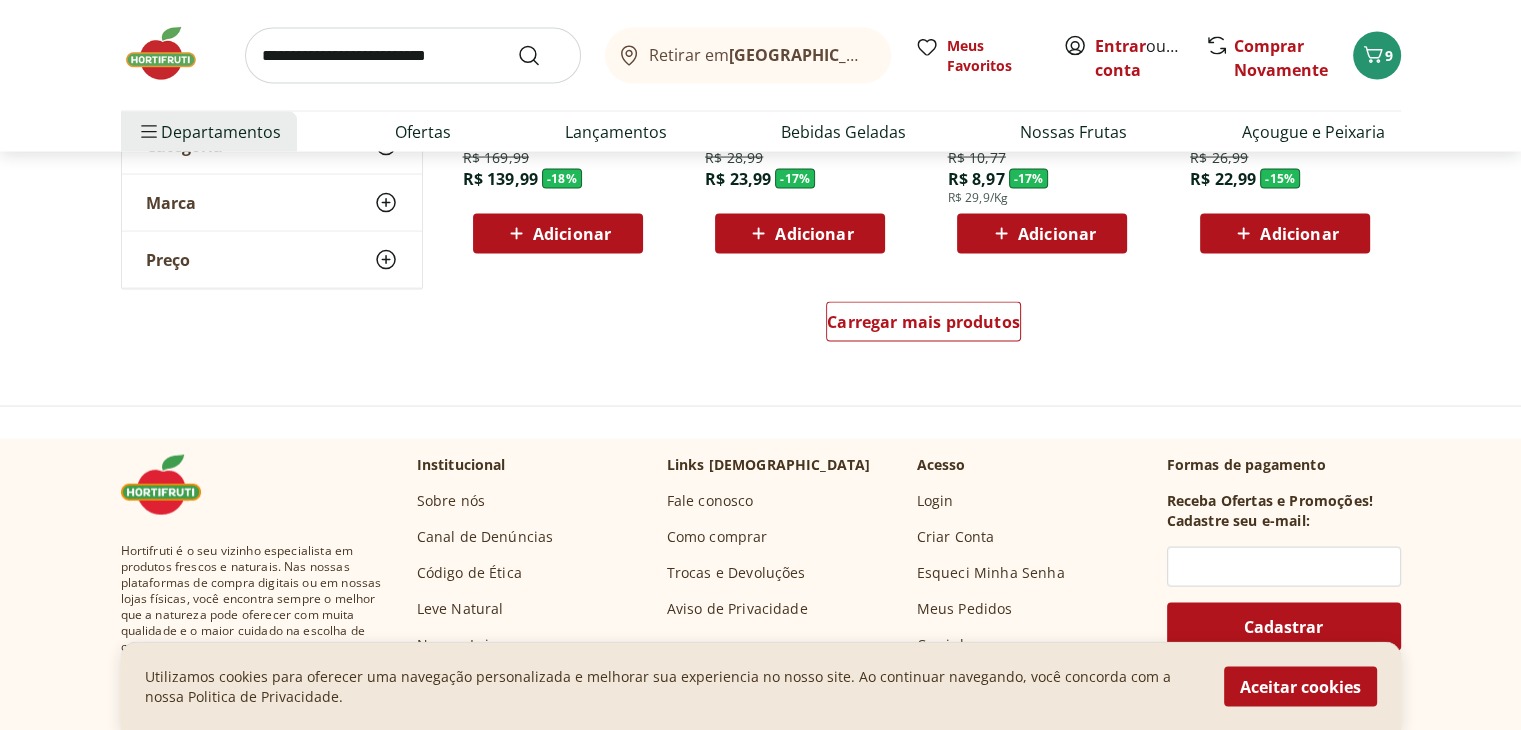 scroll, scrollTop: 4000, scrollLeft: 0, axis: vertical 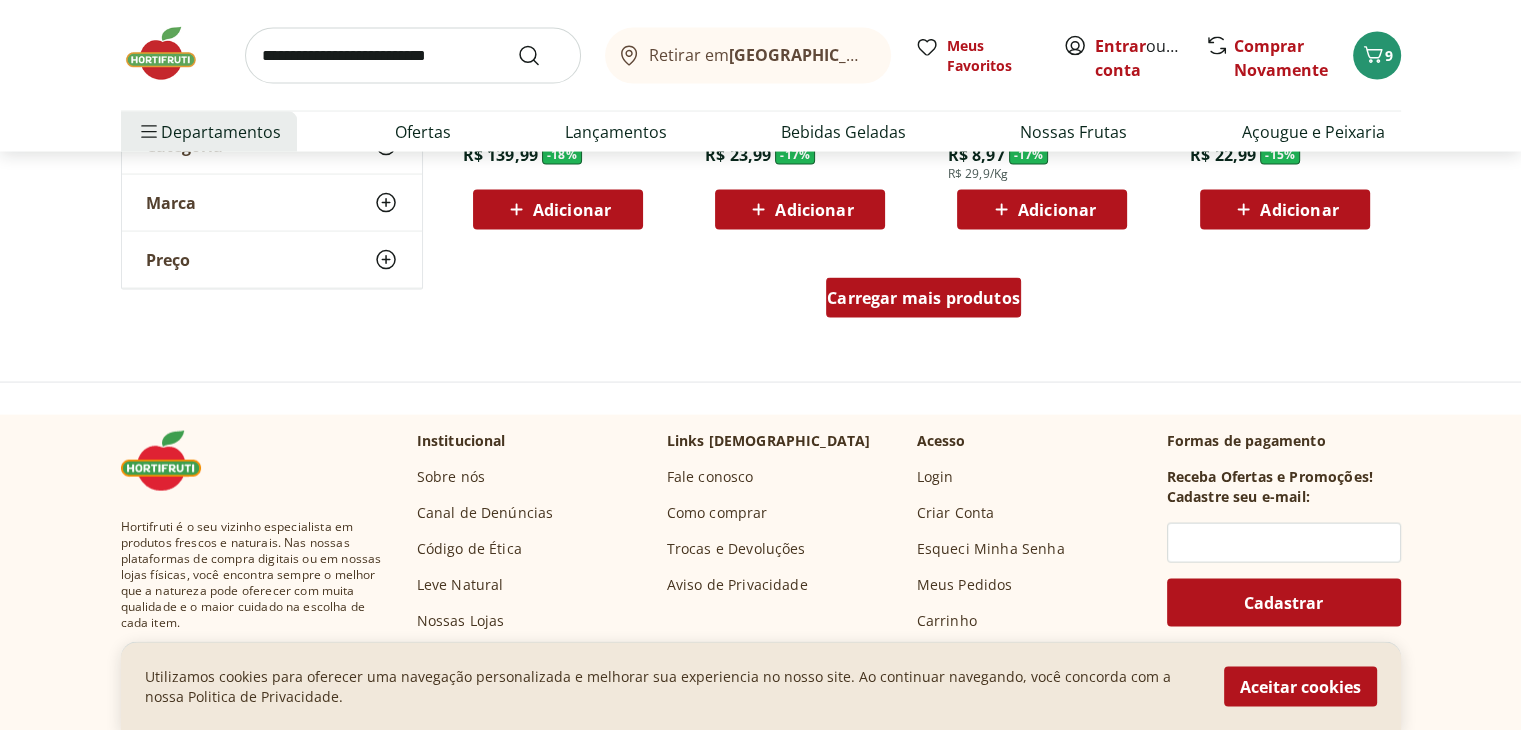 click on "Carregar mais produtos" at bounding box center [923, 298] 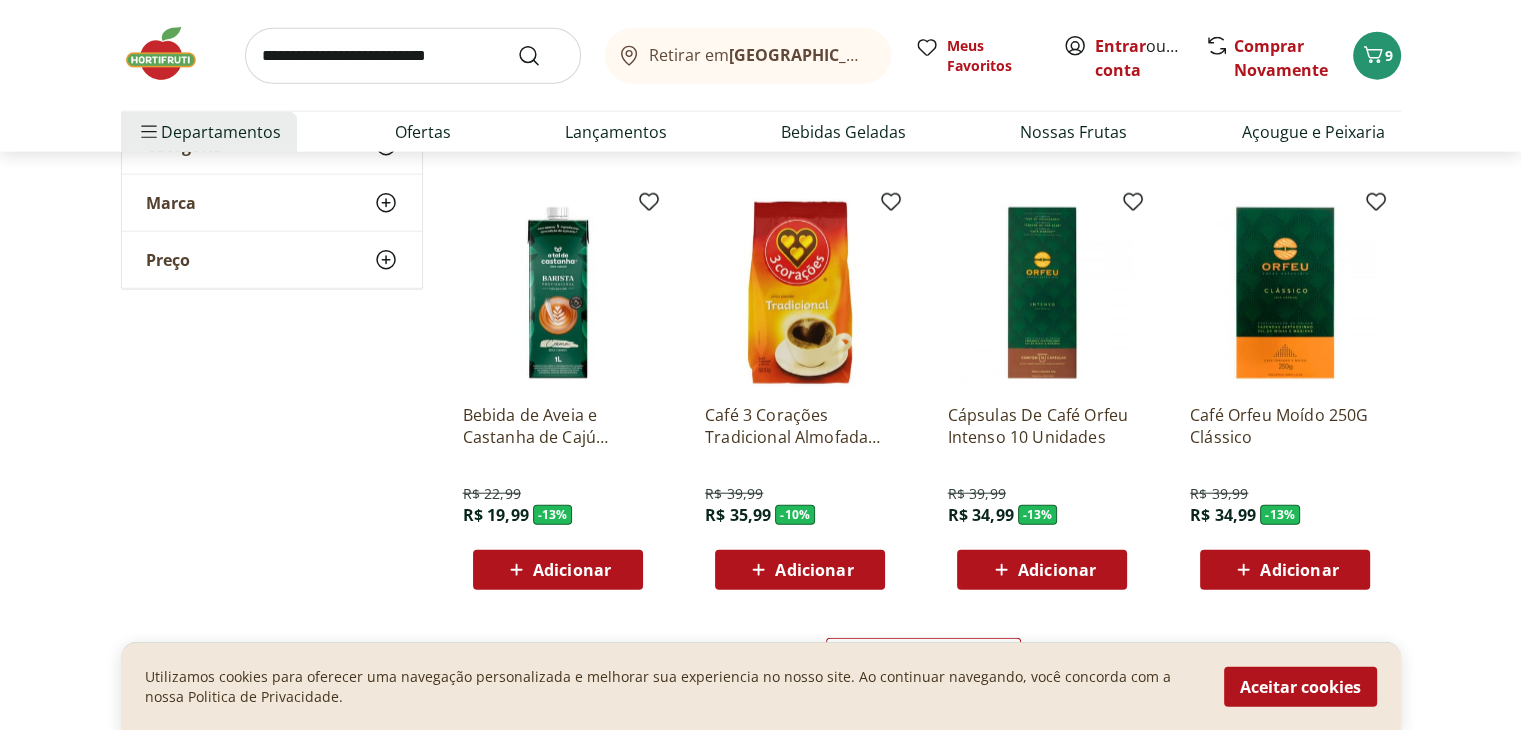 scroll, scrollTop: 5000, scrollLeft: 0, axis: vertical 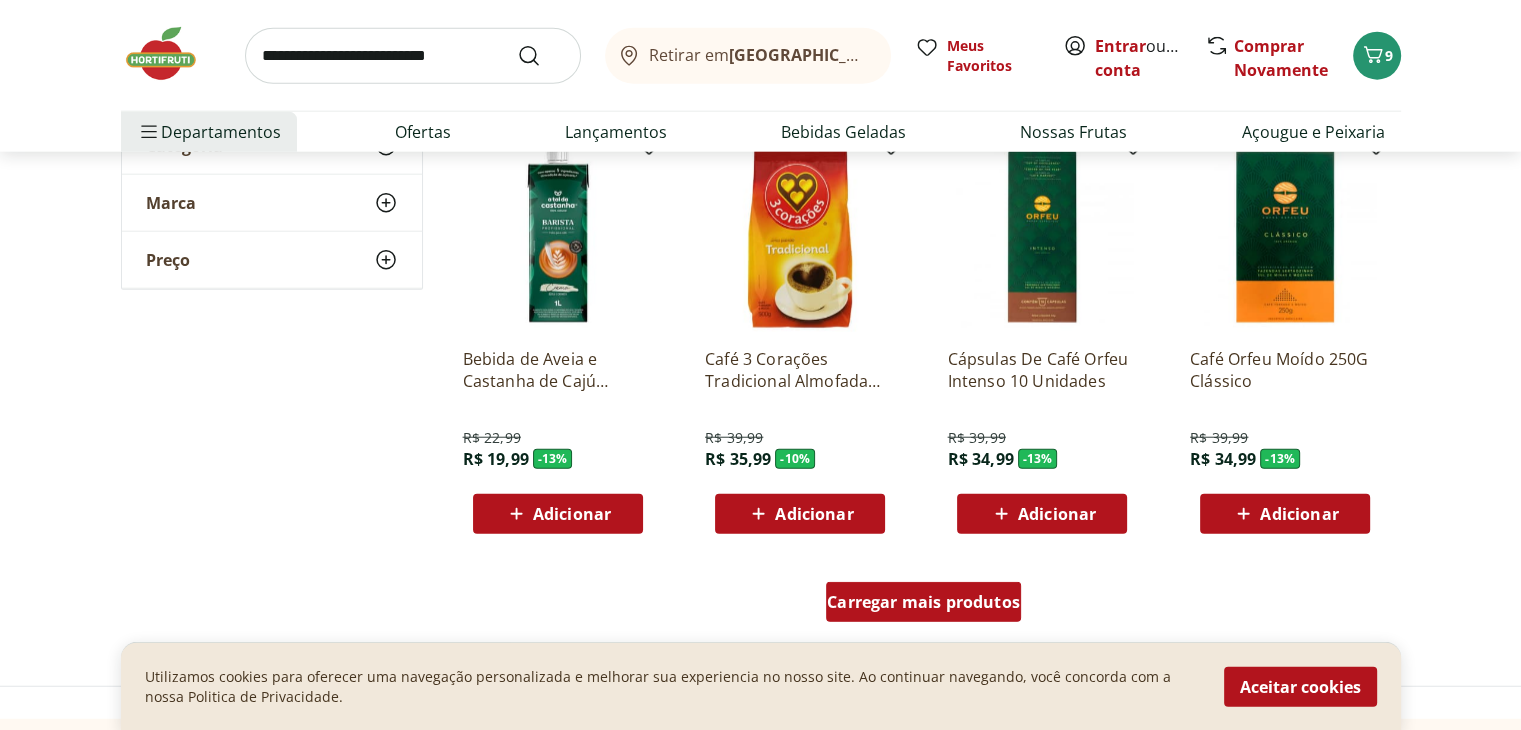 click on "Carregar mais produtos" at bounding box center [923, 602] 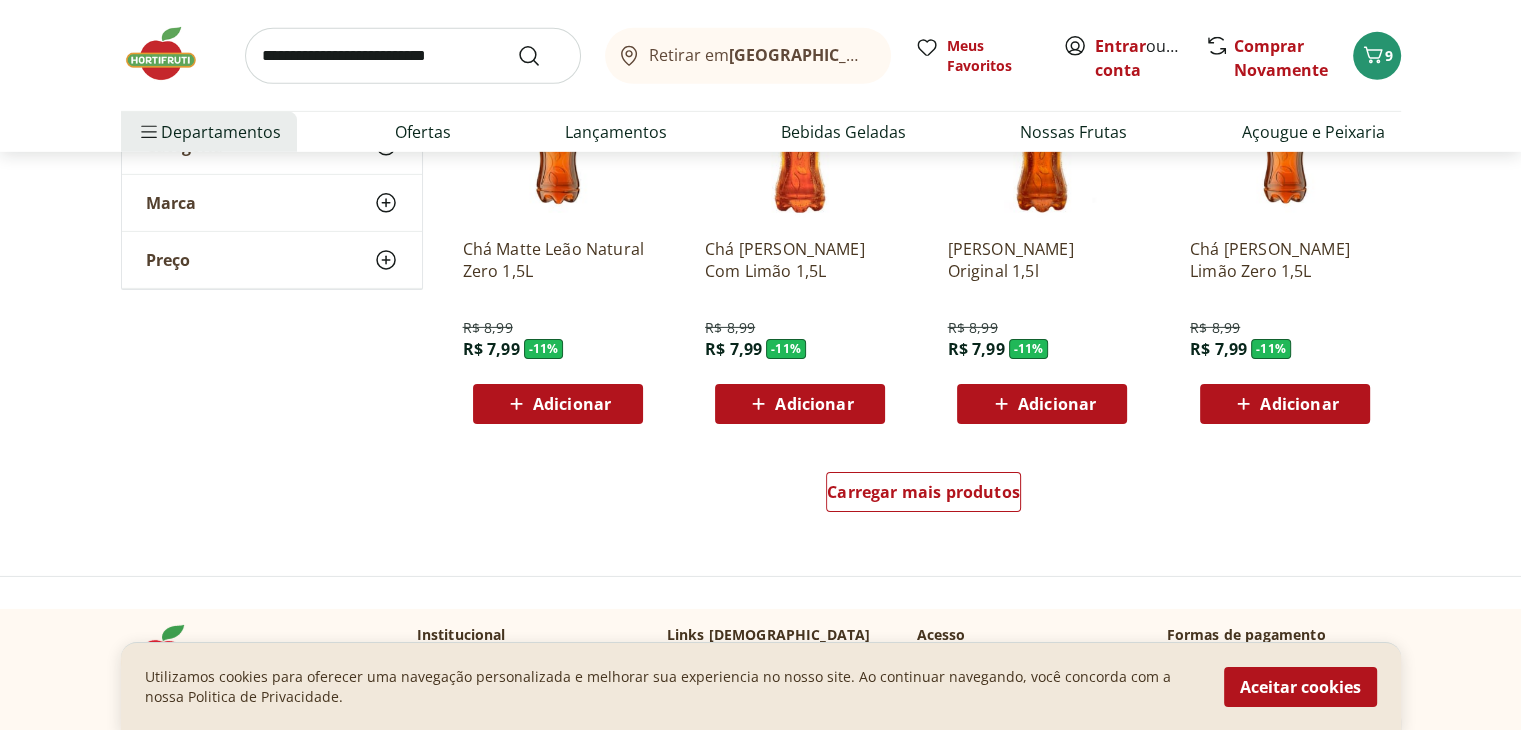 scroll, scrollTop: 6500, scrollLeft: 0, axis: vertical 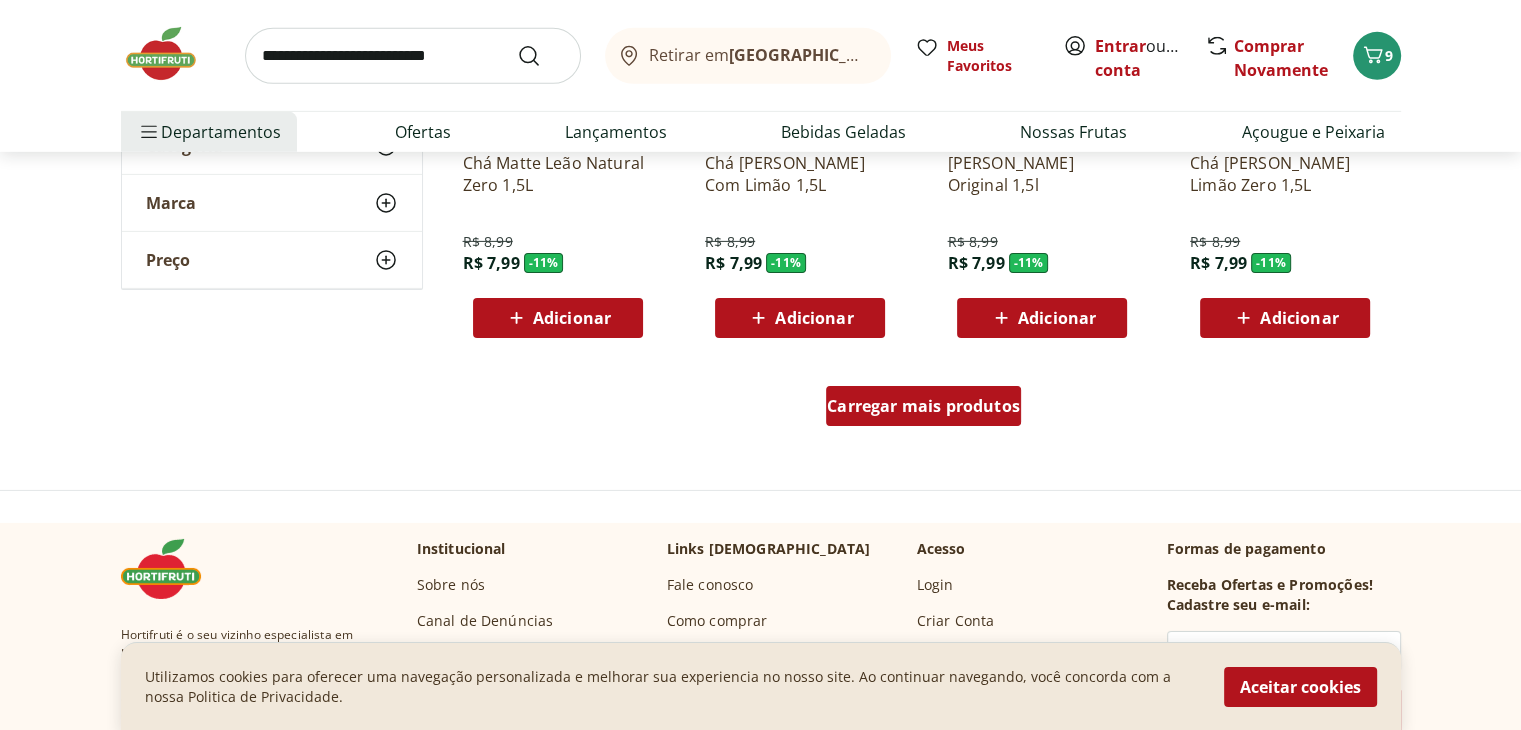 click on "Carregar mais produtos" at bounding box center (923, 410) 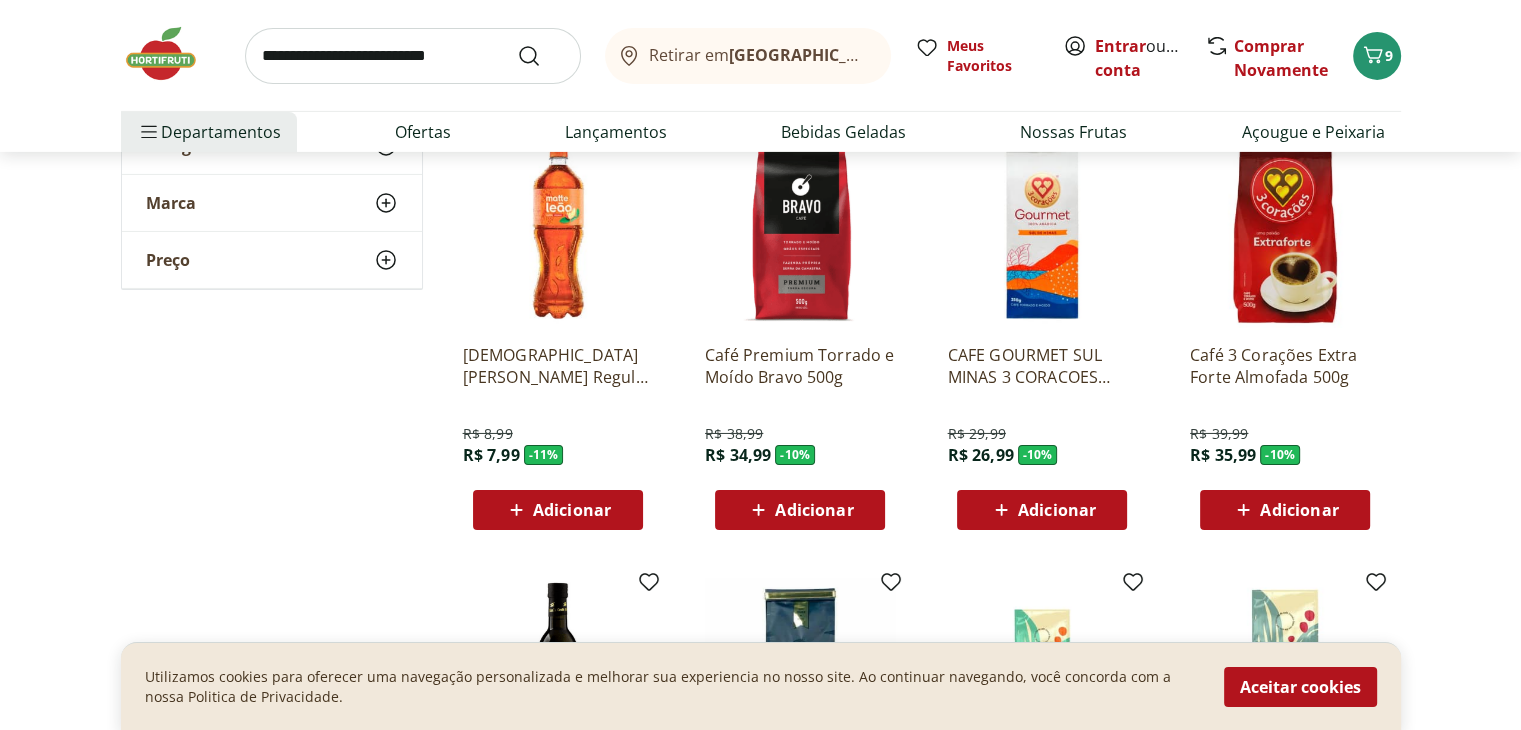 scroll, scrollTop: 6600, scrollLeft: 0, axis: vertical 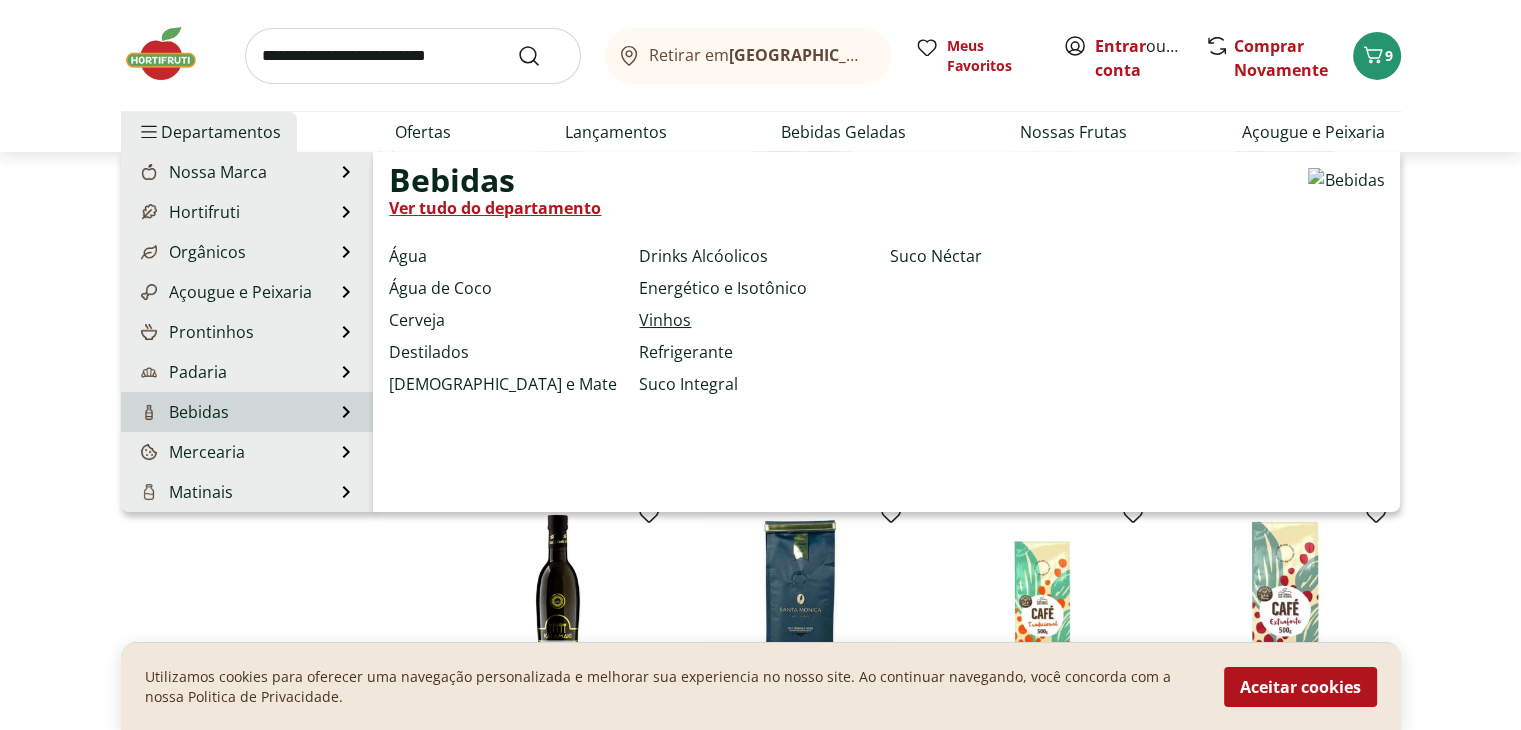 click on "Vinhos" at bounding box center [665, 320] 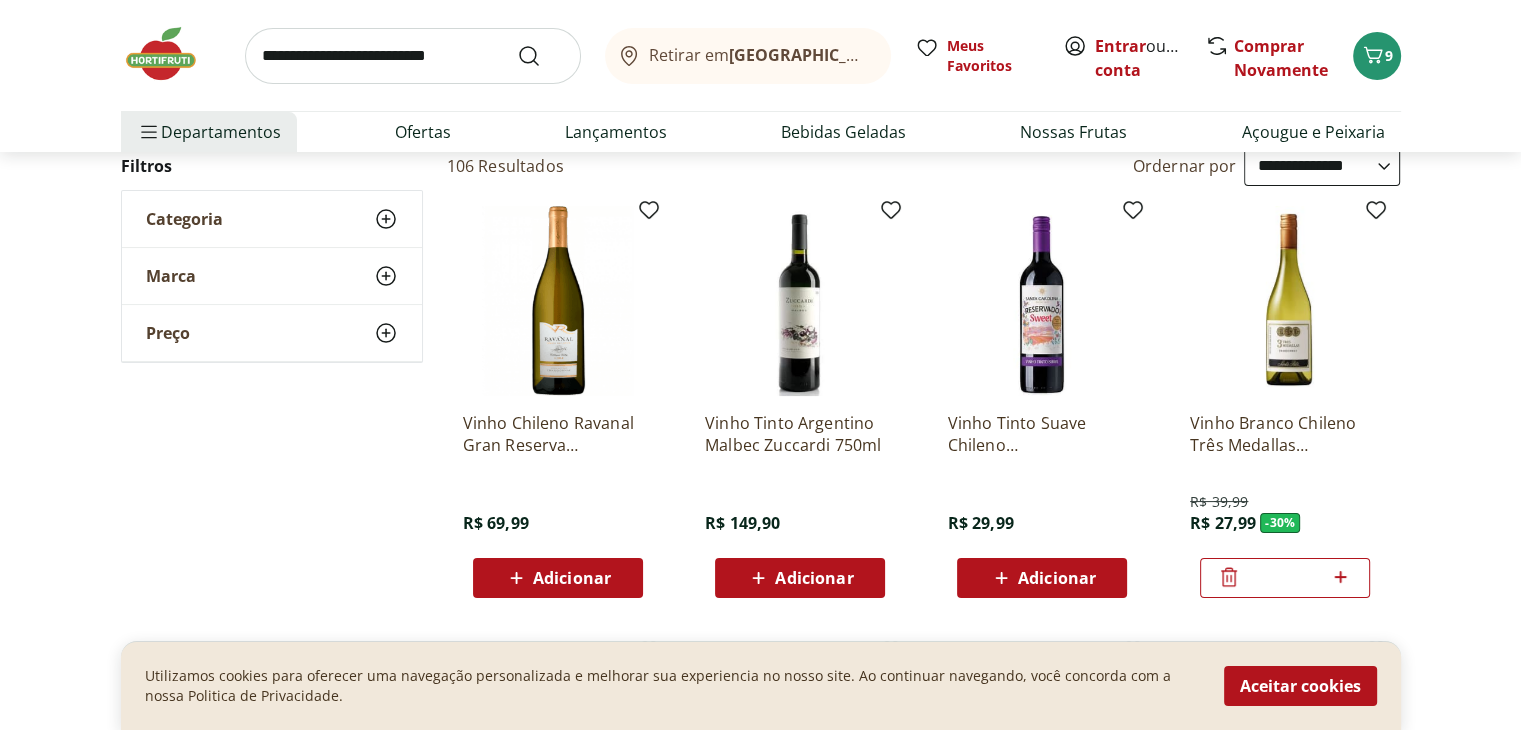 scroll, scrollTop: 100, scrollLeft: 0, axis: vertical 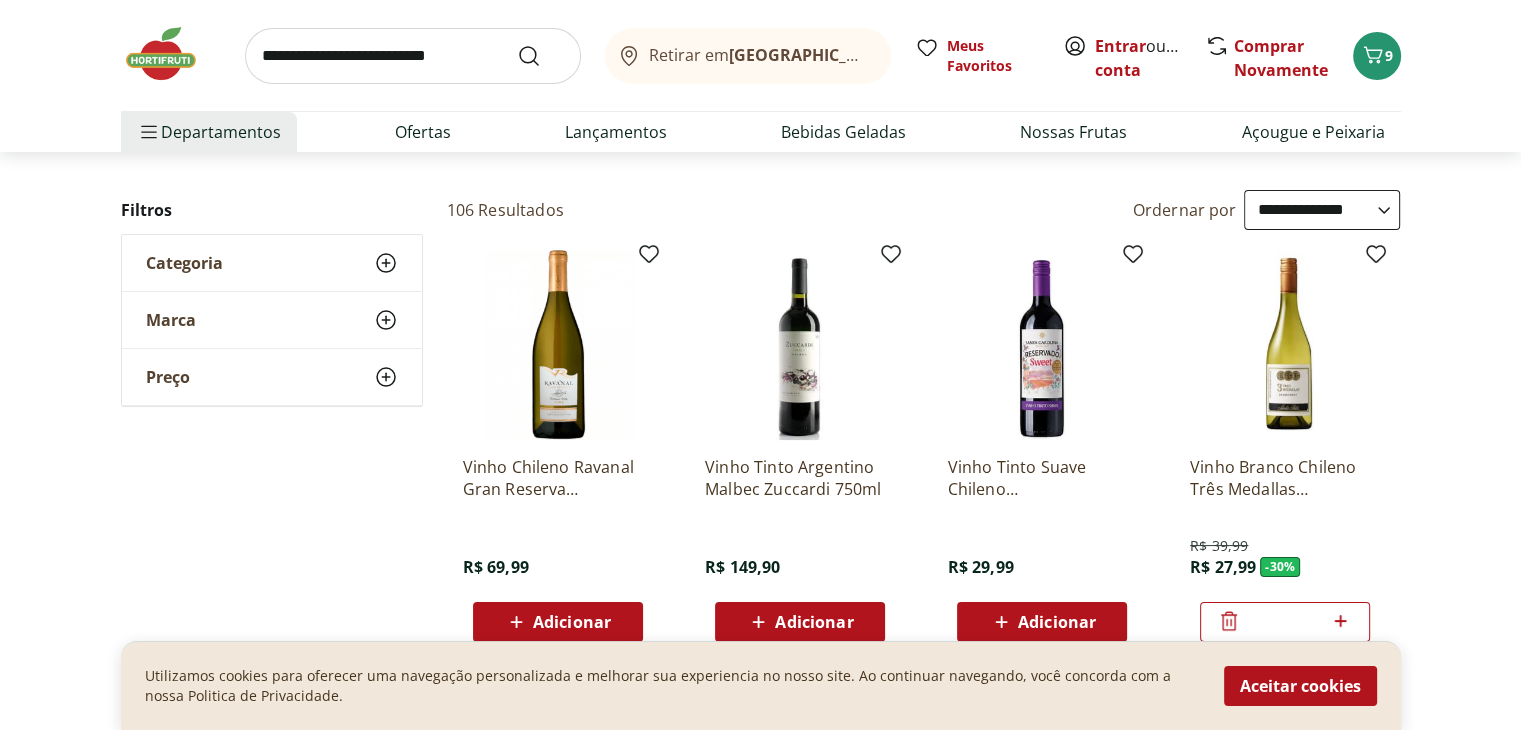 click on "**********" at bounding box center (1322, 210) 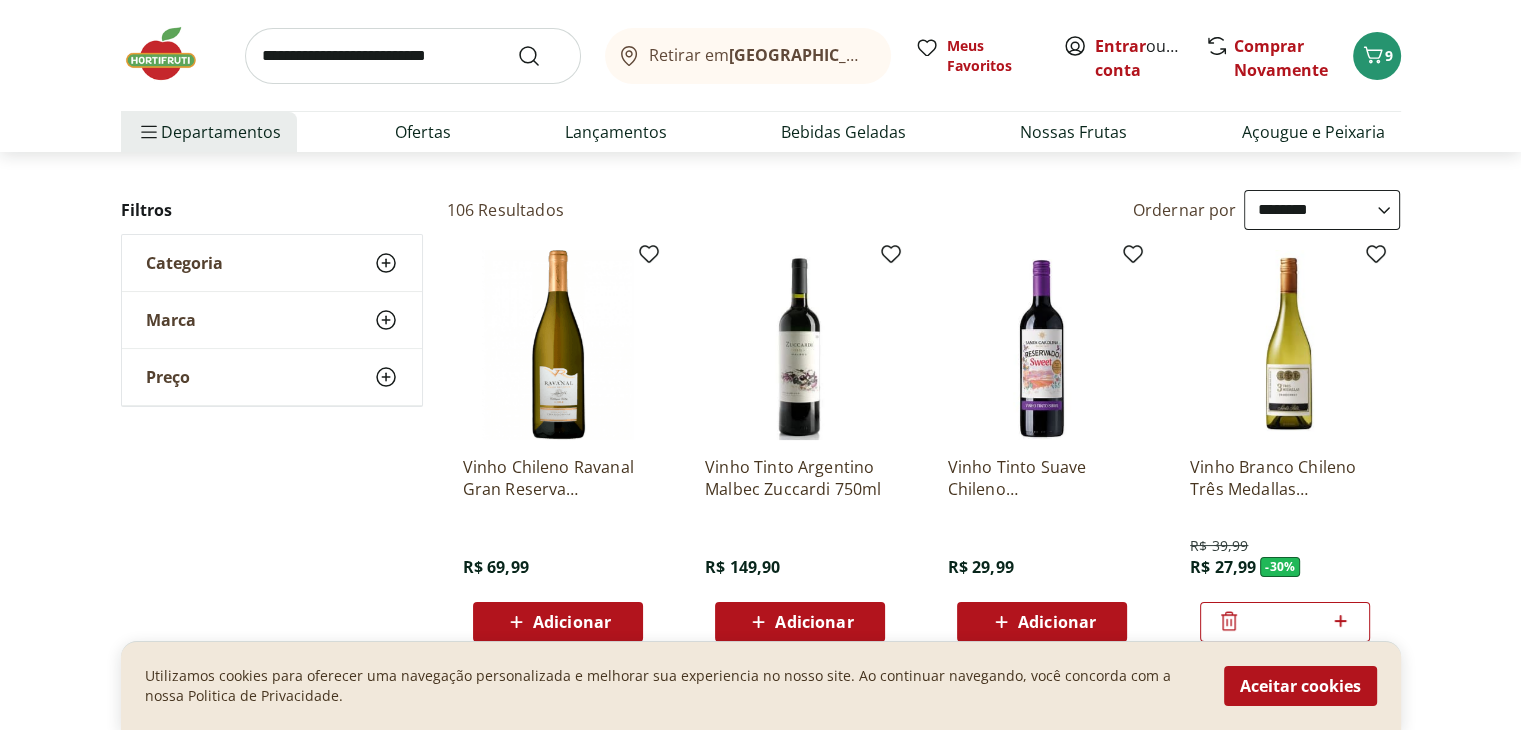 click on "**********" at bounding box center [1322, 210] 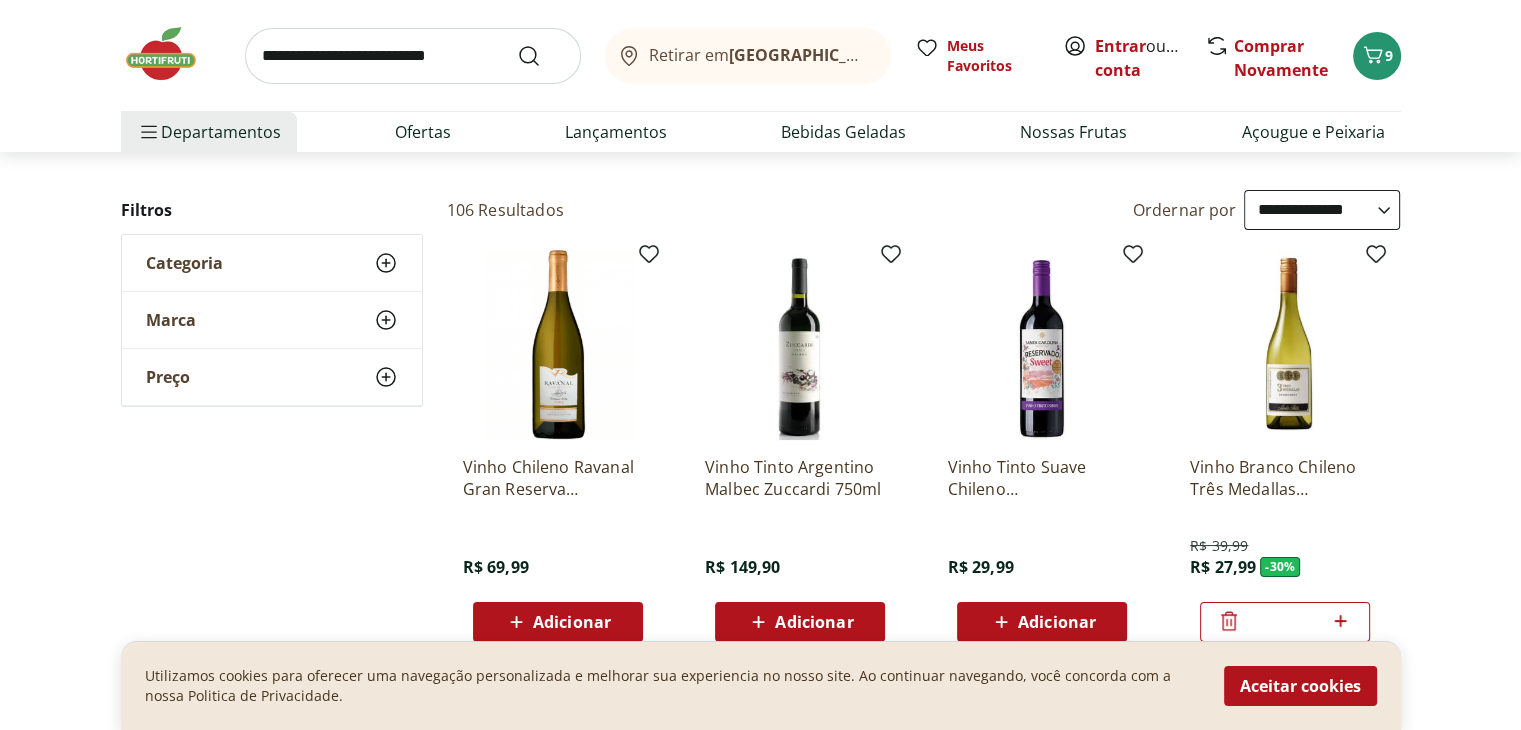 select on "**********" 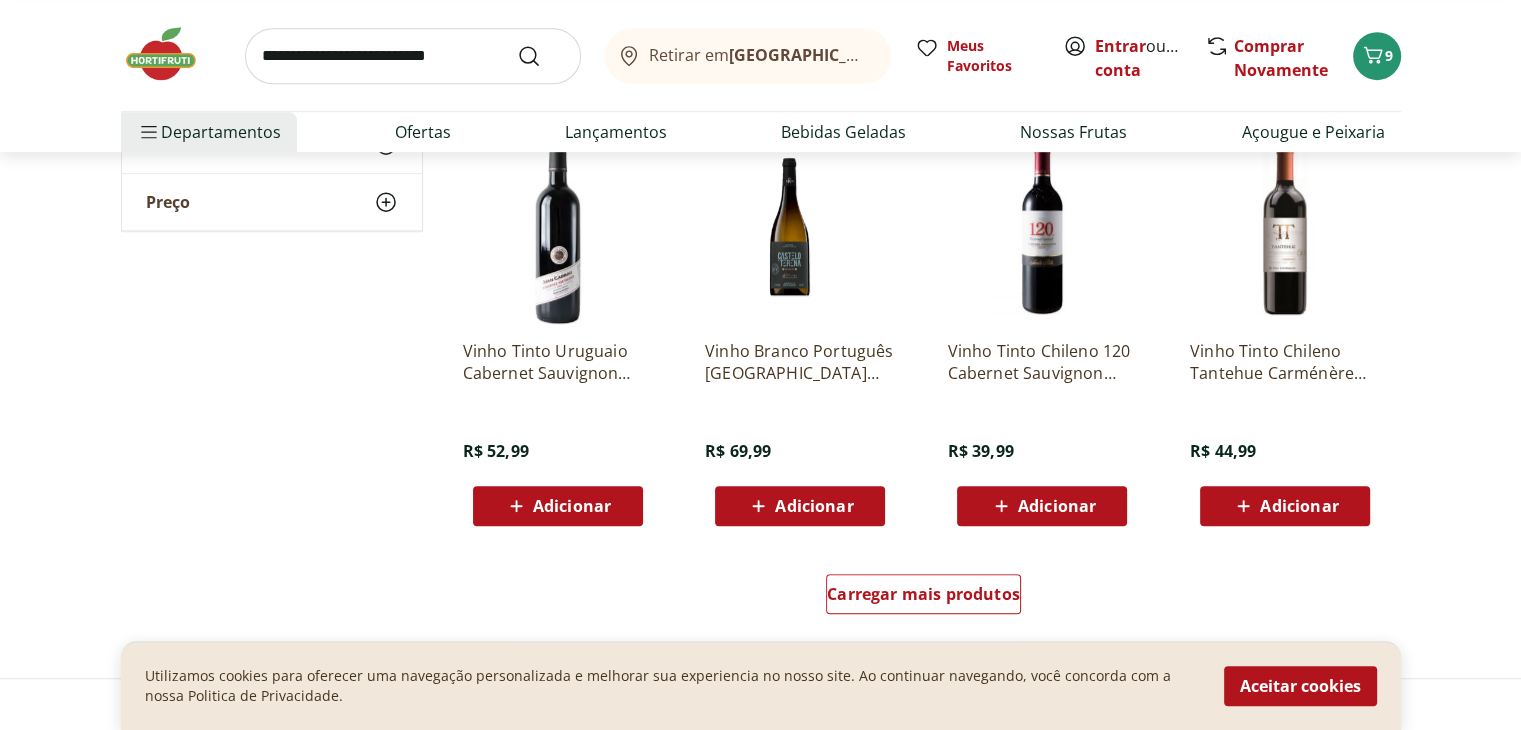 scroll, scrollTop: 1100, scrollLeft: 0, axis: vertical 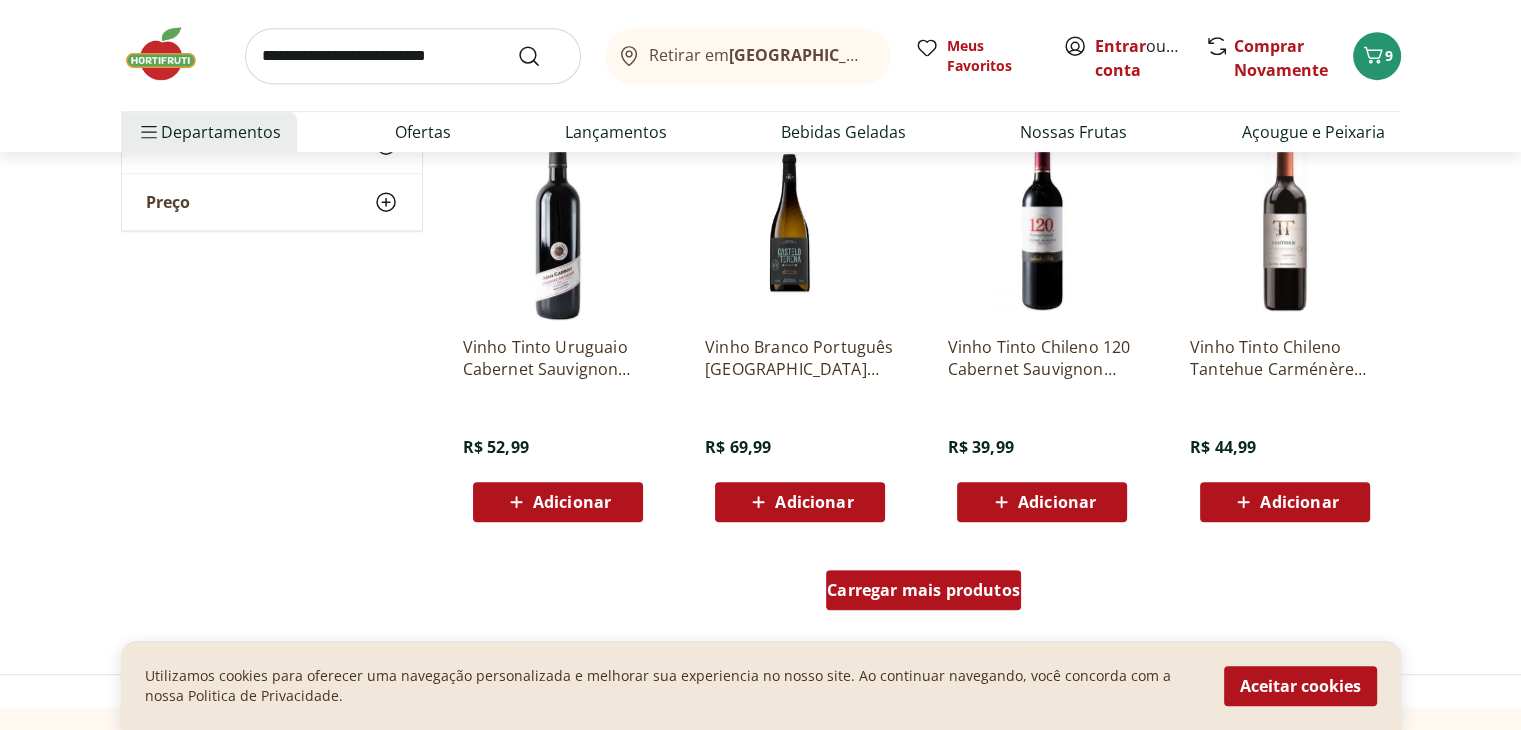 click on "Carregar mais produtos" at bounding box center (923, 590) 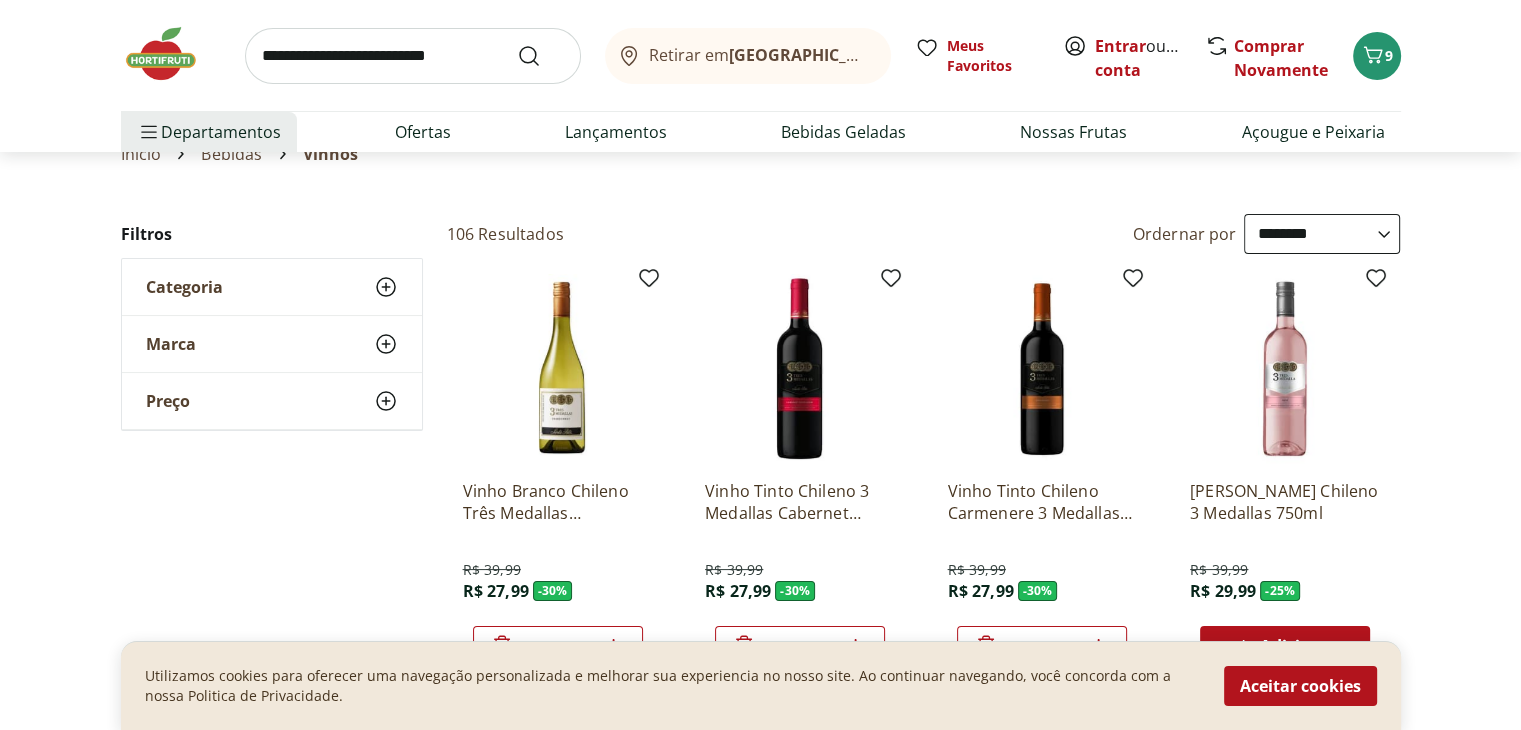 scroll, scrollTop: 200, scrollLeft: 0, axis: vertical 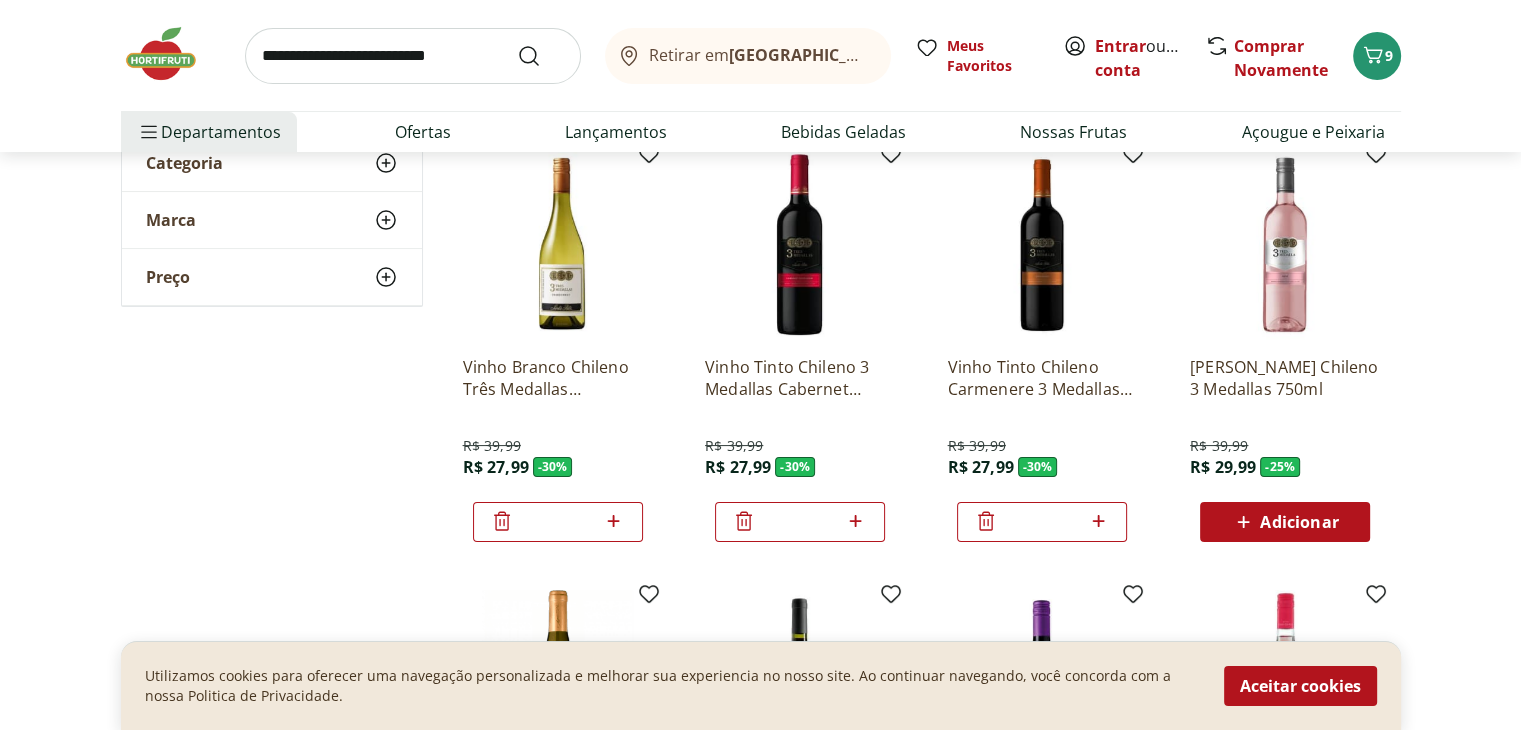 click on "**********" at bounding box center (760, 1468) 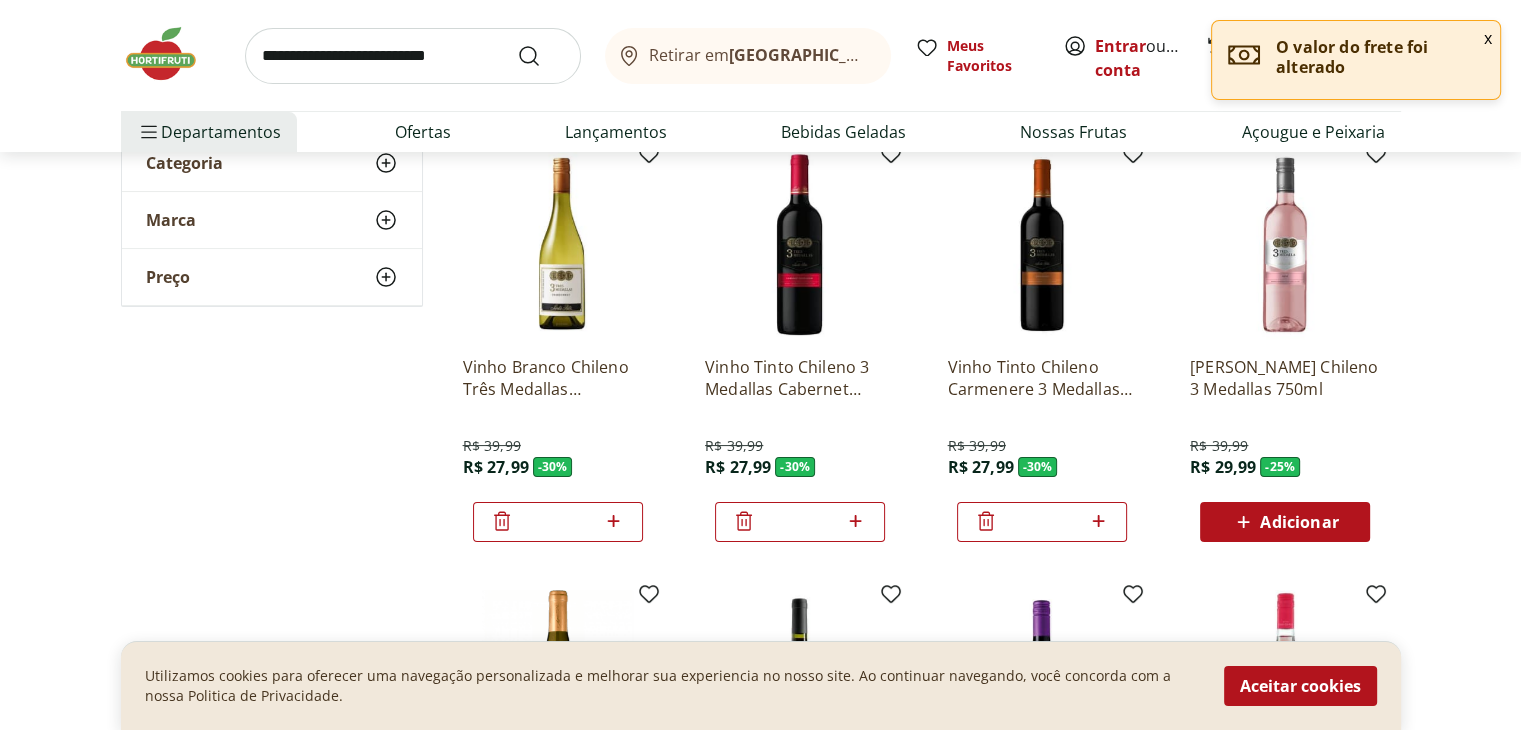 click on "Adicionar" at bounding box center (1299, 522) 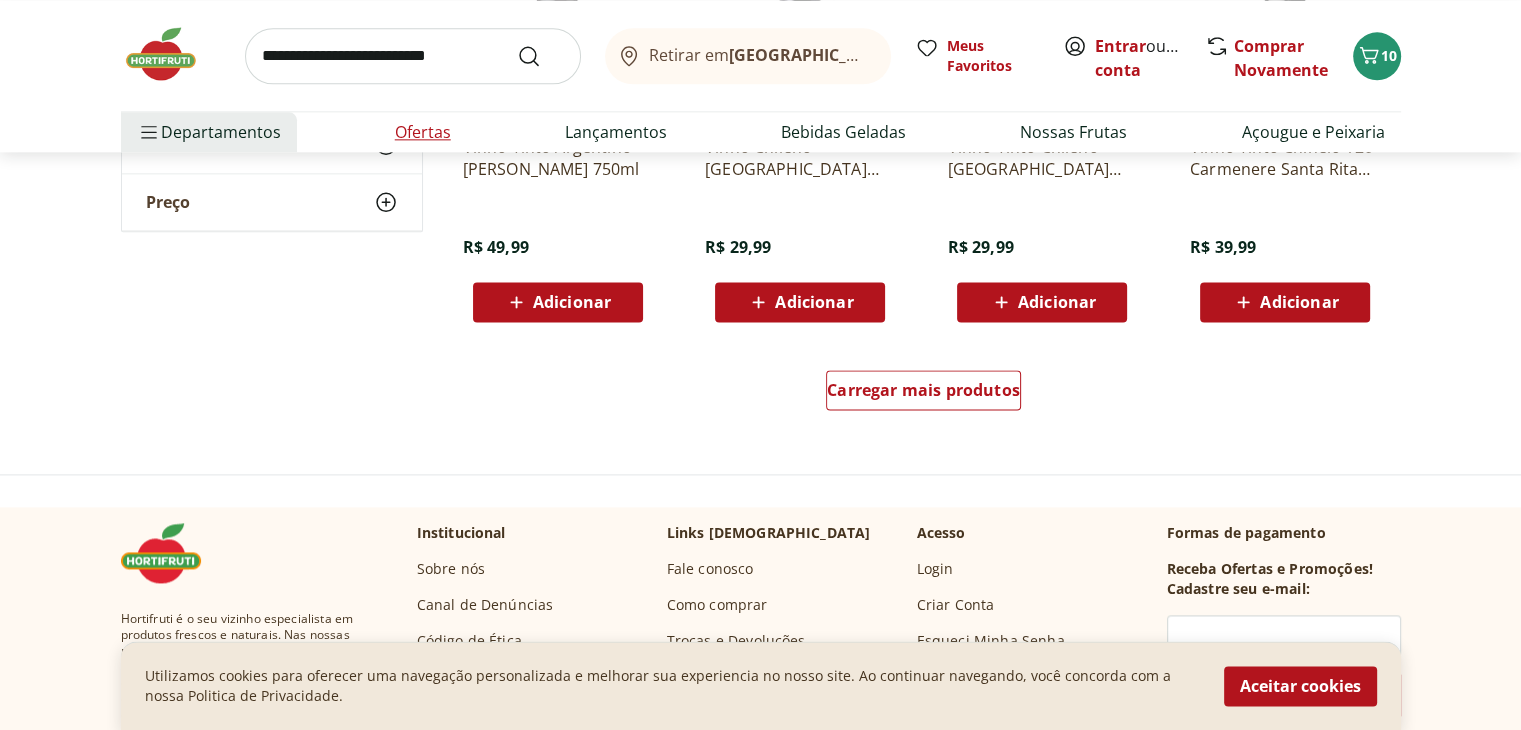 scroll, scrollTop: 2400, scrollLeft: 0, axis: vertical 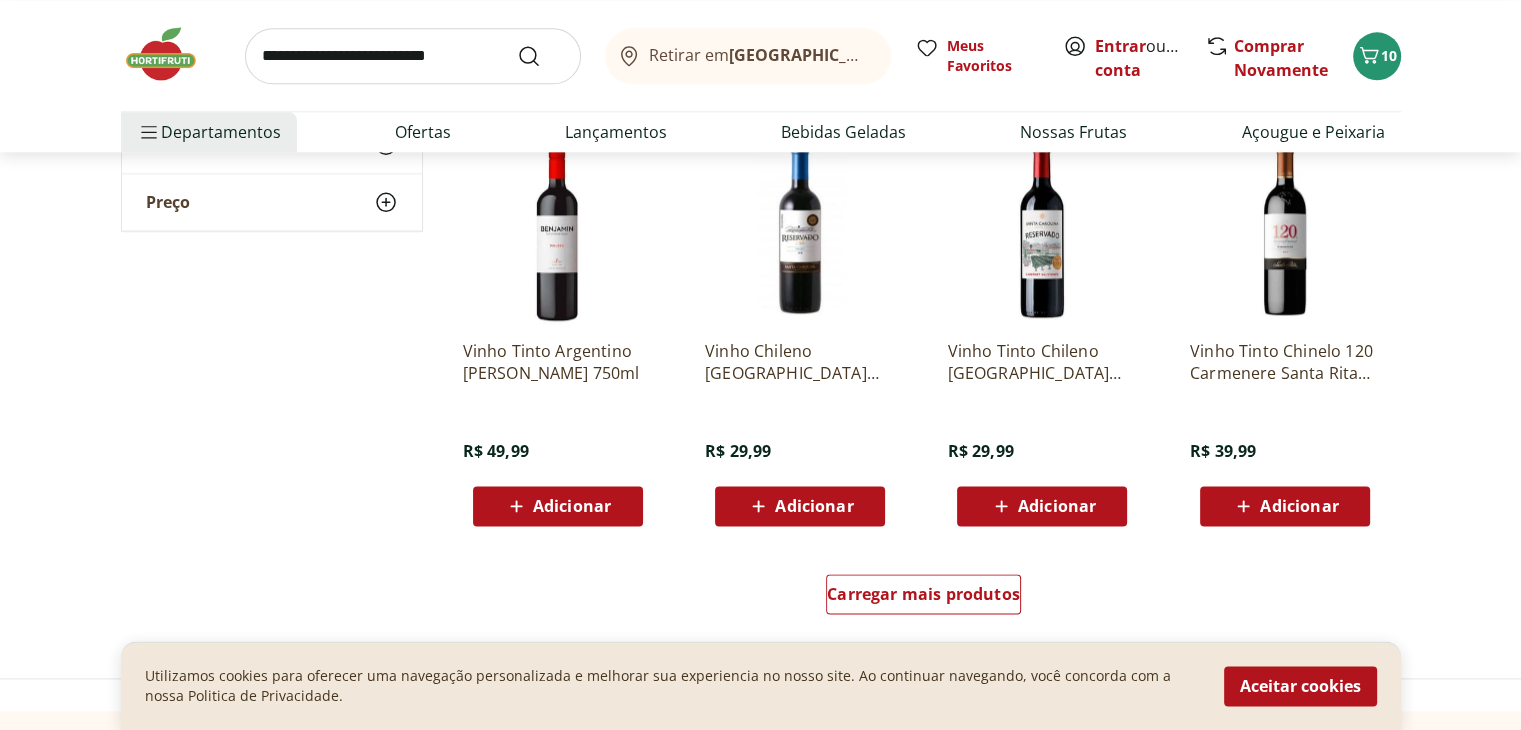 click at bounding box center [413, 56] 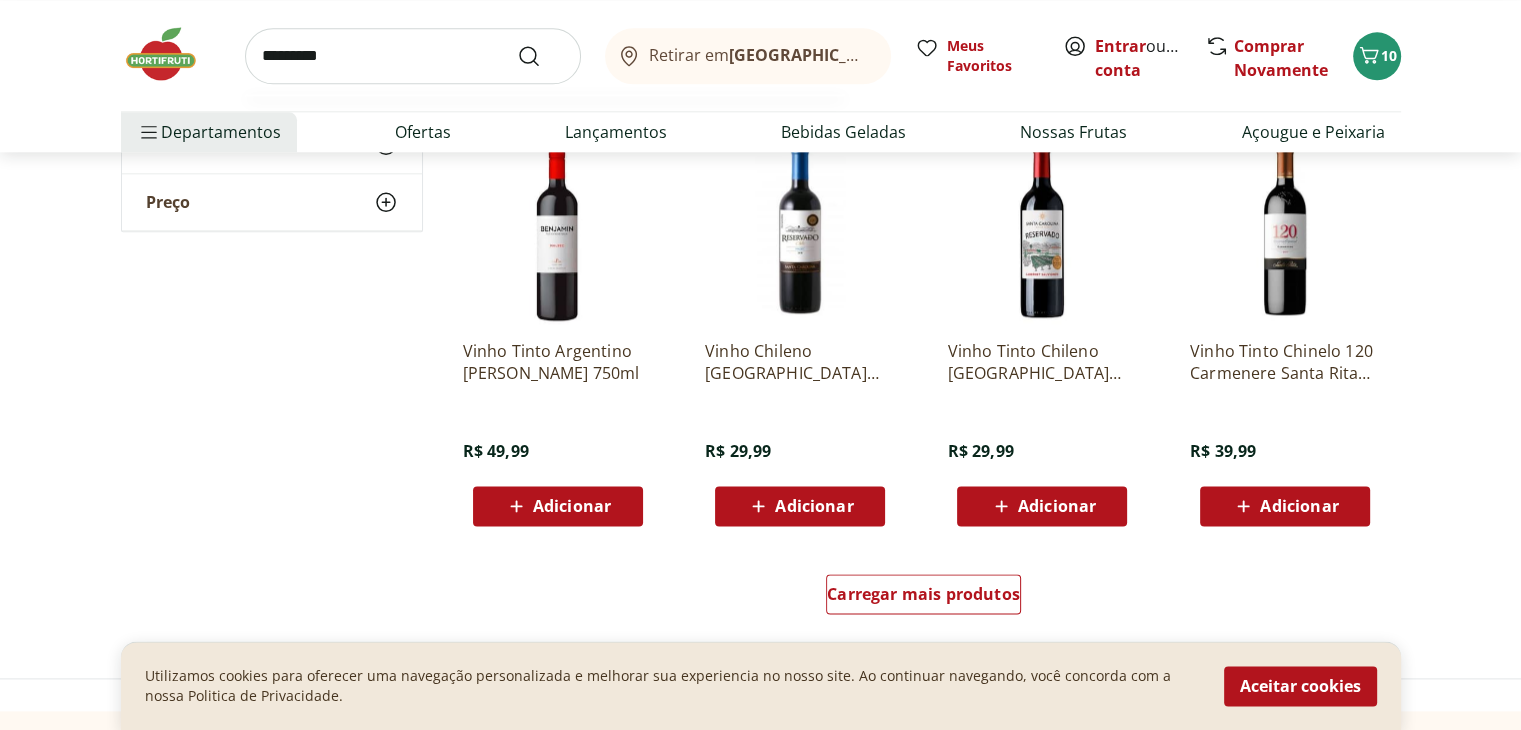 type on "*********" 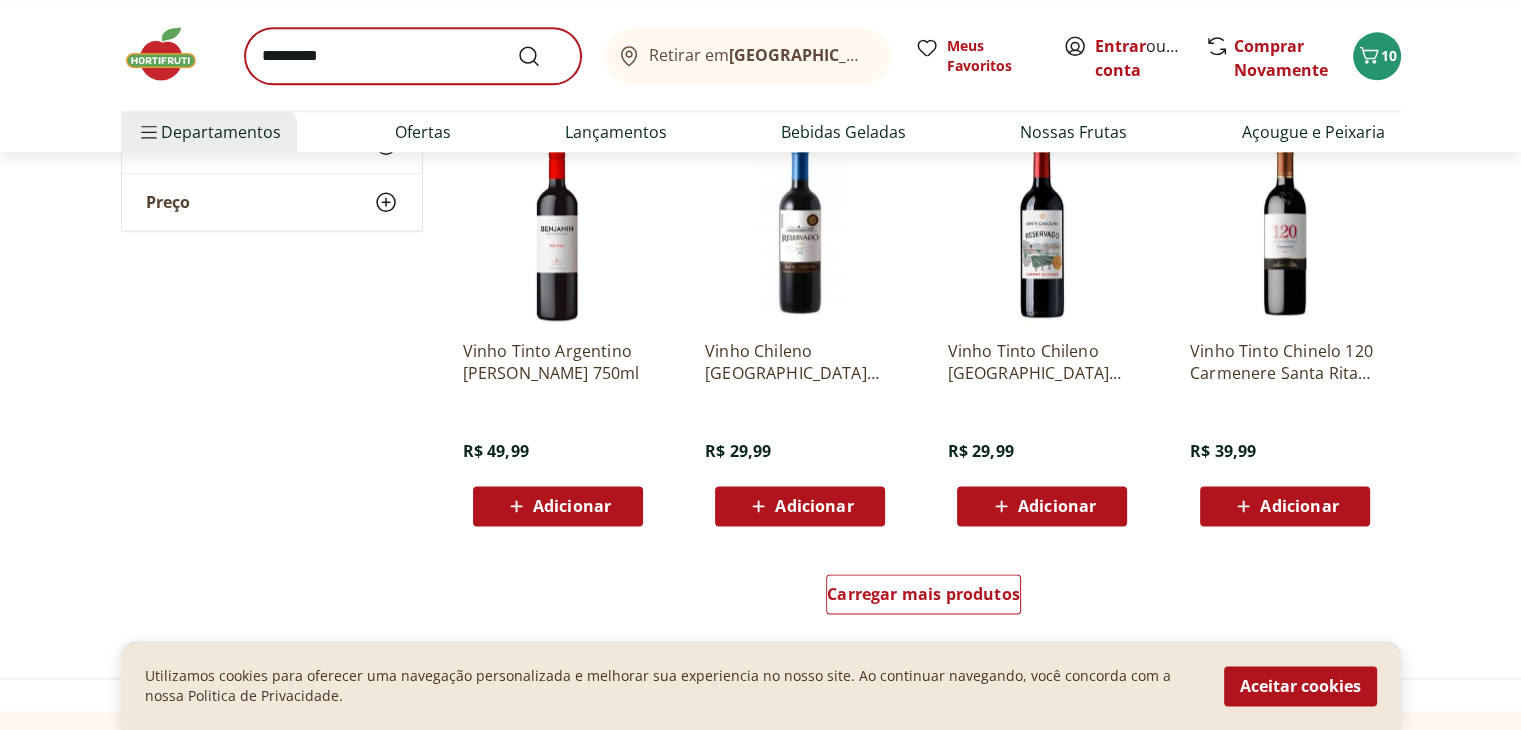 scroll, scrollTop: 0, scrollLeft: 0, axis: both 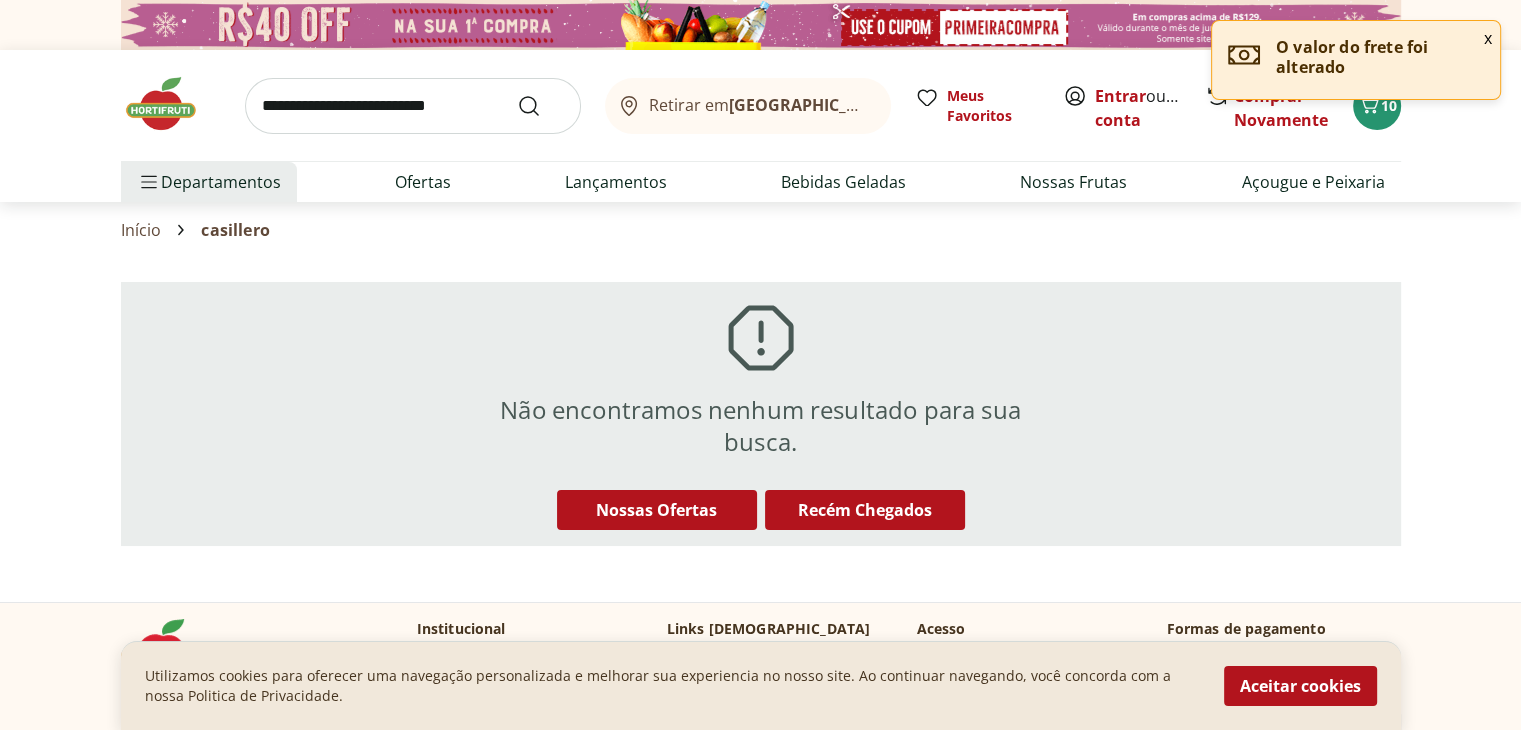 click at bounding box center [413, 106] 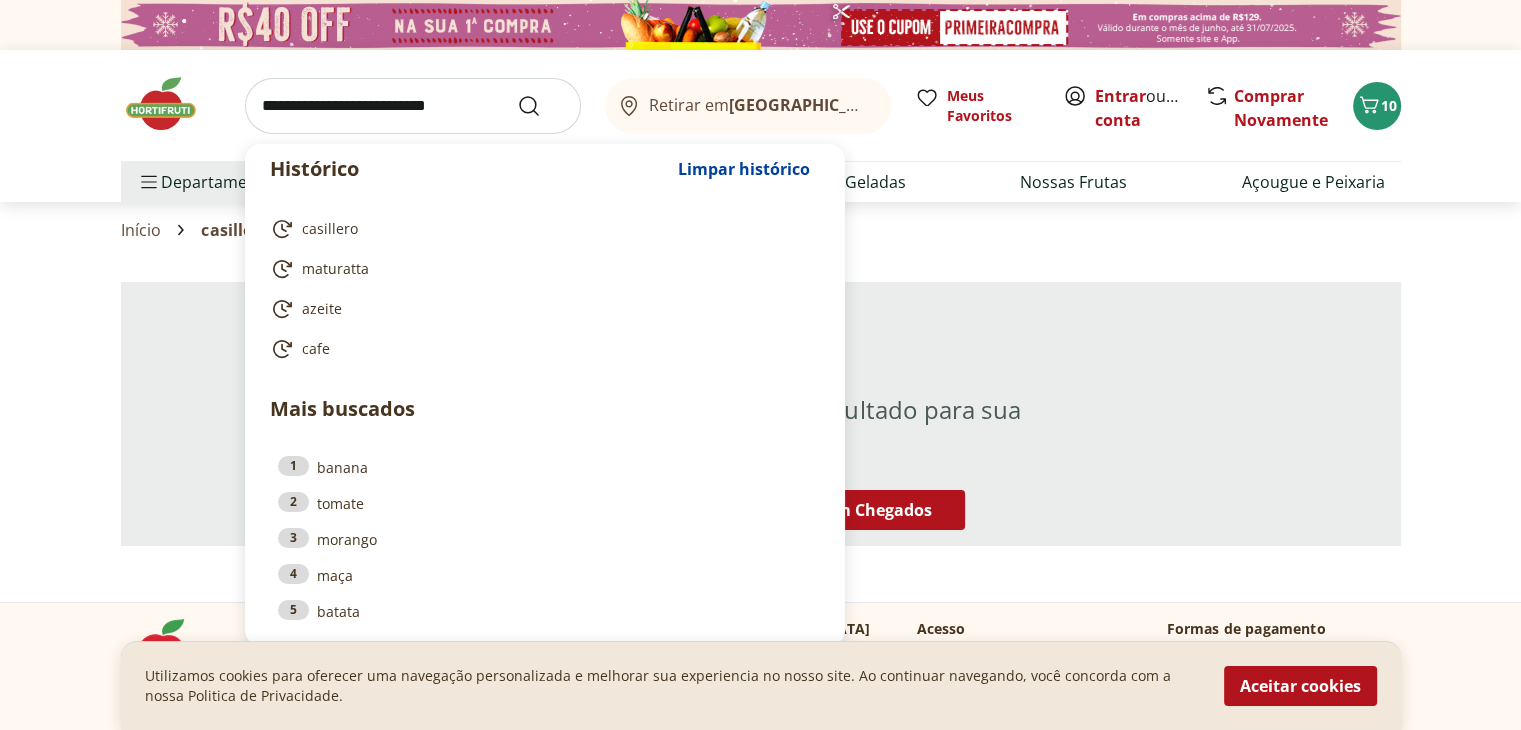 click on "Histórico Limpar histórico casillero maturatta azeite cafe Mais buscados 1 banana 2 tomate 3 morango 4 maça 5 batata Retirar em  Rio das Ostras/RJ Meus Favoritos Entrar  ou  Criar conta Comprar Novamente 10" at bounding box center [761, 105] 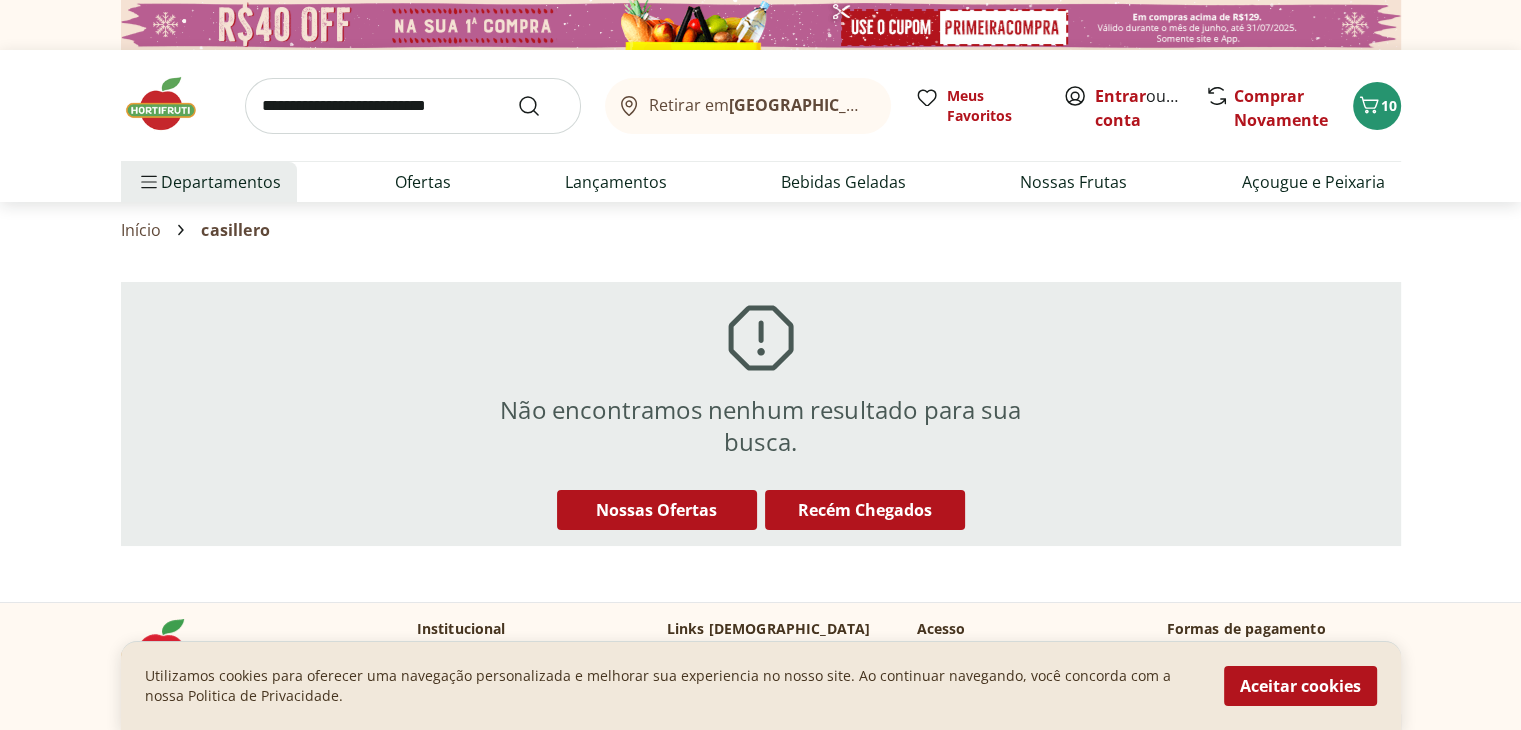 click at bounding box center [413, 106] 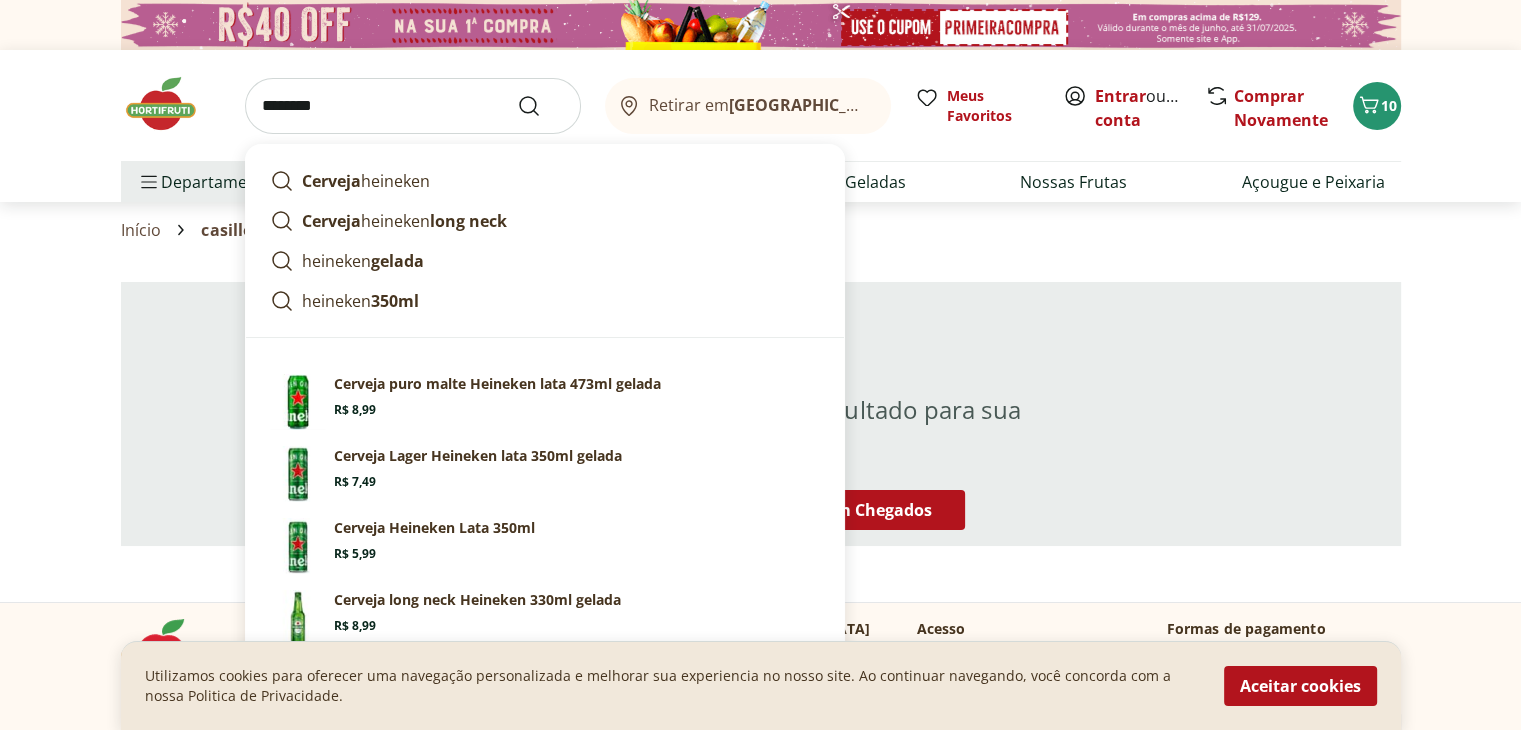 type on "********" 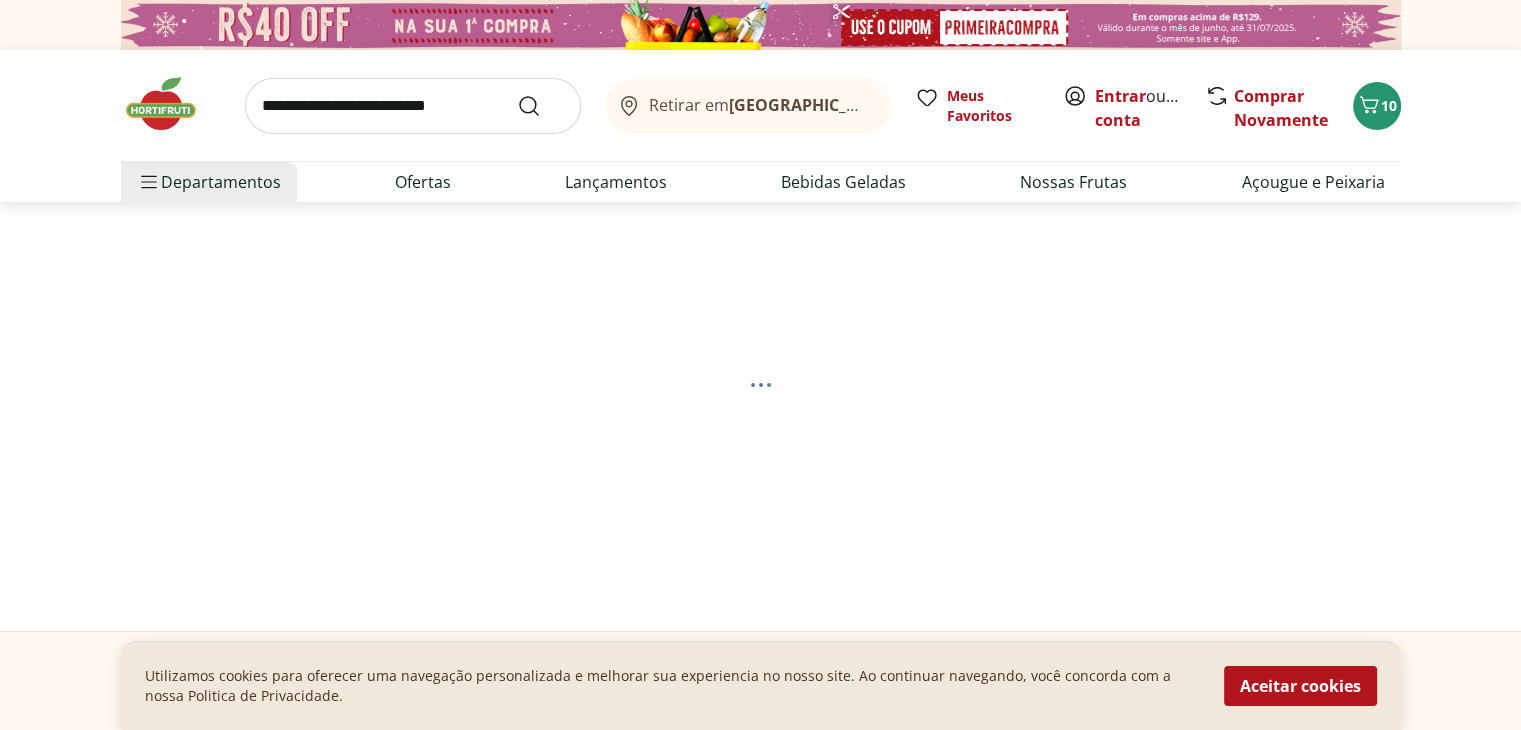 select on "**********" 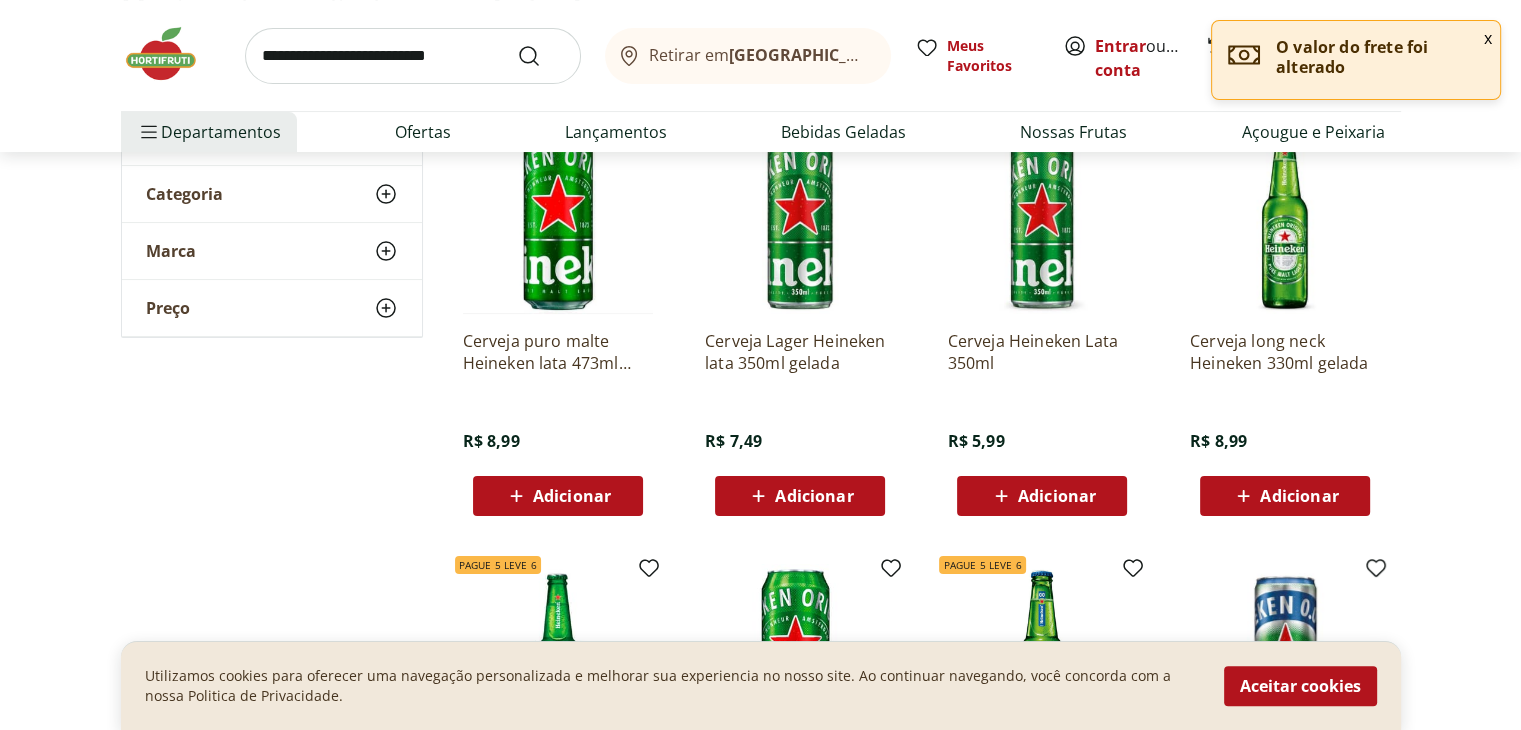 scroll, scrollTop: 300, scrollLeft: 0, axis: vertical 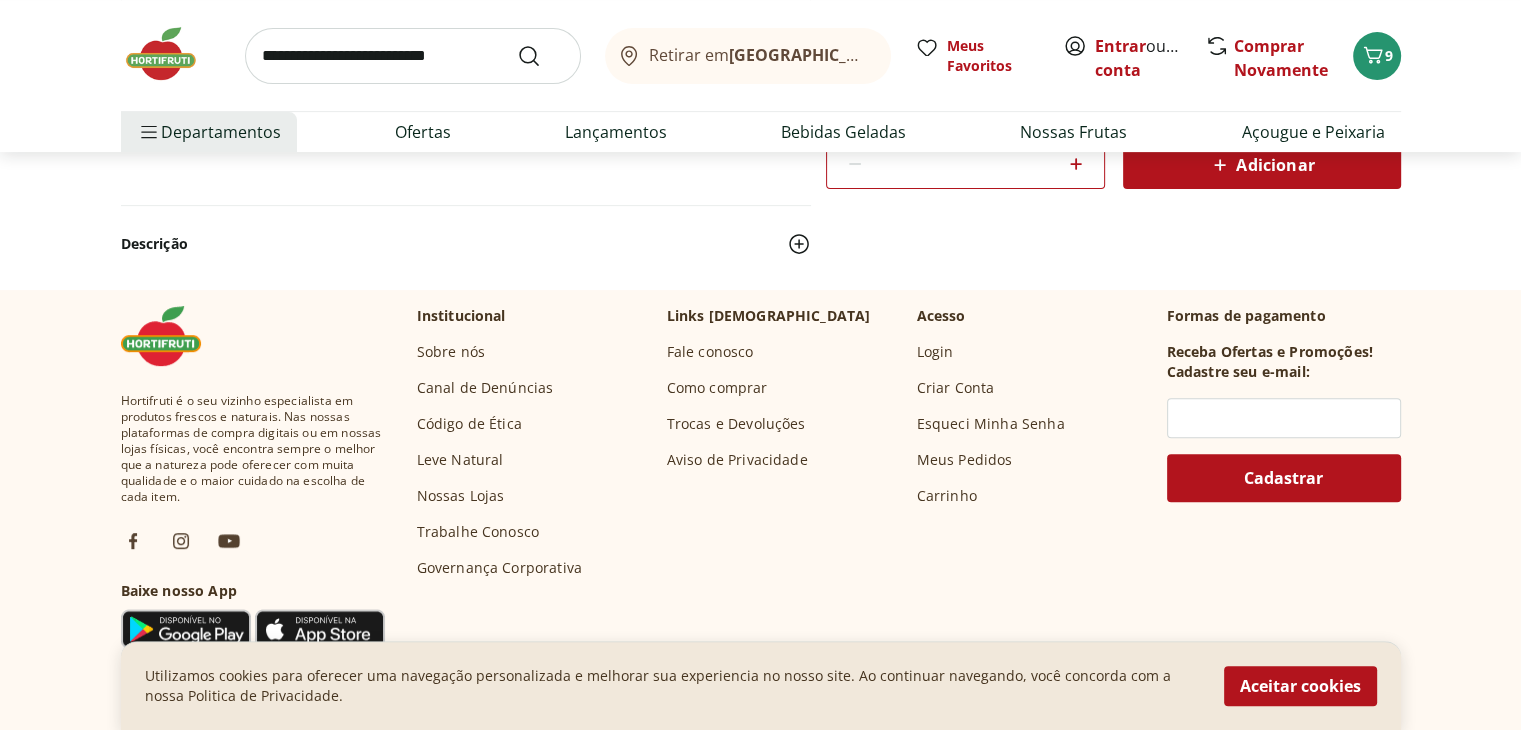 click at bounding box center [799, 244] 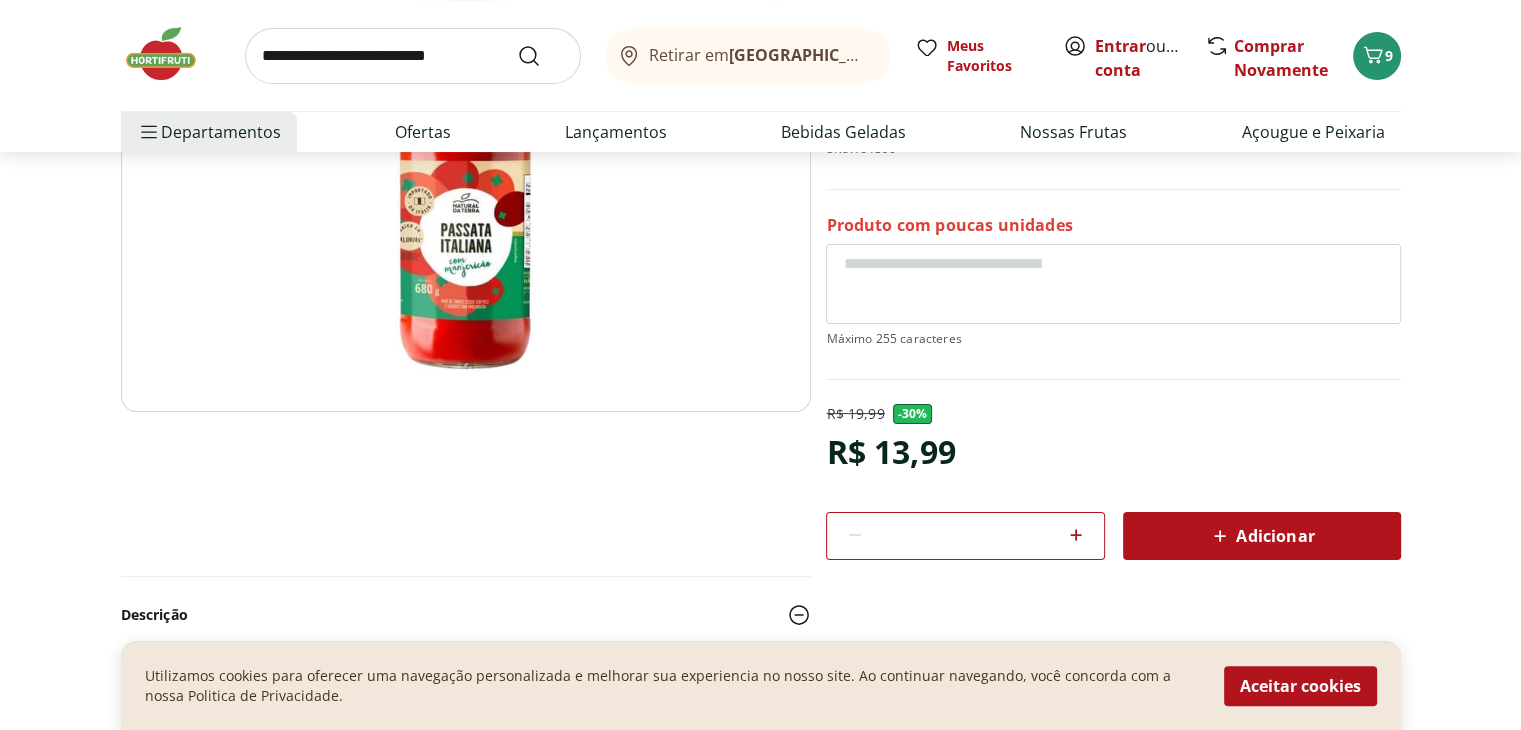 scroll, scrollTop: 300, scrollLeft: 0, axis: vertical 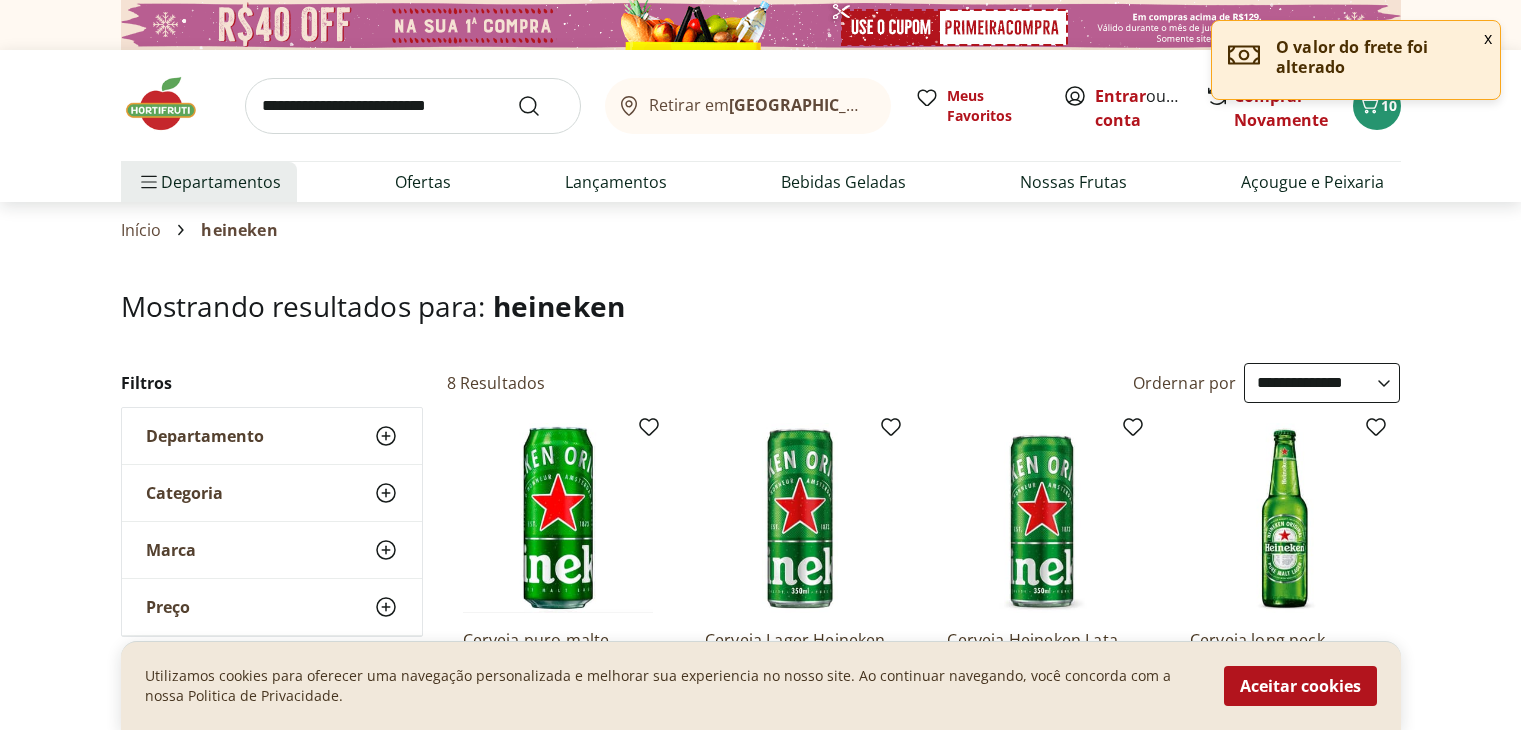 select on "**********" 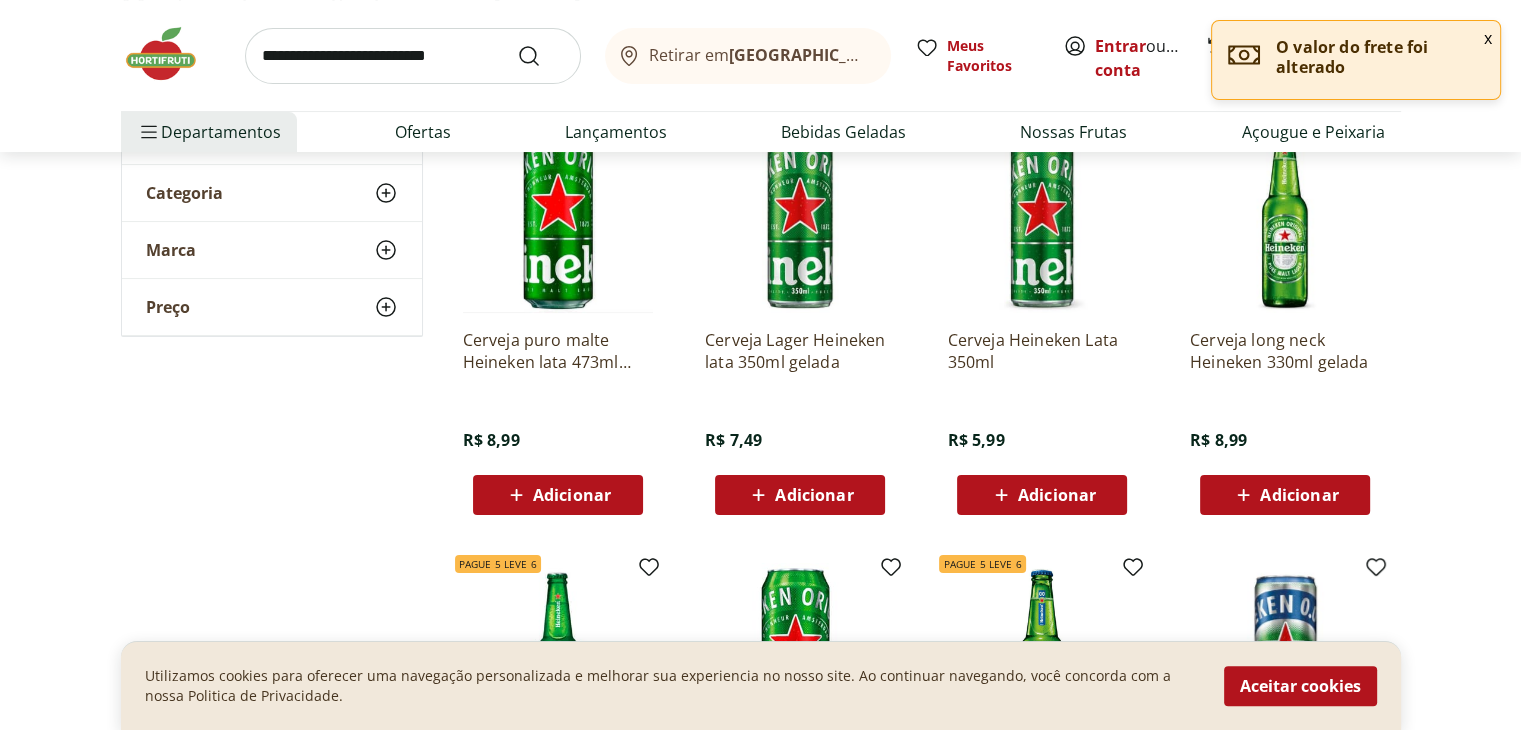 scroll, scrollTop: 0, scrollLeft: 0, axis: both 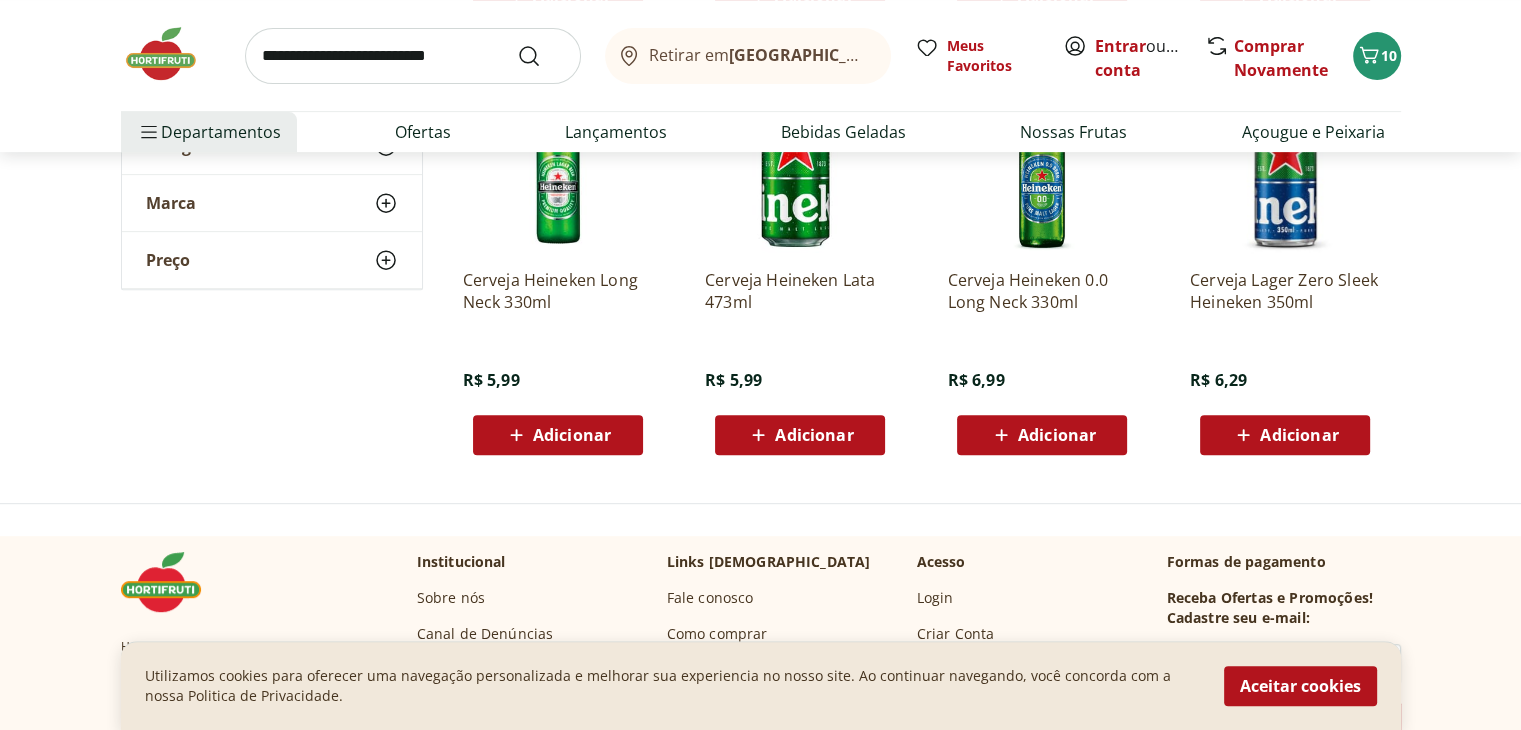 click on "**********" at bounding box center [760, -4] 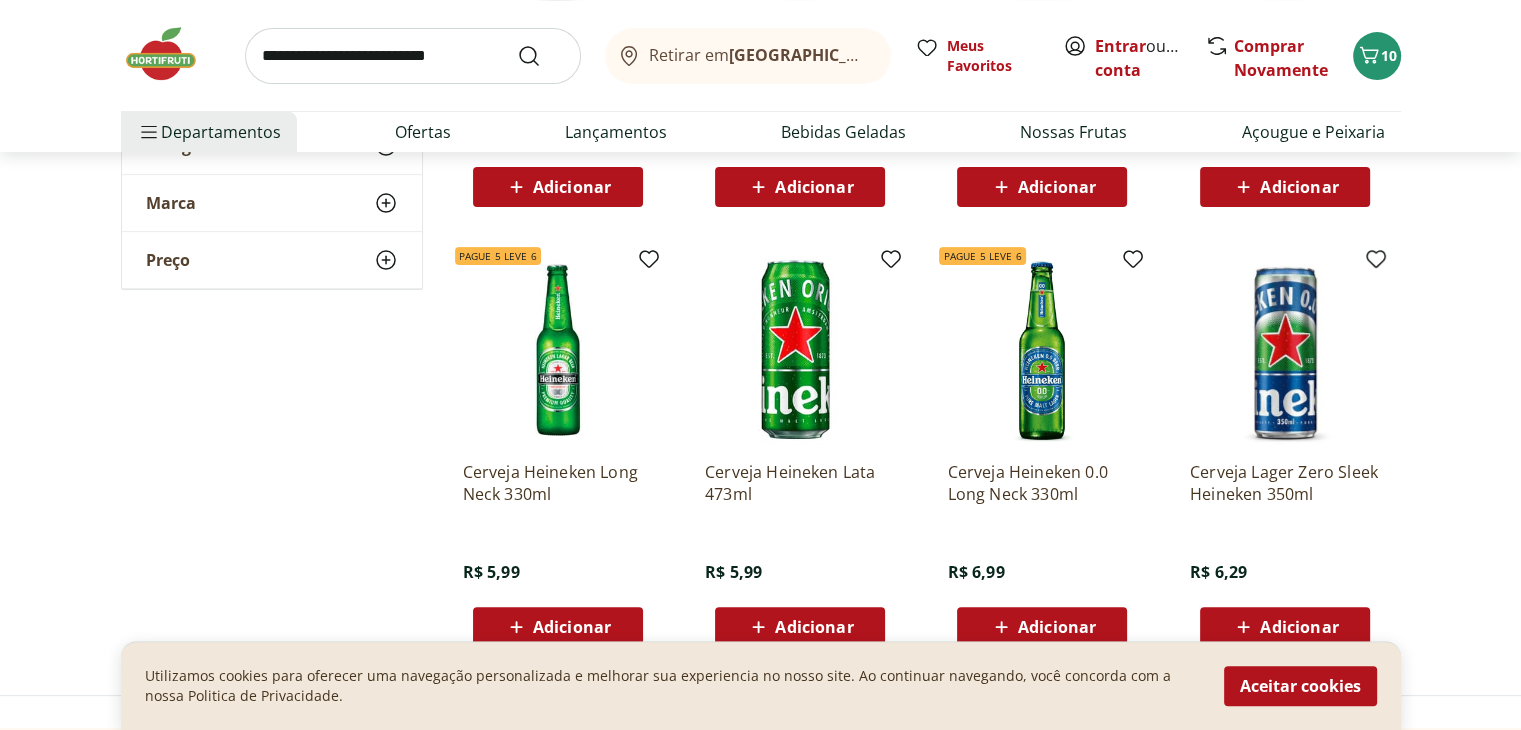 scroll, scrollTop: 700, scrollLeft: 0, axis: vertical 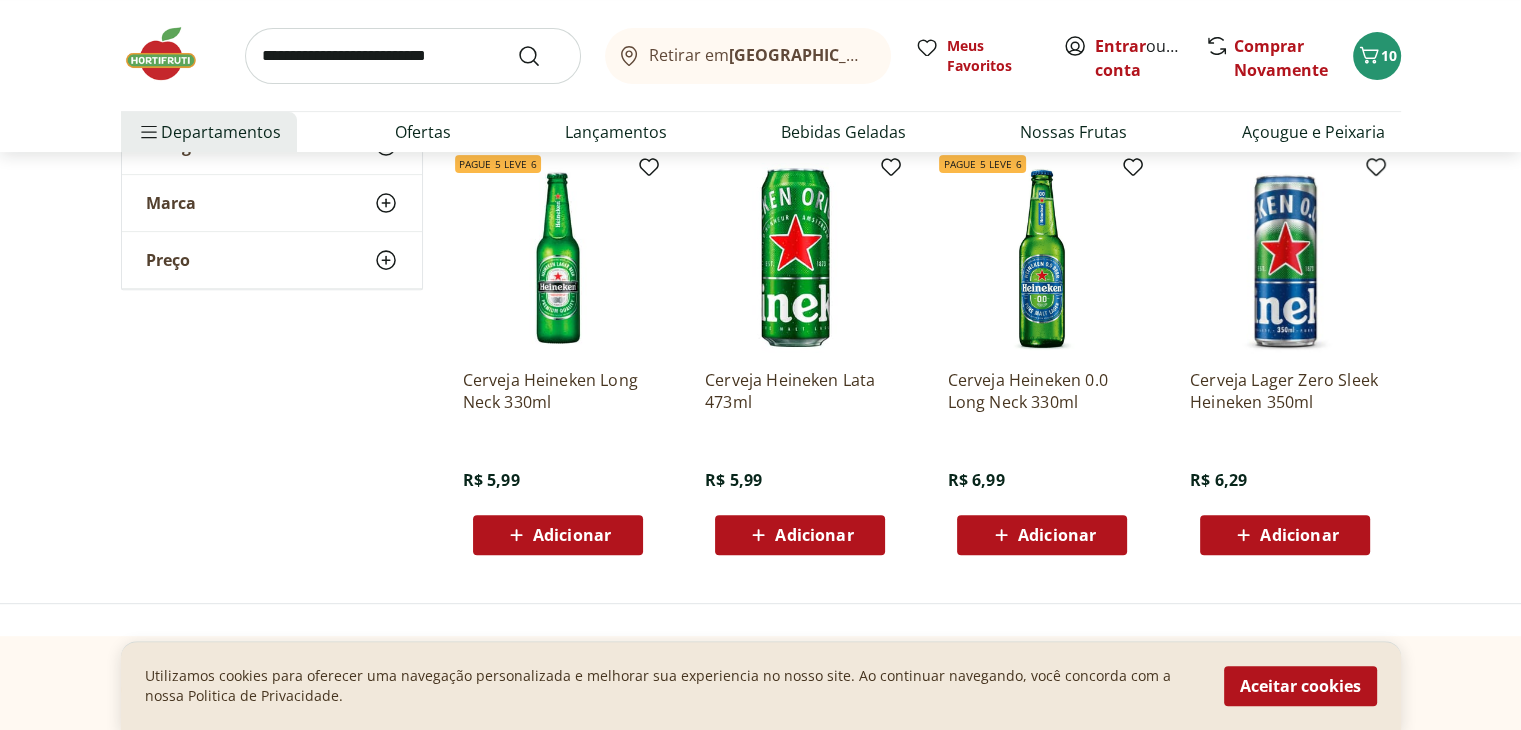 click on "Adicionar" at bounding box center [814, 535] 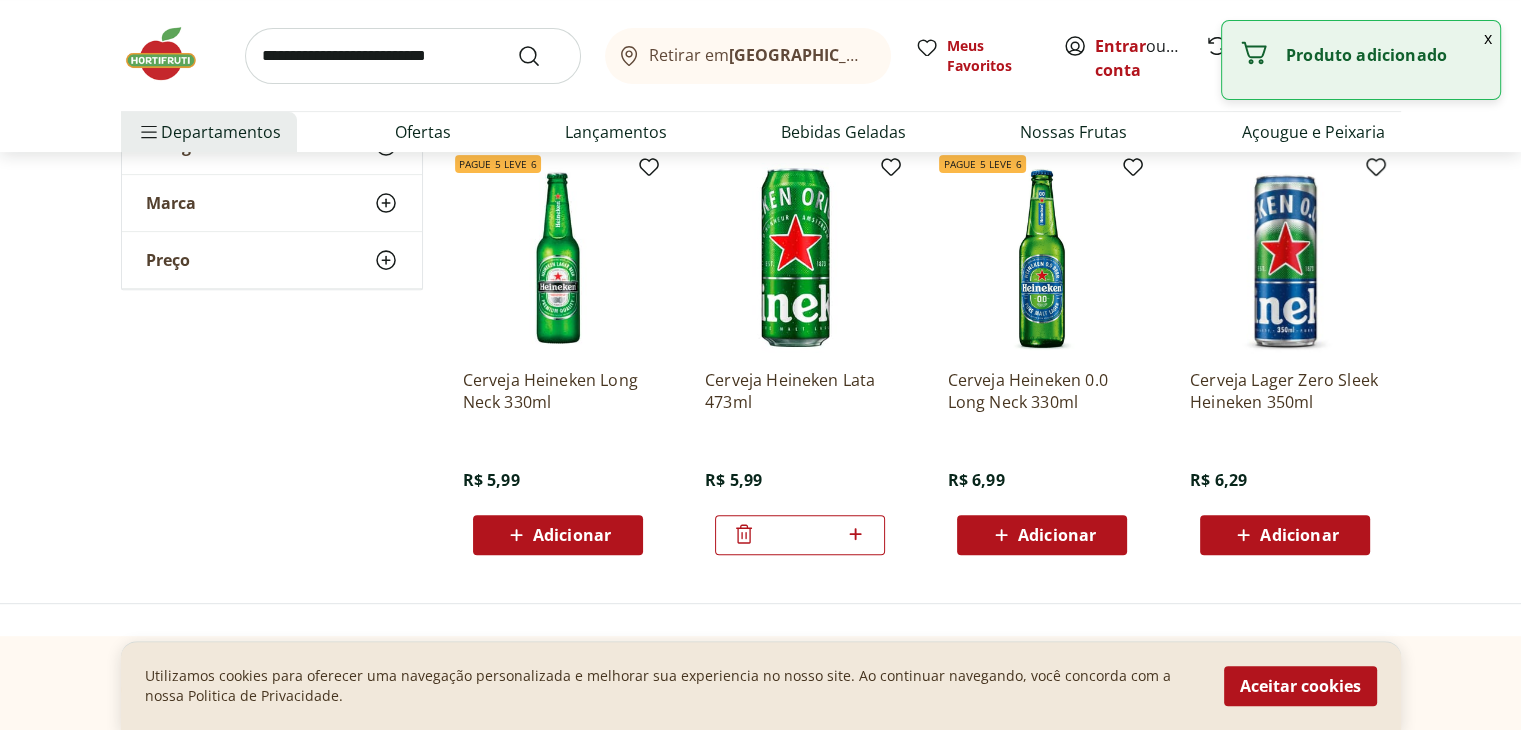 click 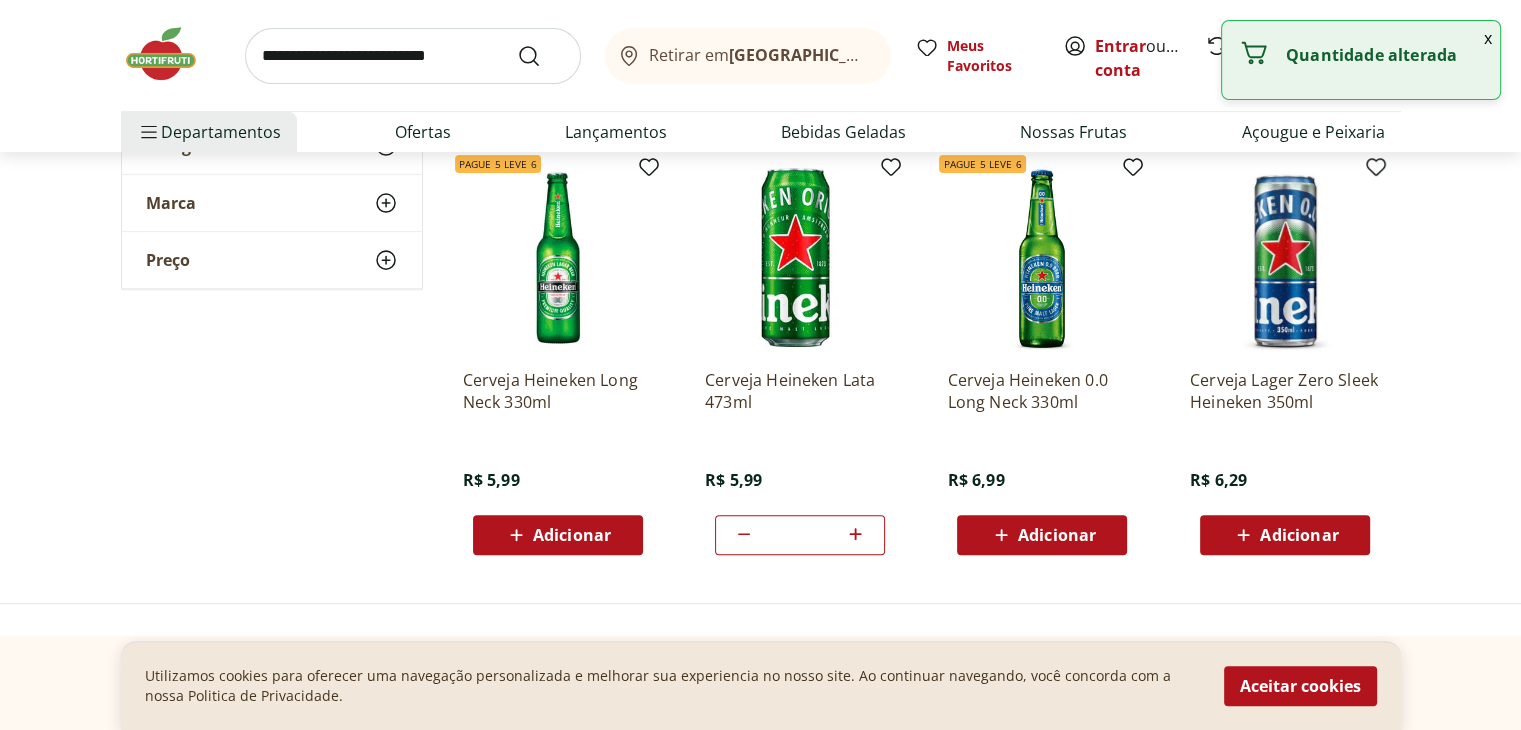 click 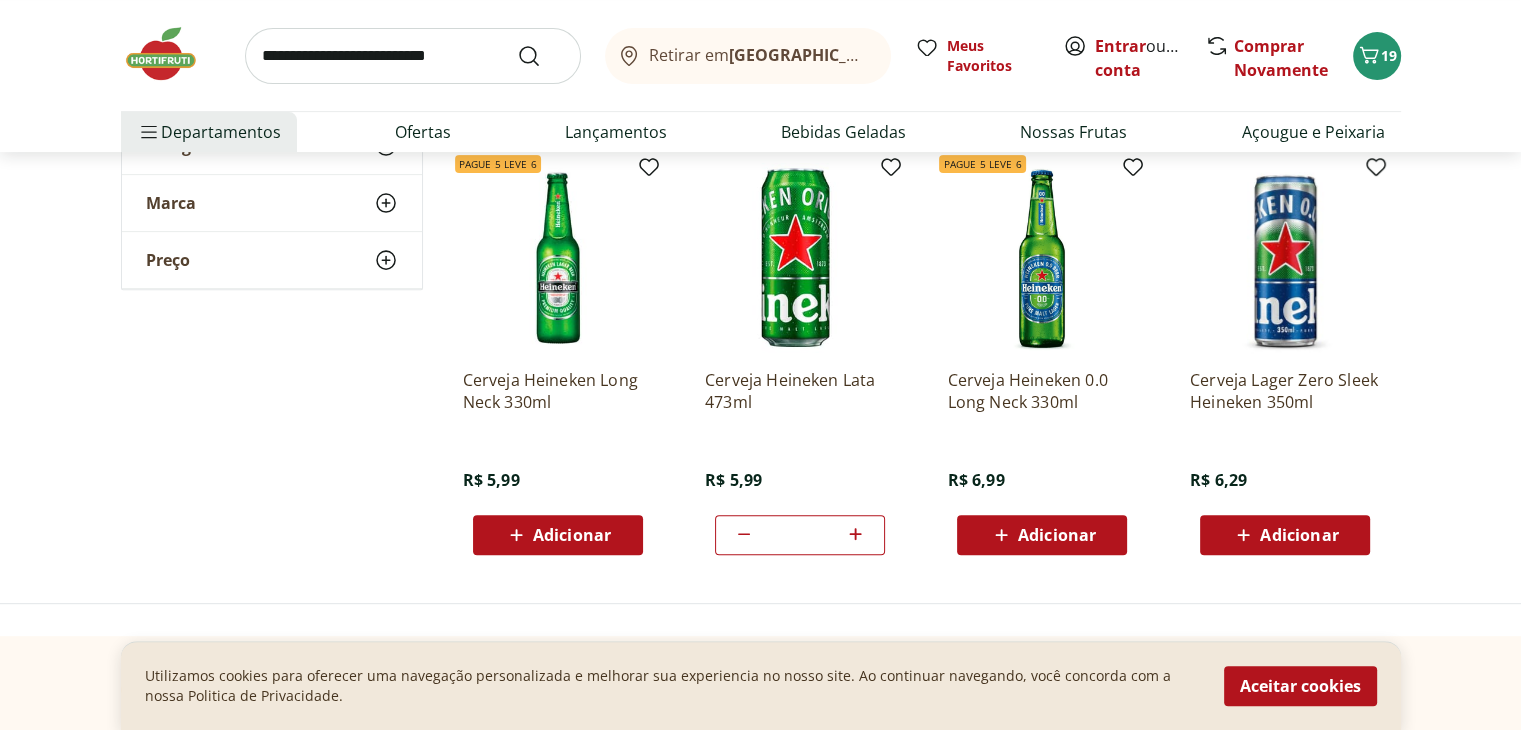 click on "**********" at bounding box center [760, 96] 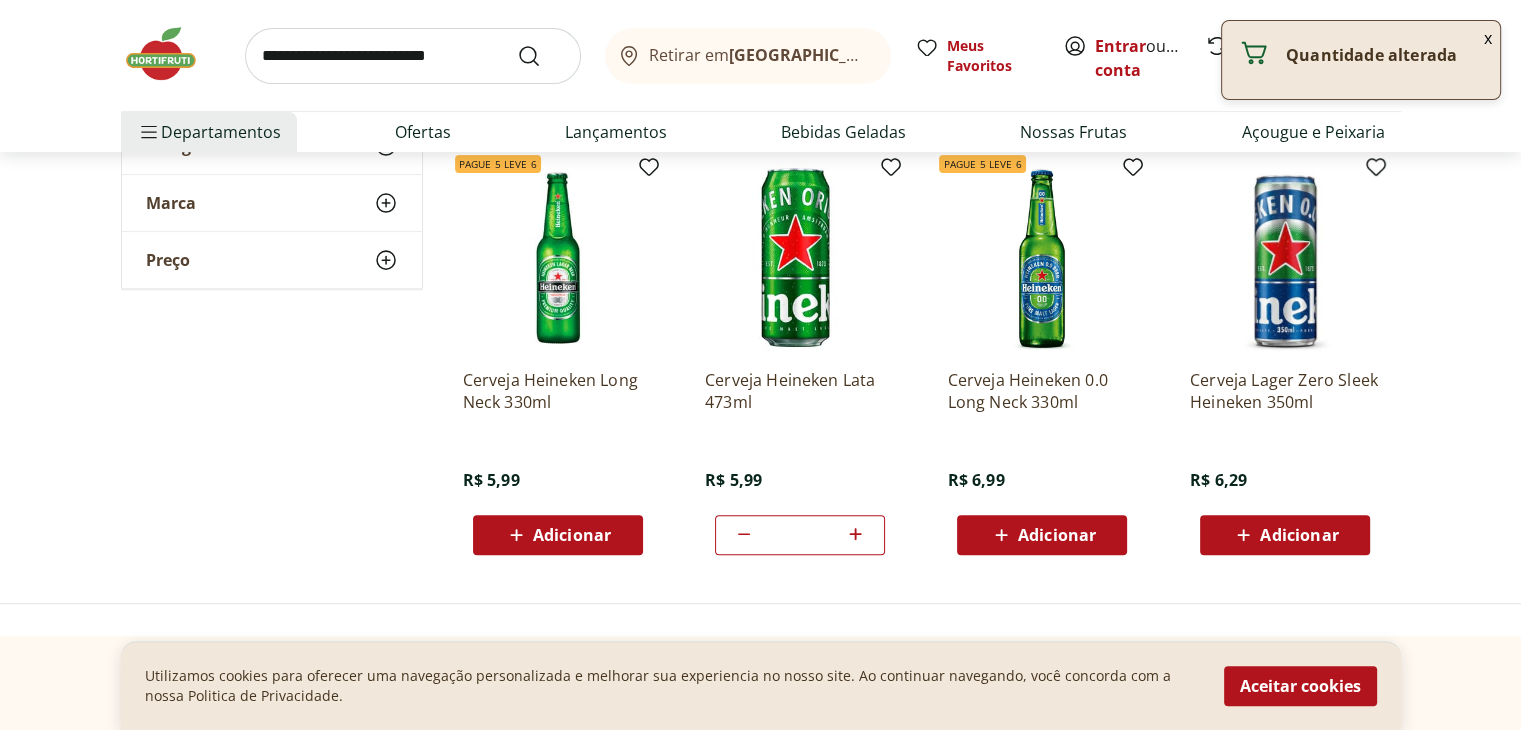 click 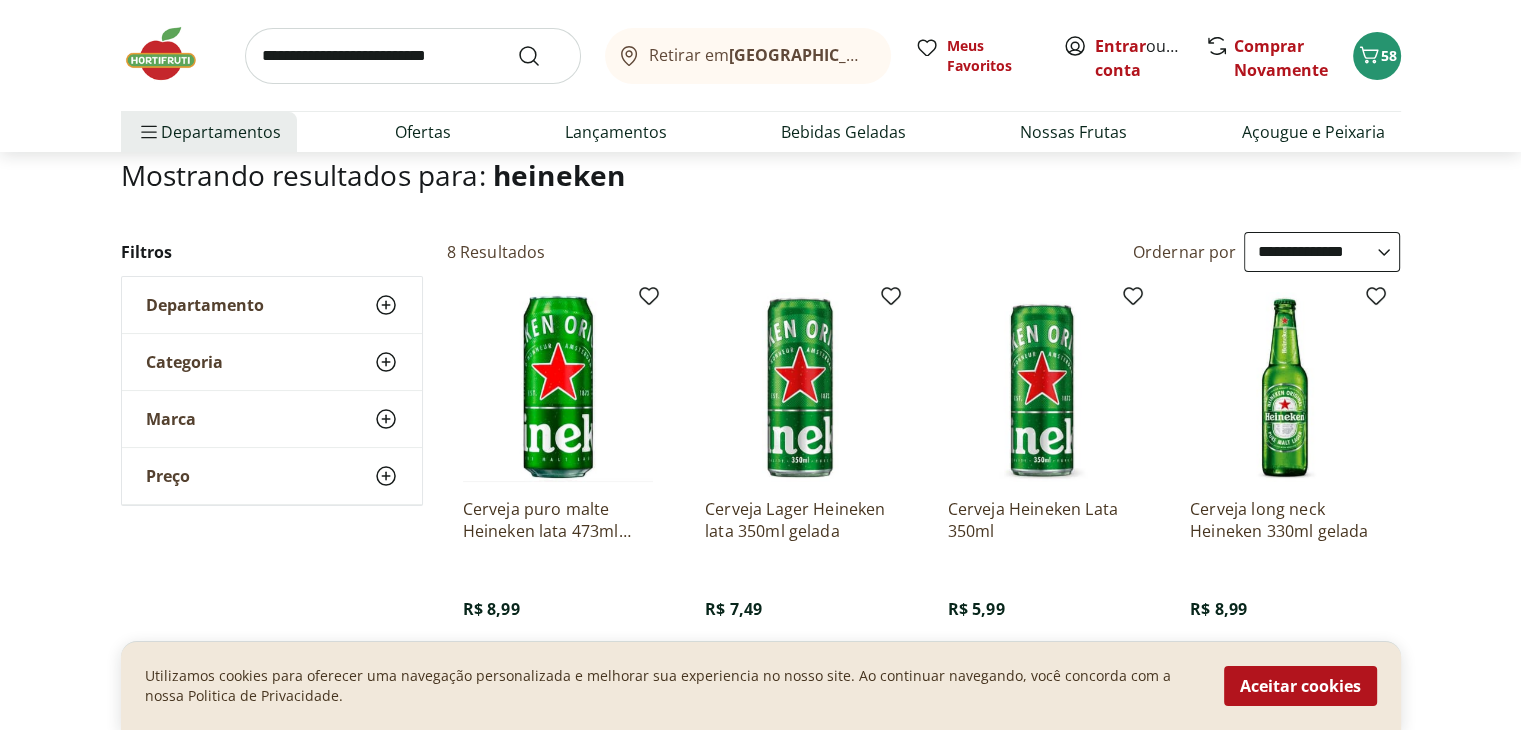 scroll, scrollTop: 0, scrollLeft: 0, axis: both 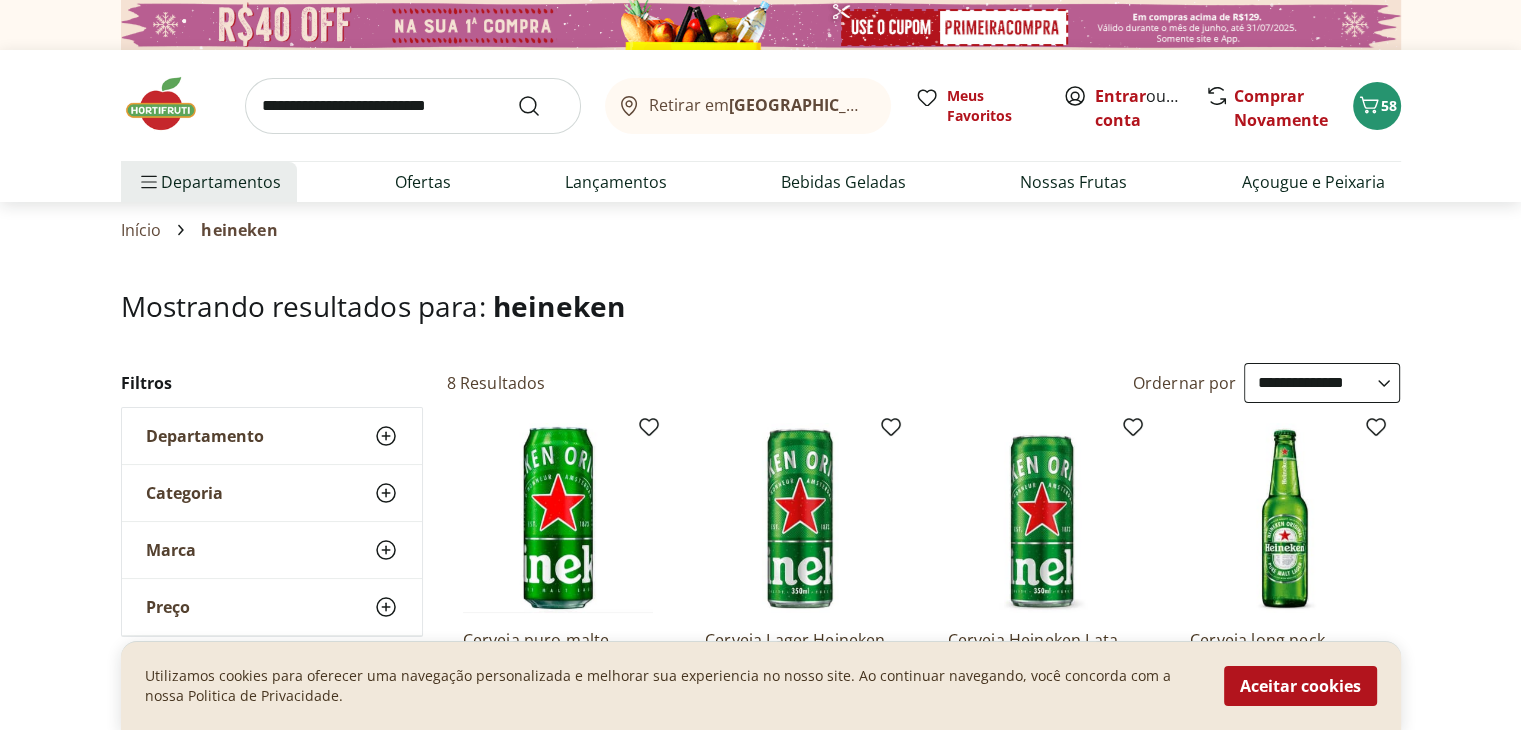click at bounding box center (413, 106) 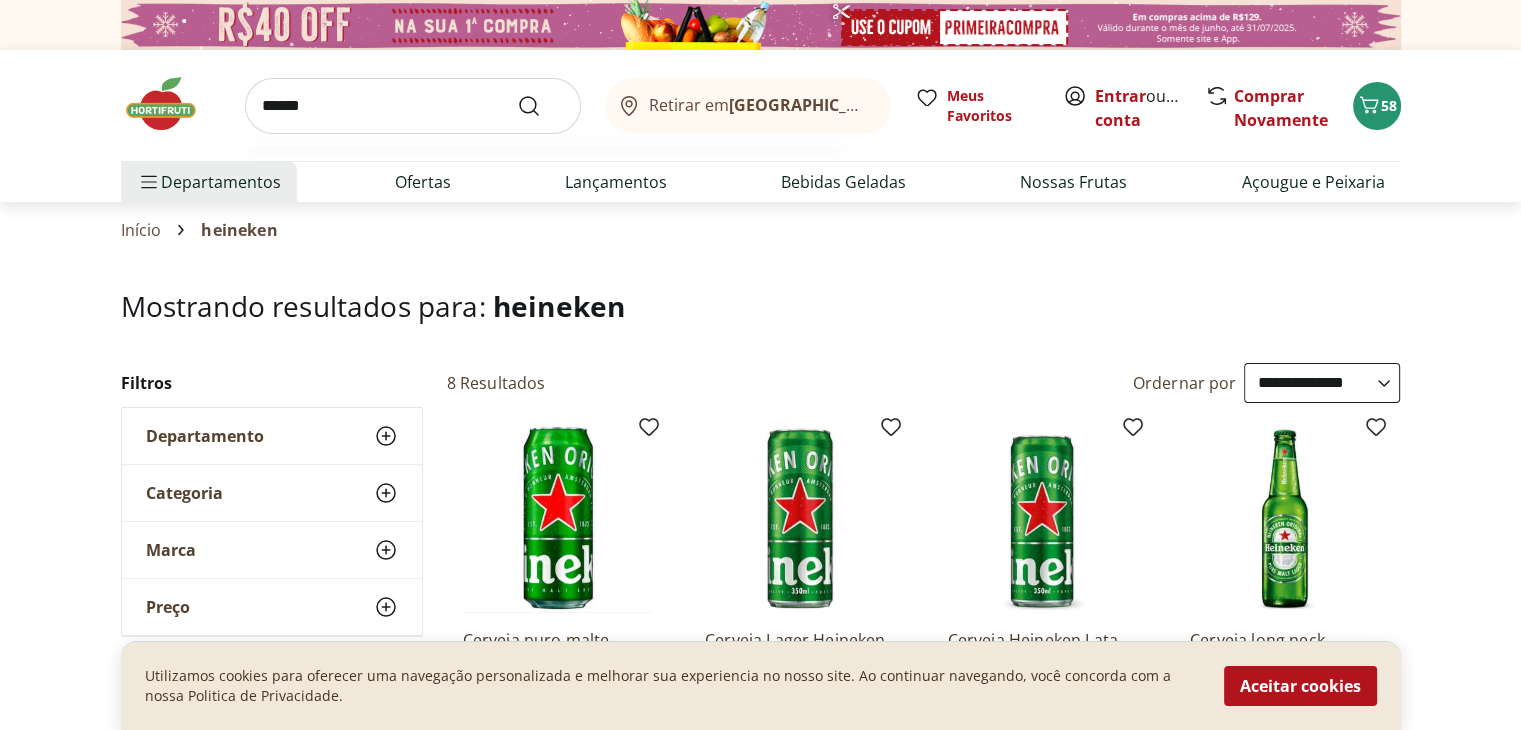 type on "******" 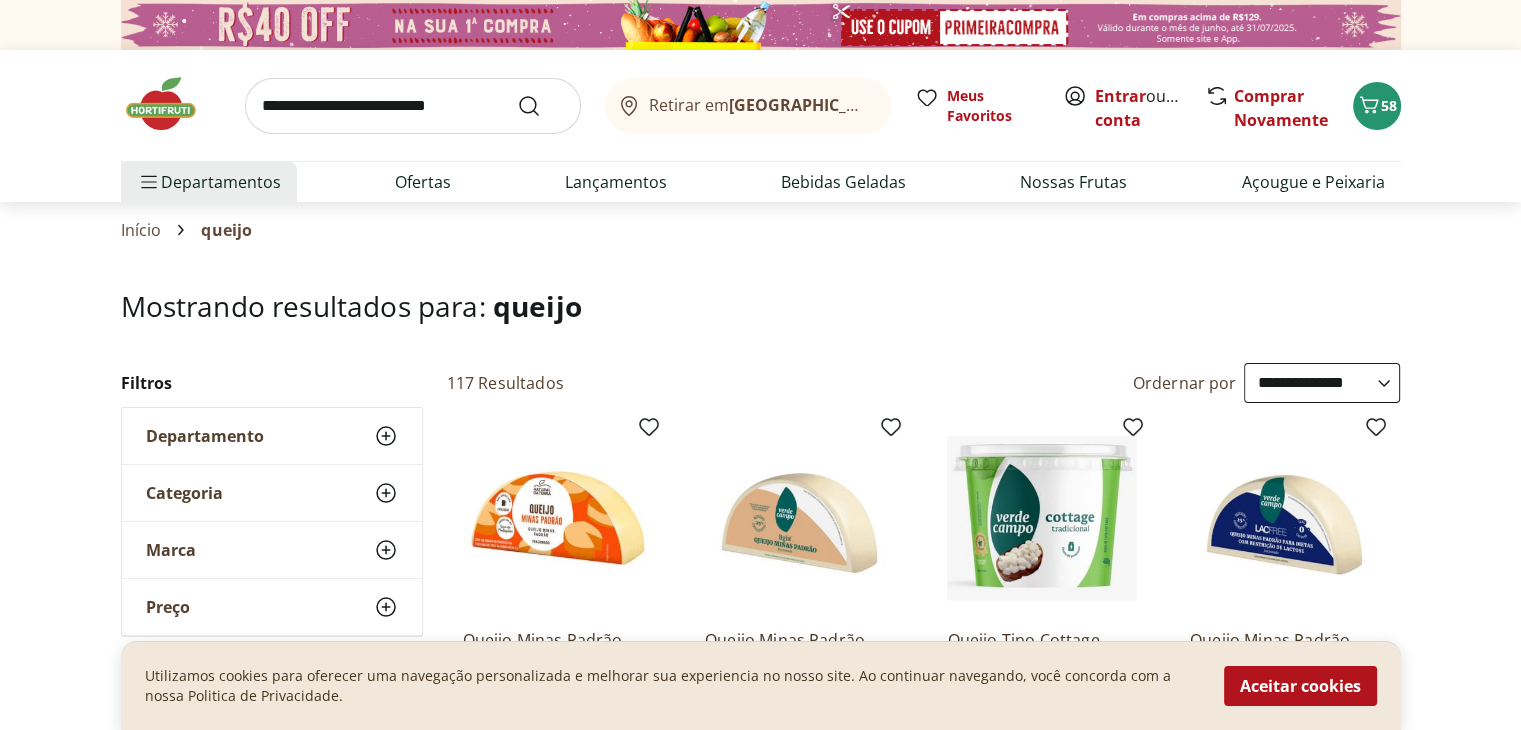 click on "**********" at bounding box center (1322, 383) 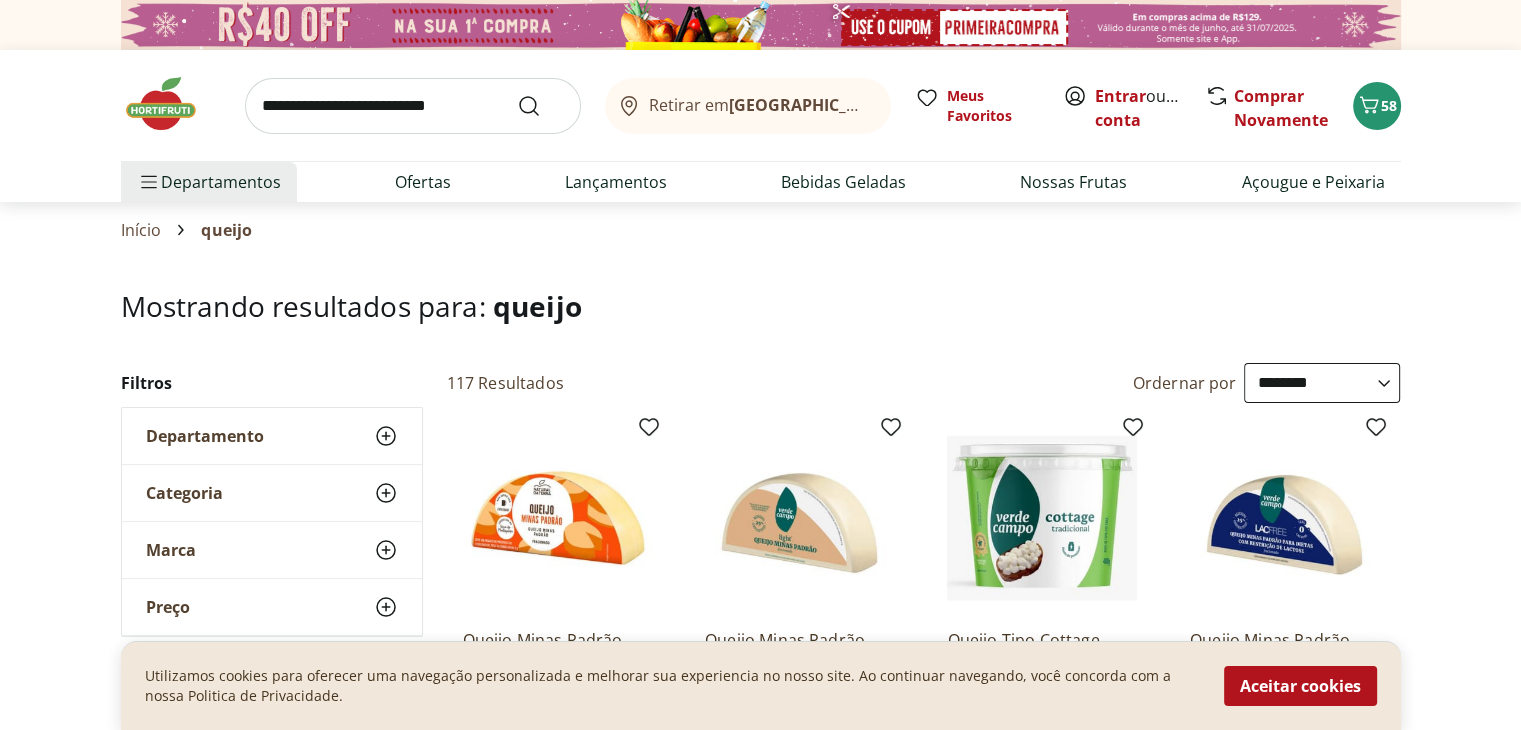 click on "**********" at bounding box center [1322, 383] 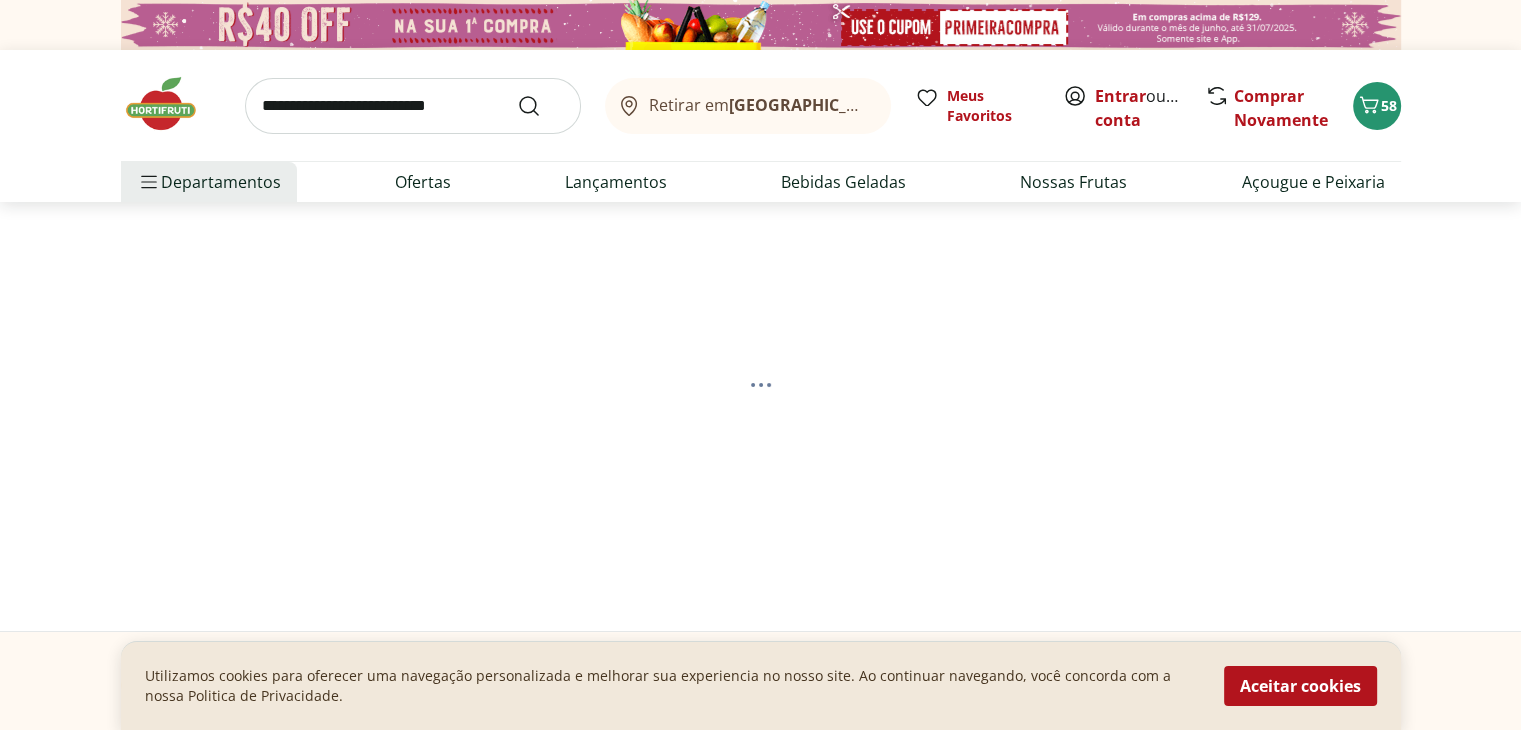 select on "**********" 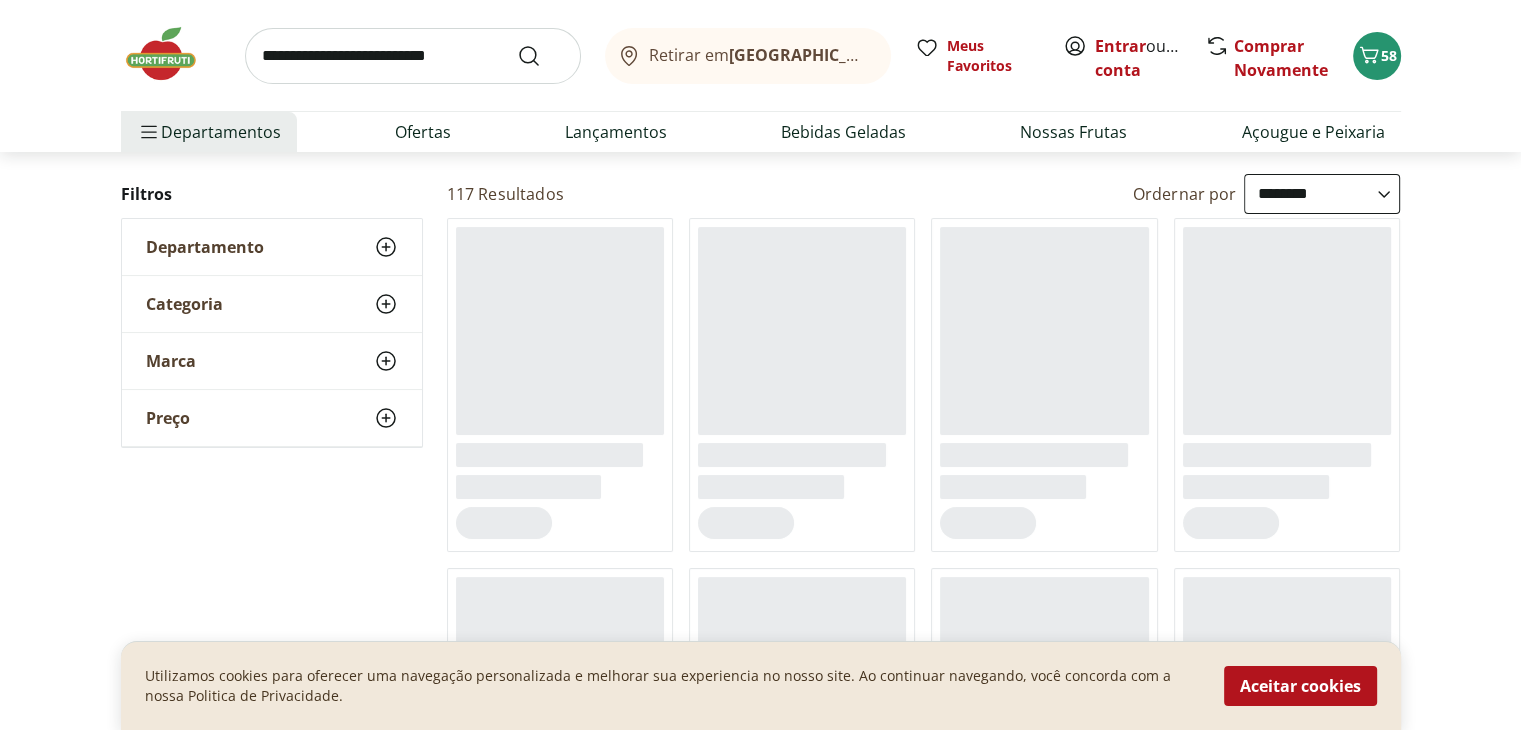 scroll, scrollTop: 200, scrollLeft: 0, axis: vertical 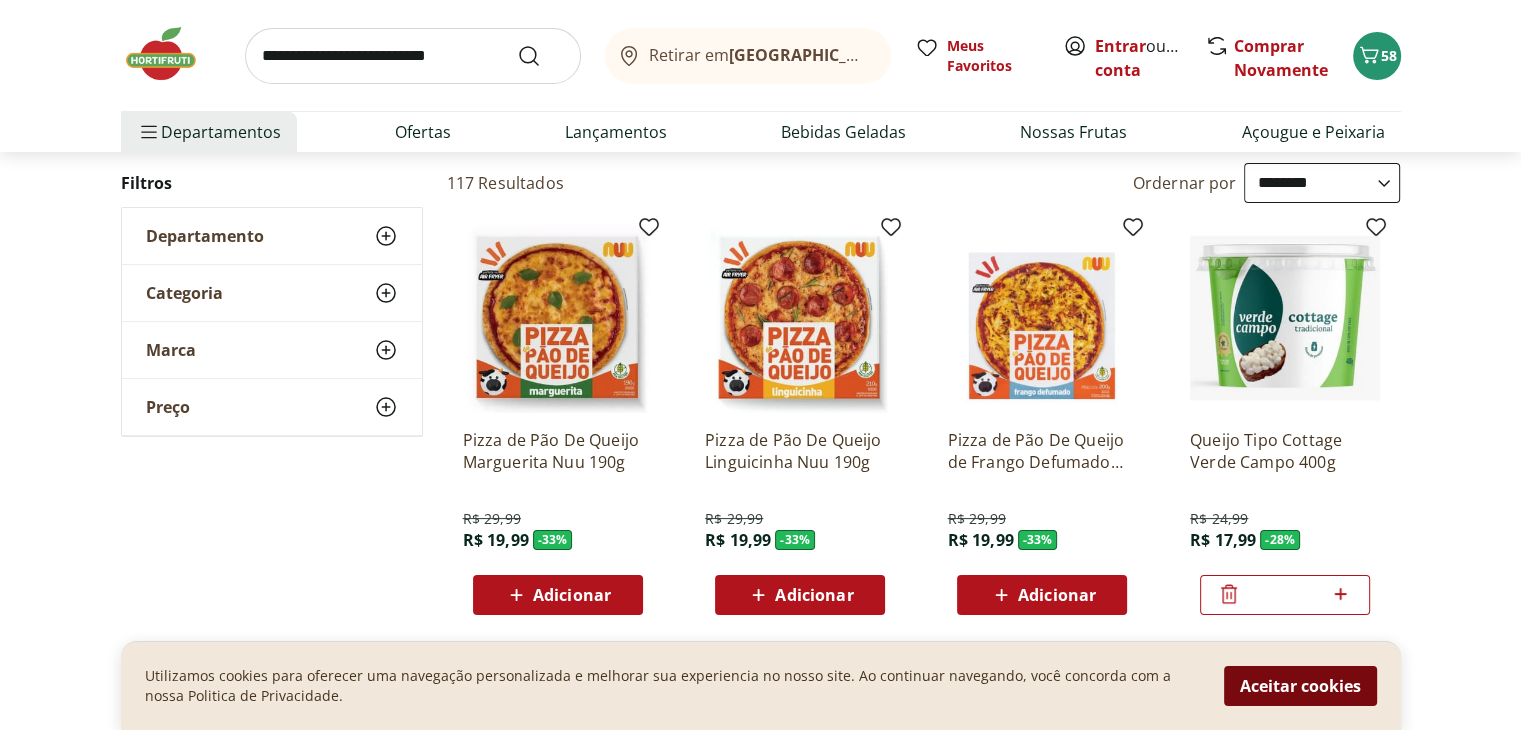 click on "Aceitar cookies" at bounding box center (1300, 686) 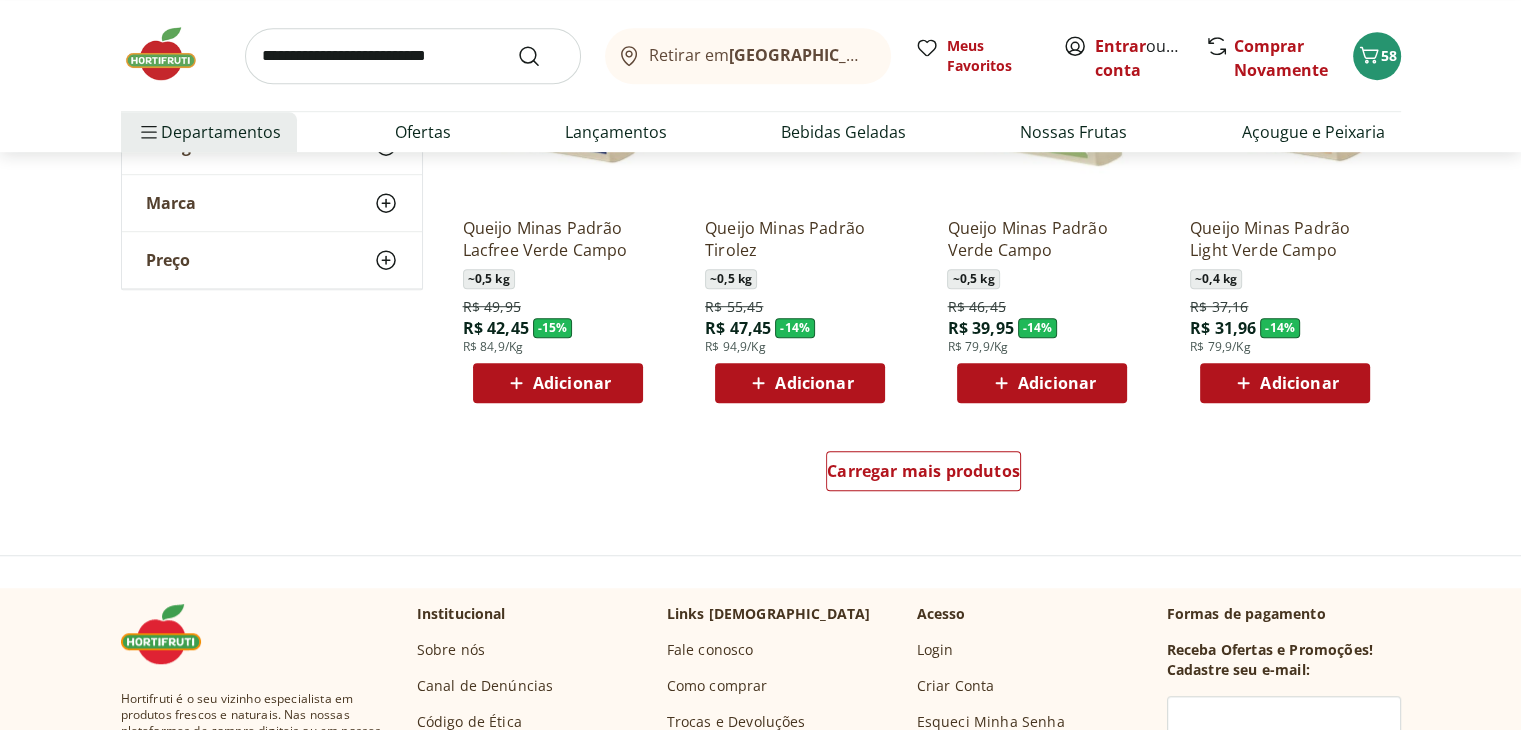 scroll, scrollTop: 1300, scrollLeft: 0, axis: vertical 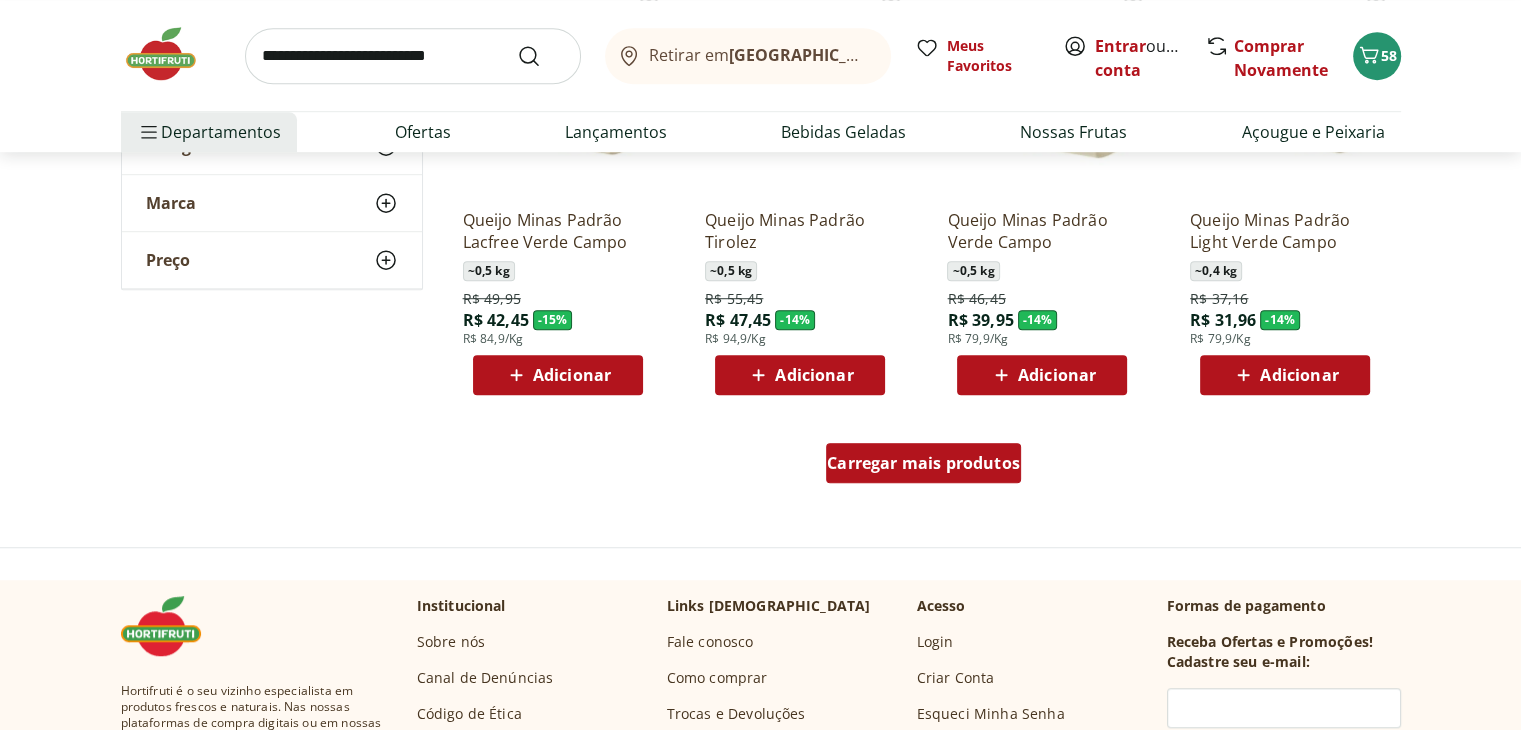 click on "Carregar mais produtos" at bounding box center [923, 463] 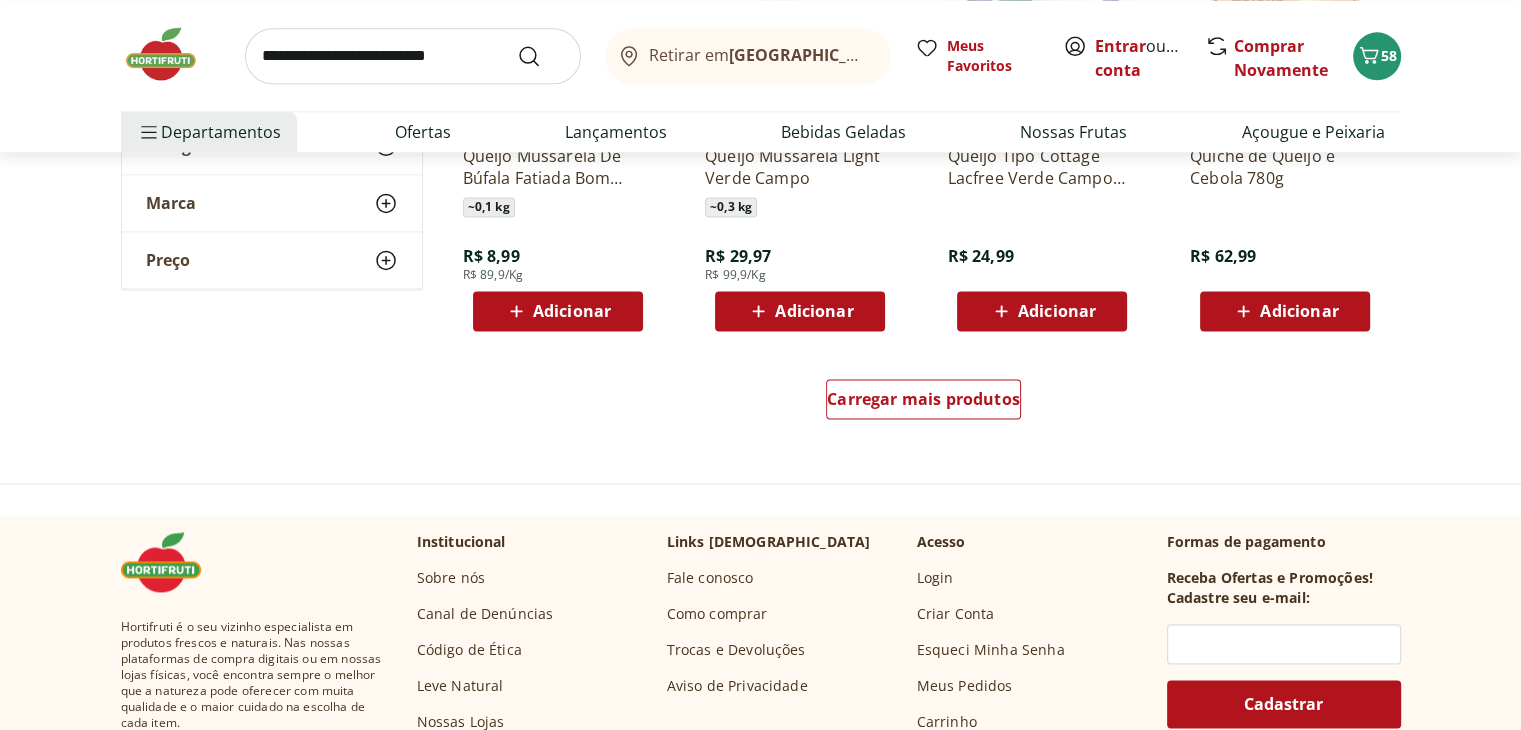 scroll, scrollTop: 2700, scrollLeft: 0, axis: vertical 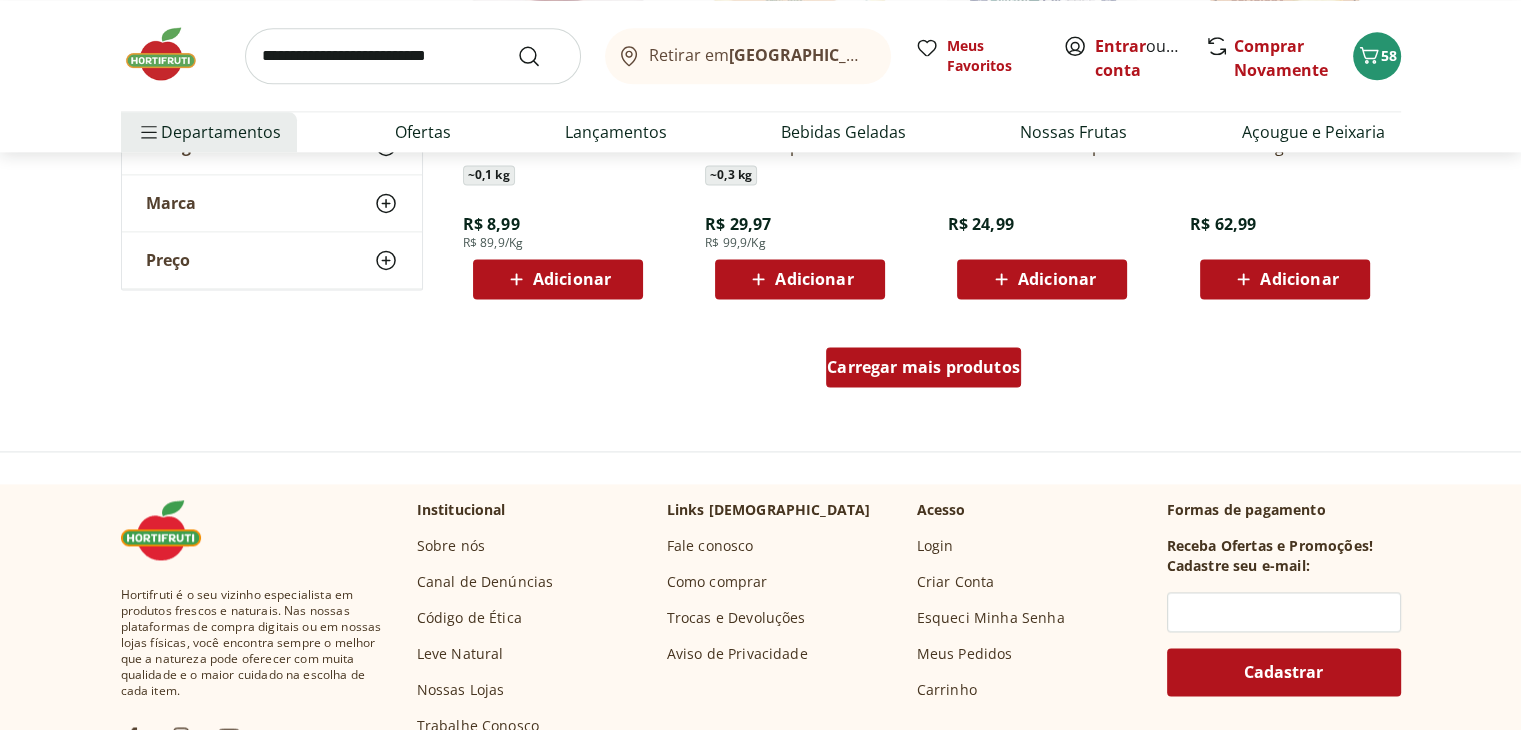 click on "Carregar mais produtos" at bounding box center (923, 367) 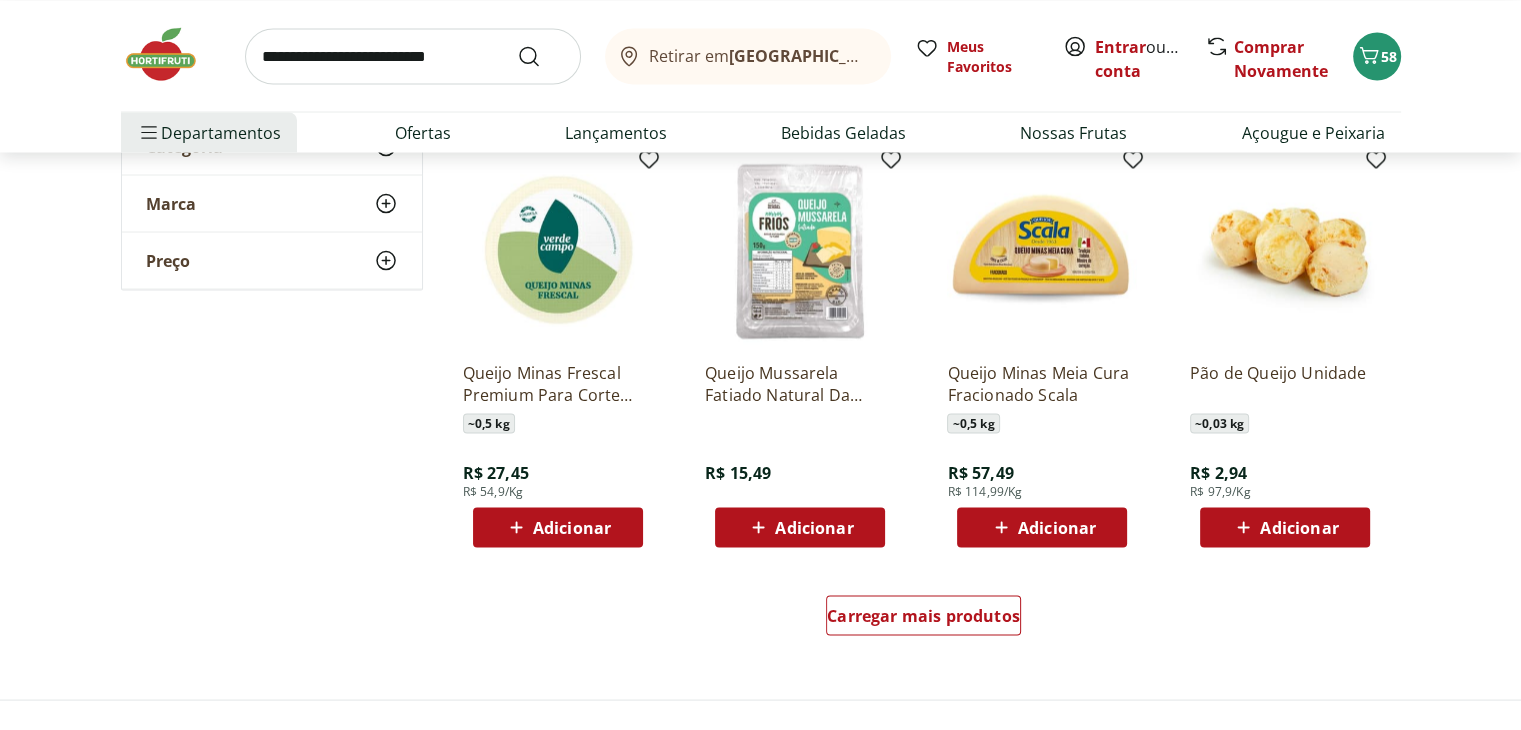 scroll, scrollTop: 3800, scrollLeft: 0, axis: vertical 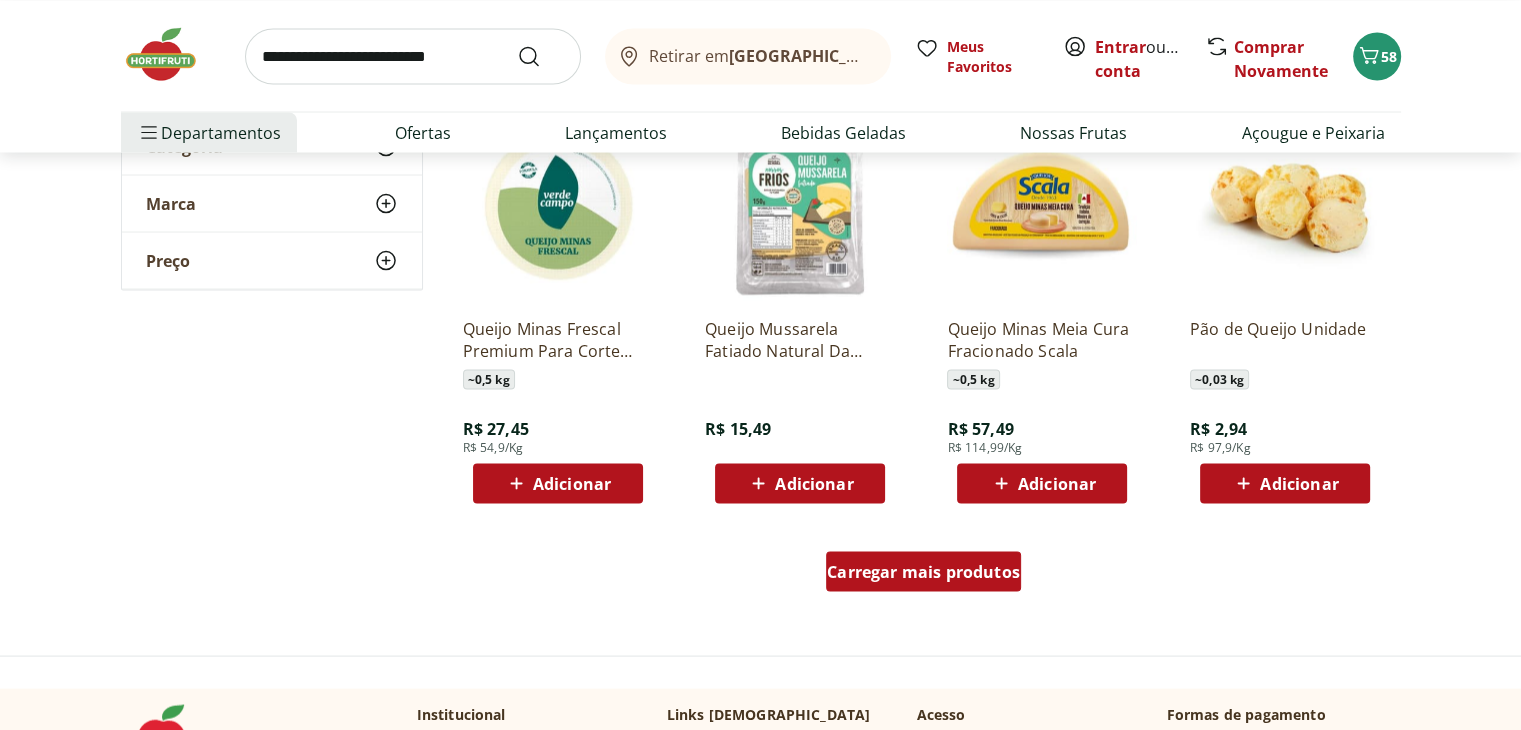 click on "Carregar mais produtos" at bounding box center [923, 571] 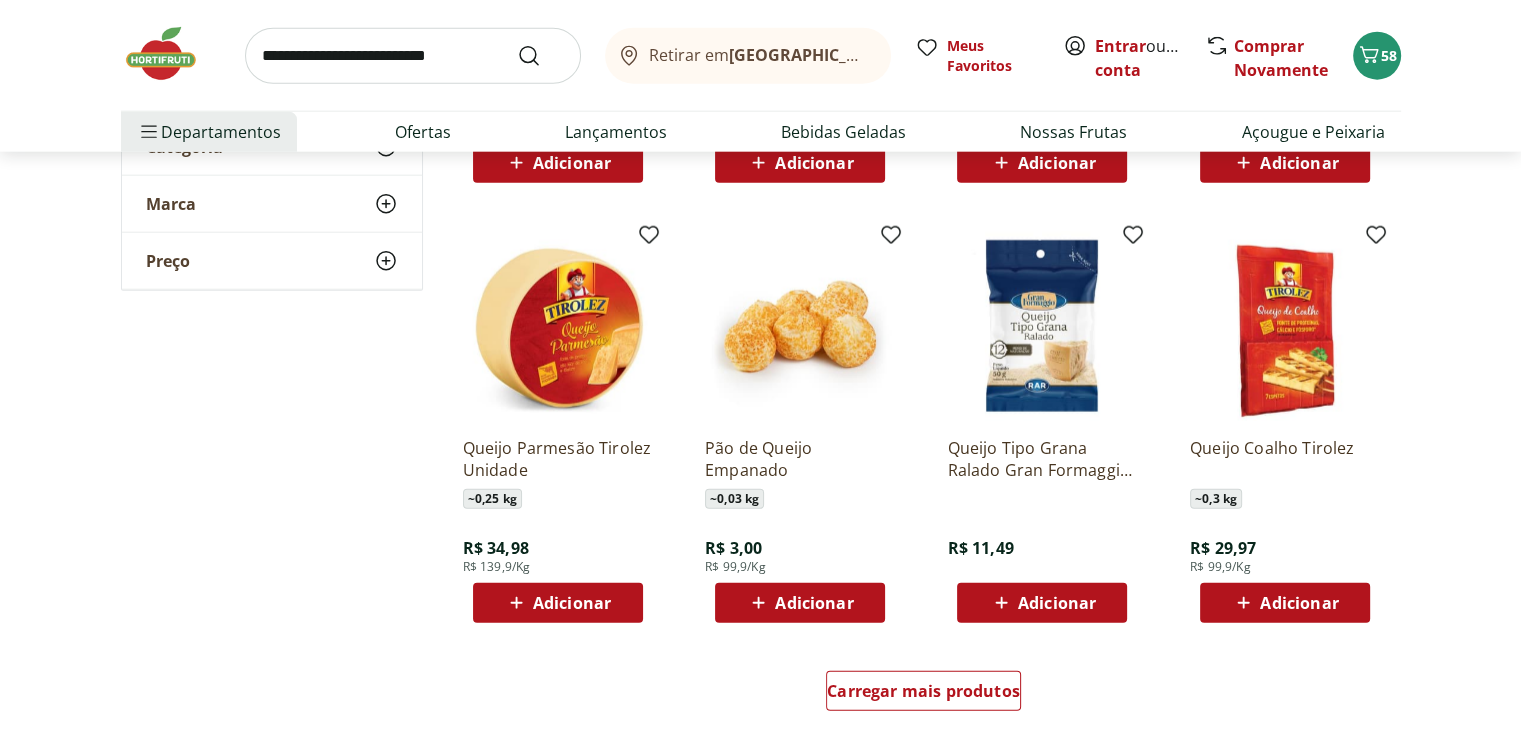 scroll, scrollTop: 5100, scrollLeft: 0, axis: vertical 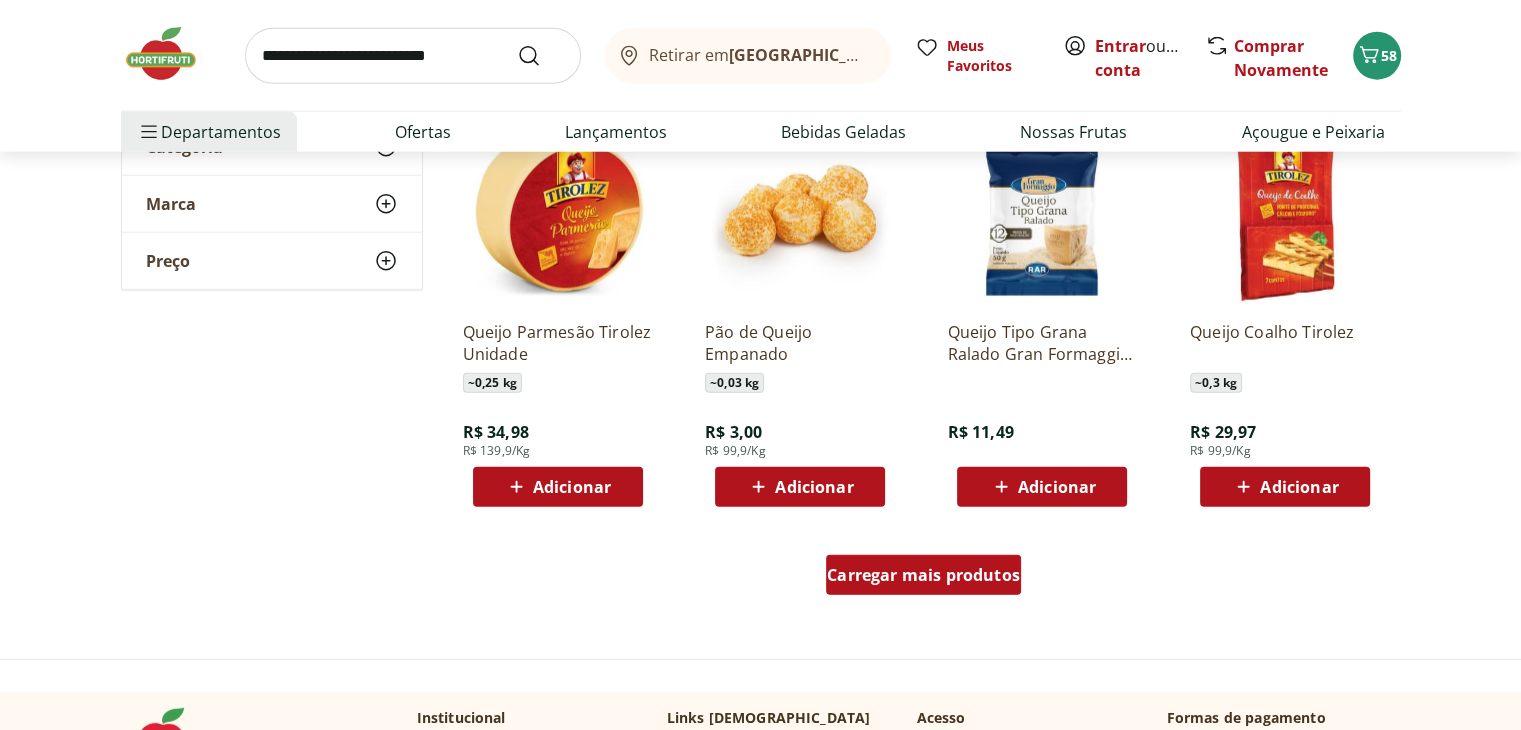 click on "Carregar mais produtos" at bounding box center [923, 575] 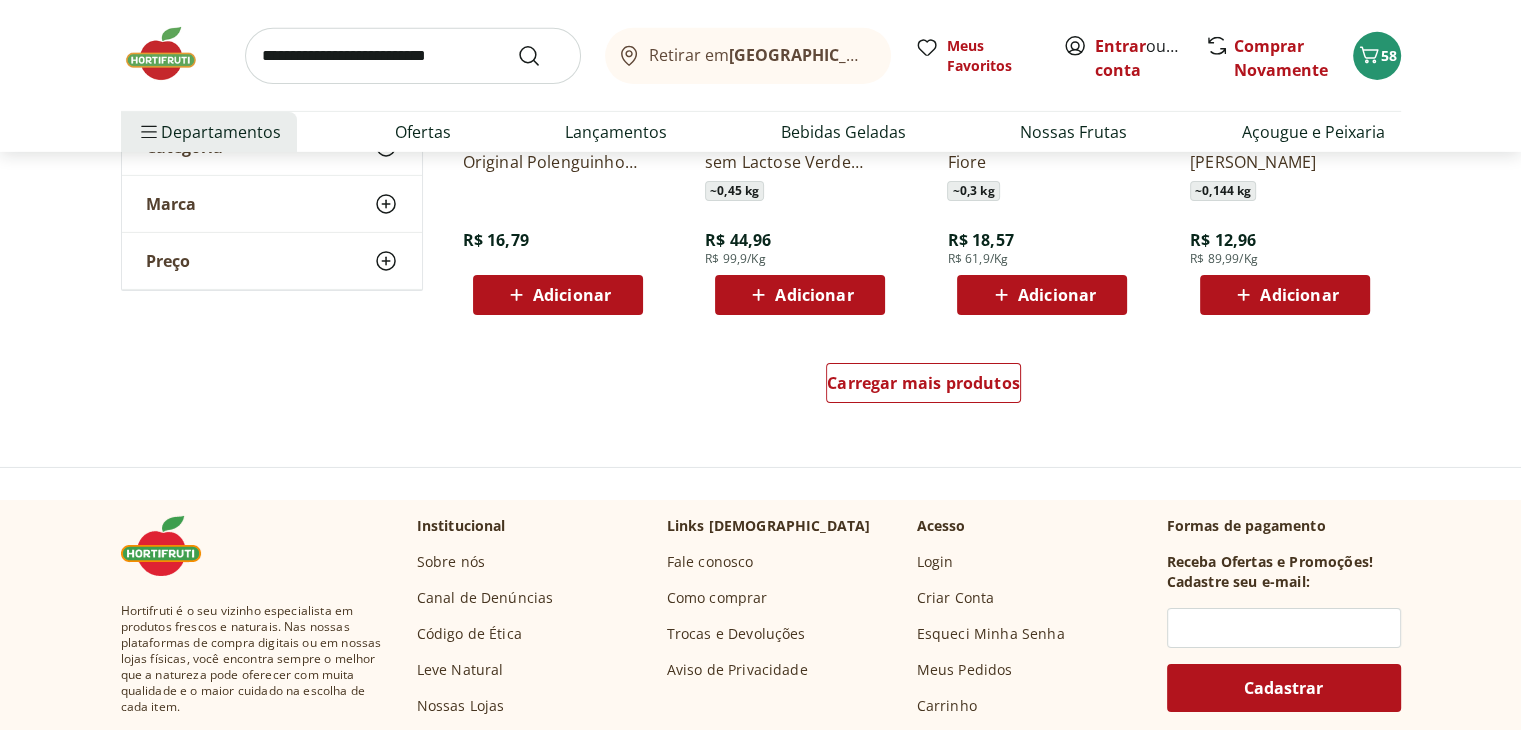 scroll, scrollTop: 6700, scrollLeft: 0, axis: vertical 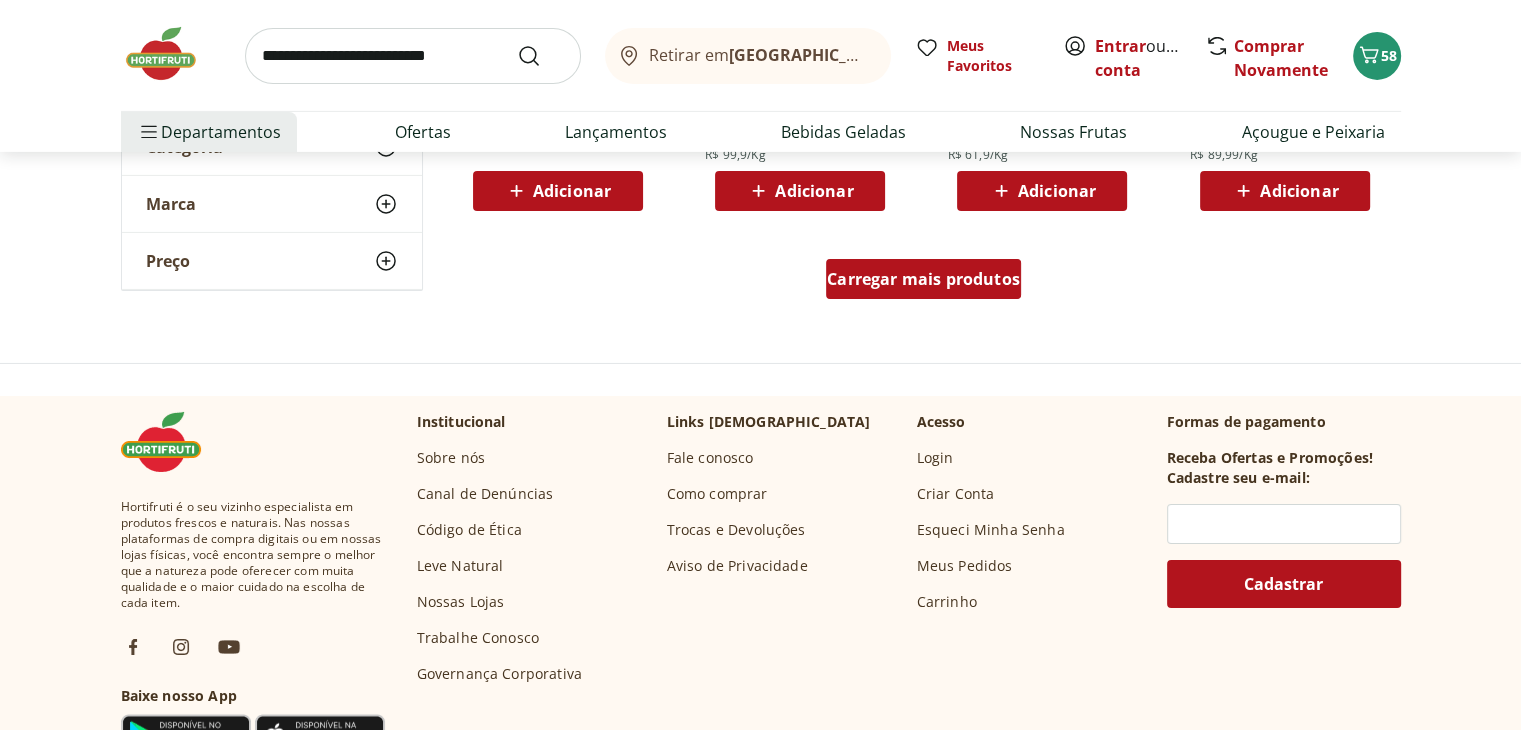 click on "Carregar mais produtos" at bounding box center (923, 279) 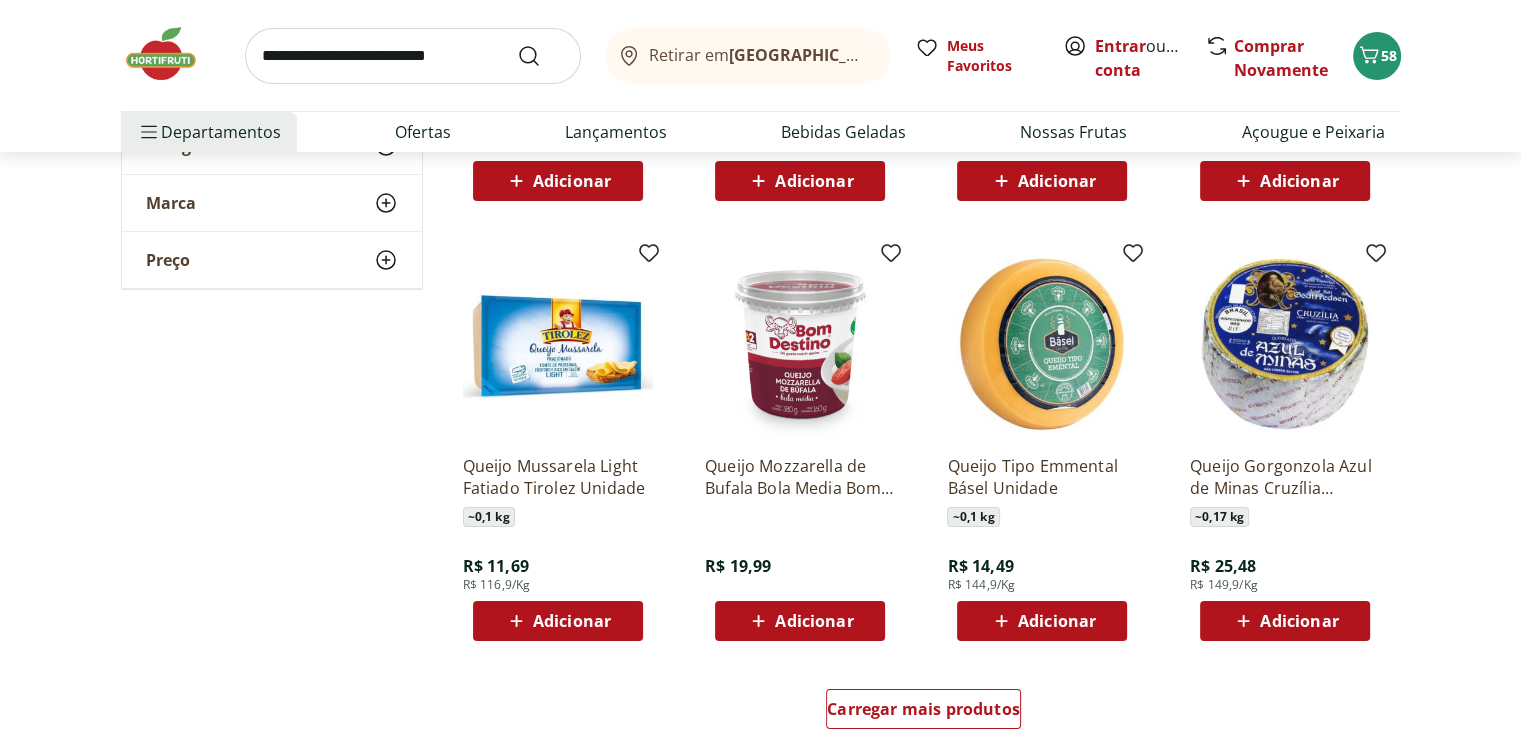 scroll, scrollTop: 7600, scrollLeft: 0, axis: vertical 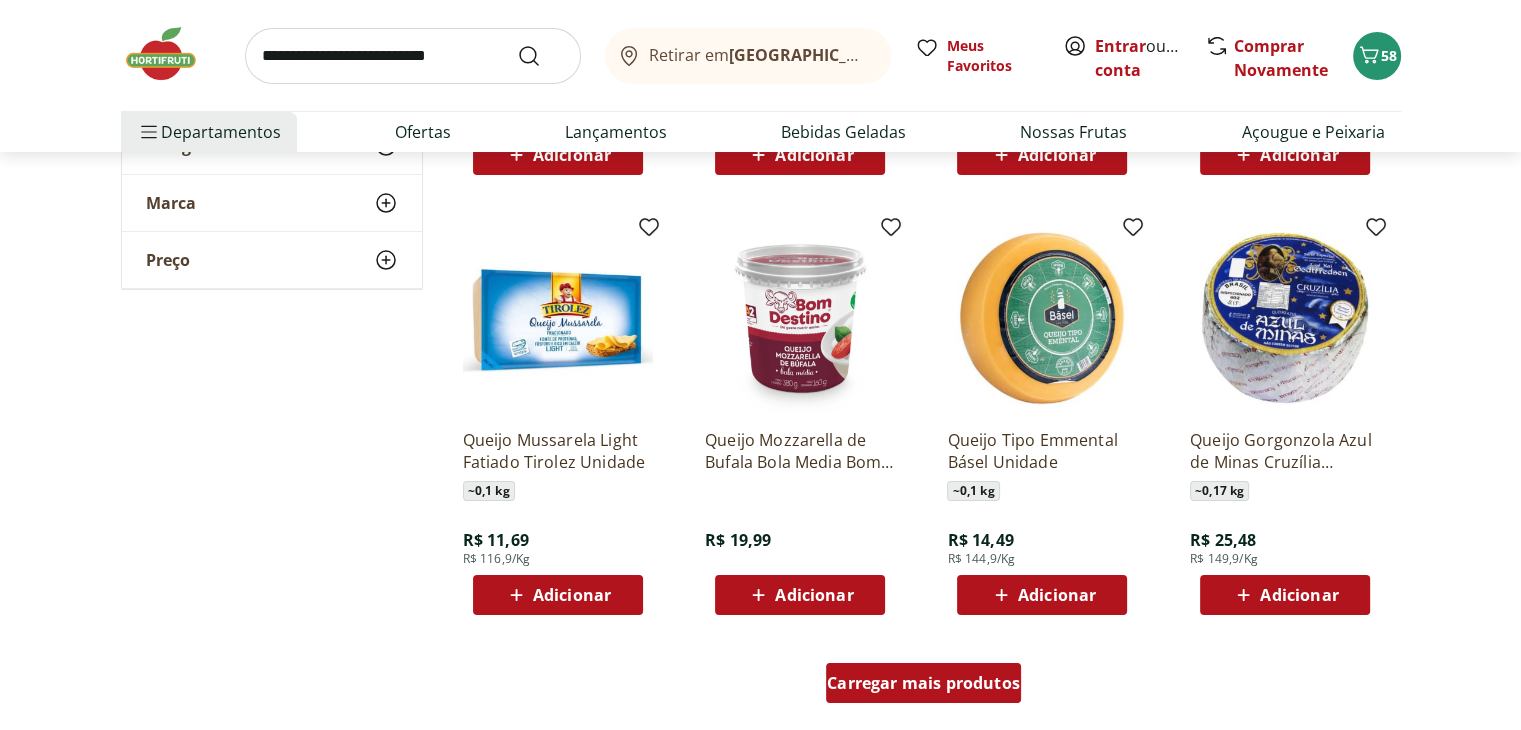 click on "Carregar mais produtos" at bounding box center [923, 683] 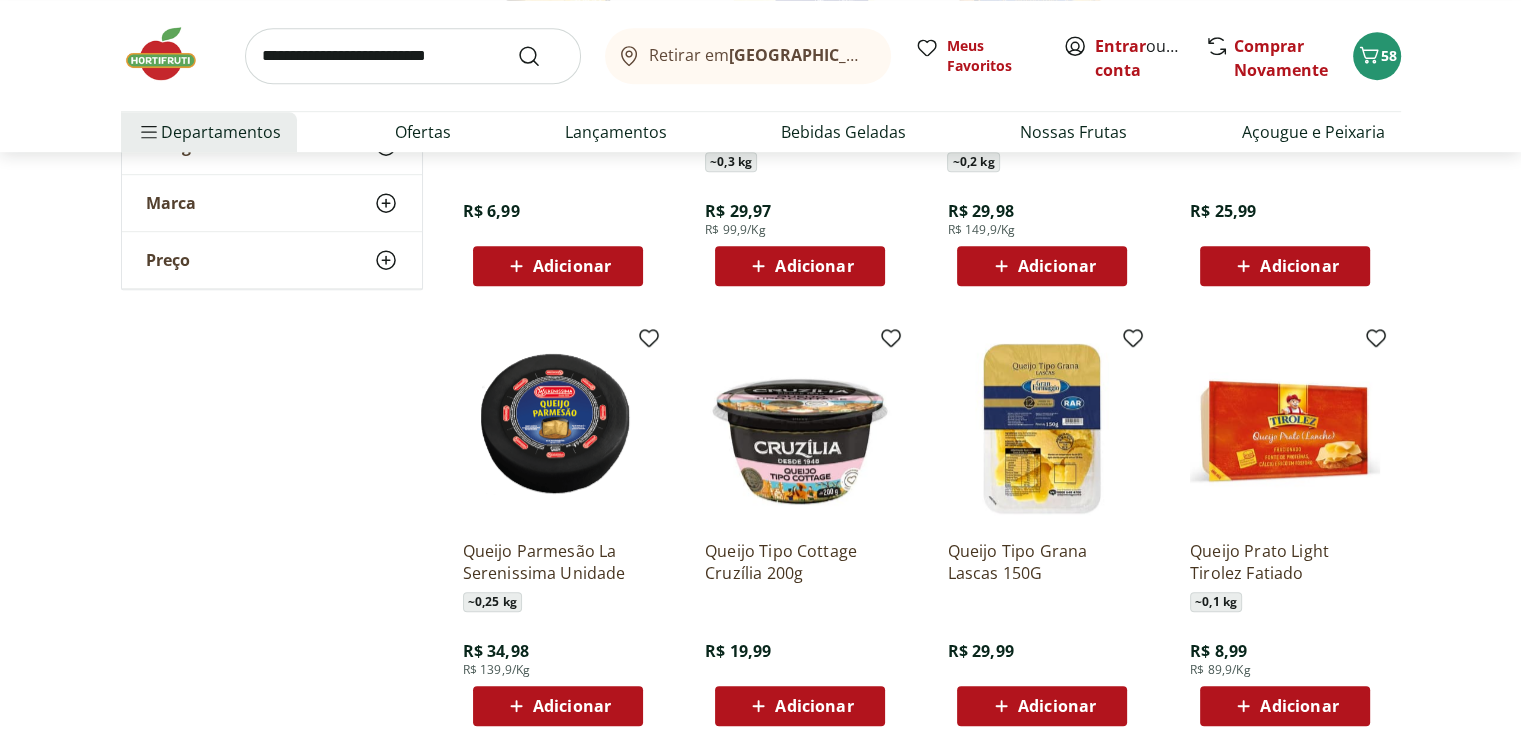 scroll, scrollTop: 8800, scrollLeft: 0, axis: vertical 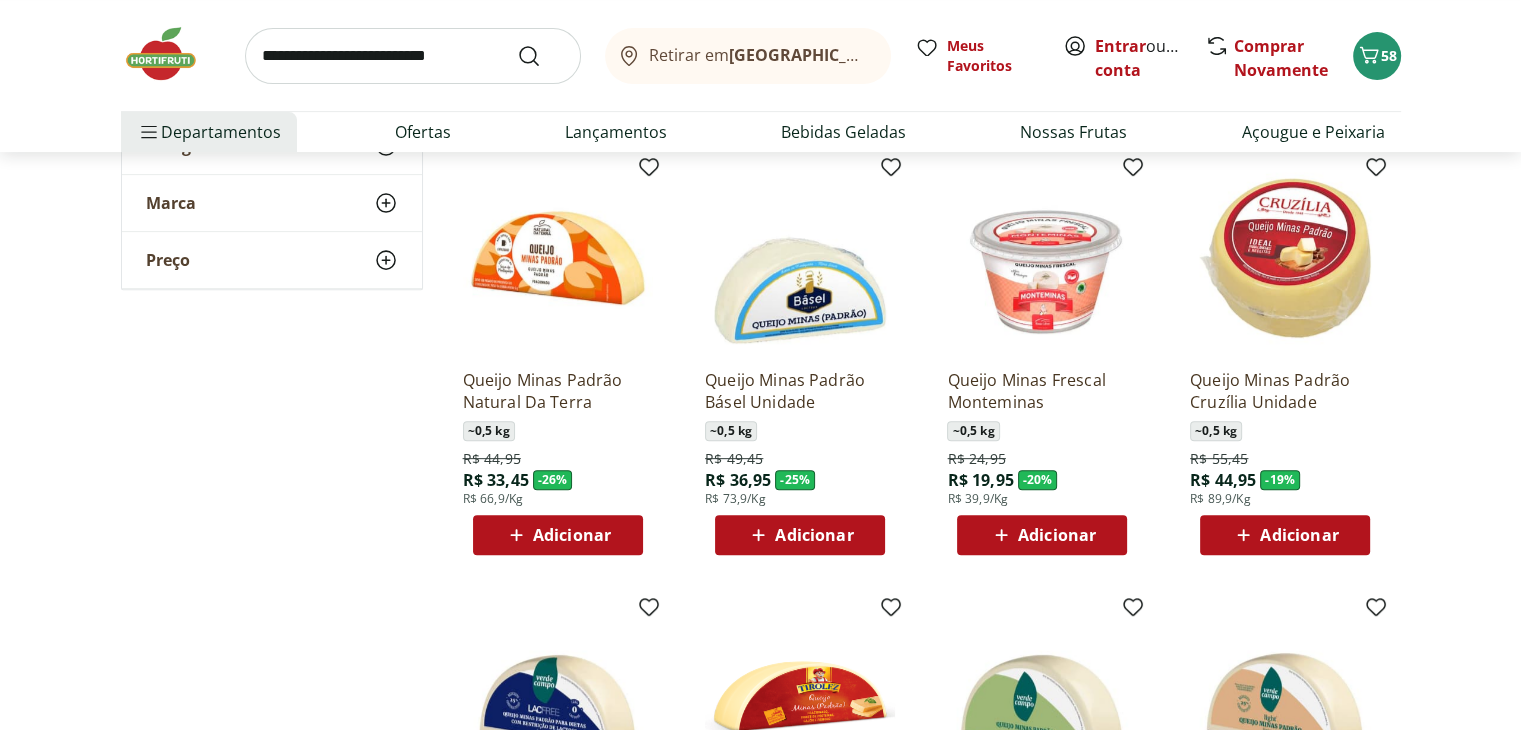 click on "Adicionar" at bounding box center (1057, 535) 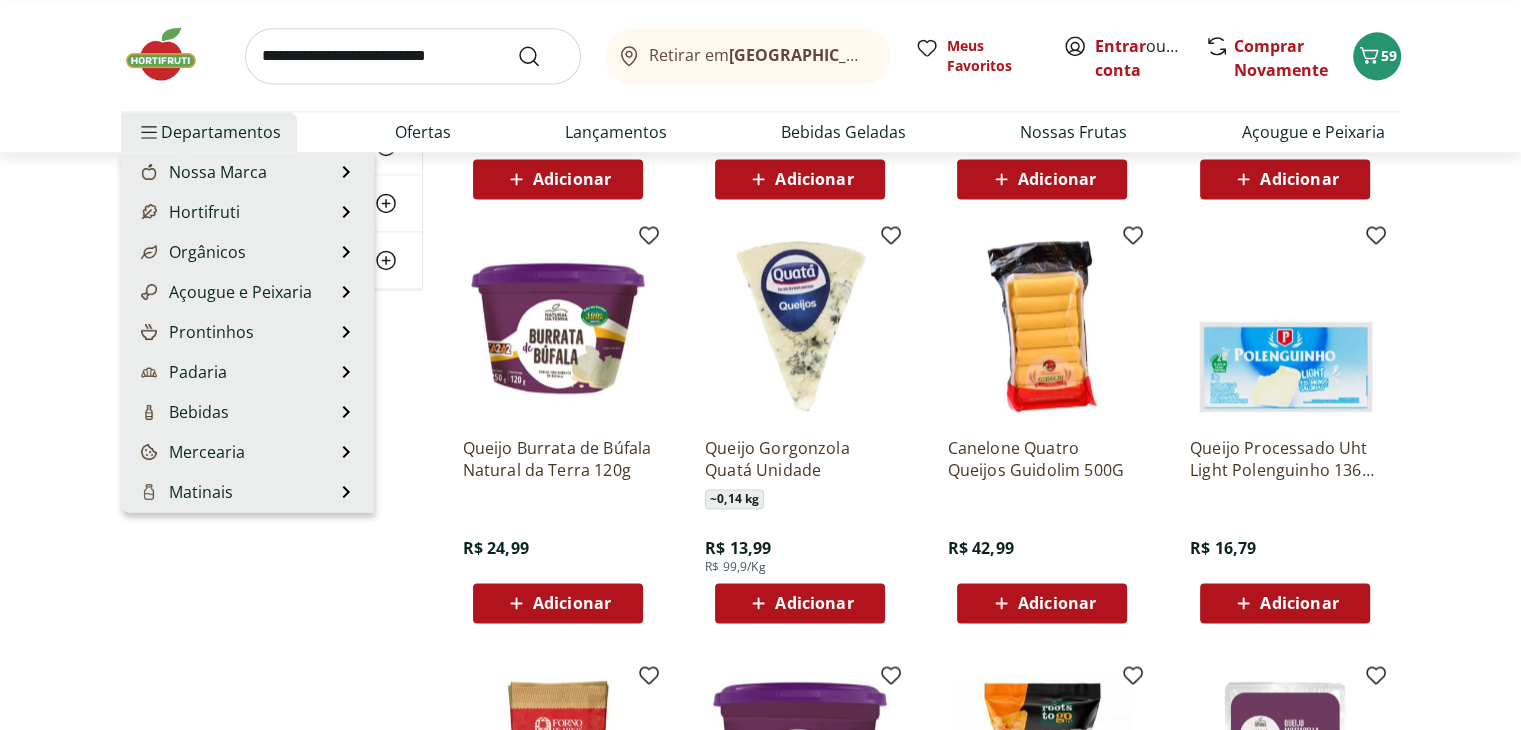 scroll, scrollTop: 2700, scrollLeft: 0, axis: vertical 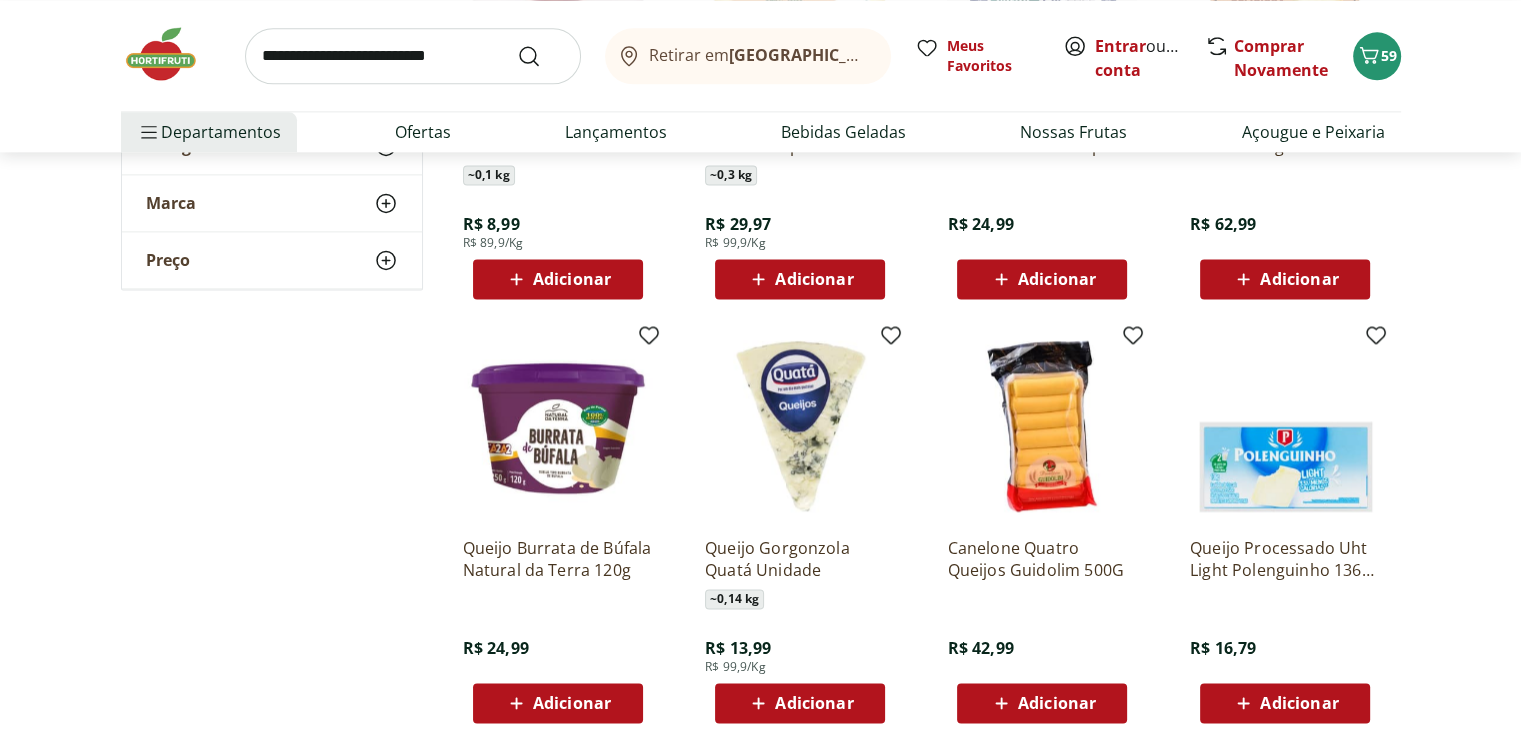 click at bounding box center [171, 54] 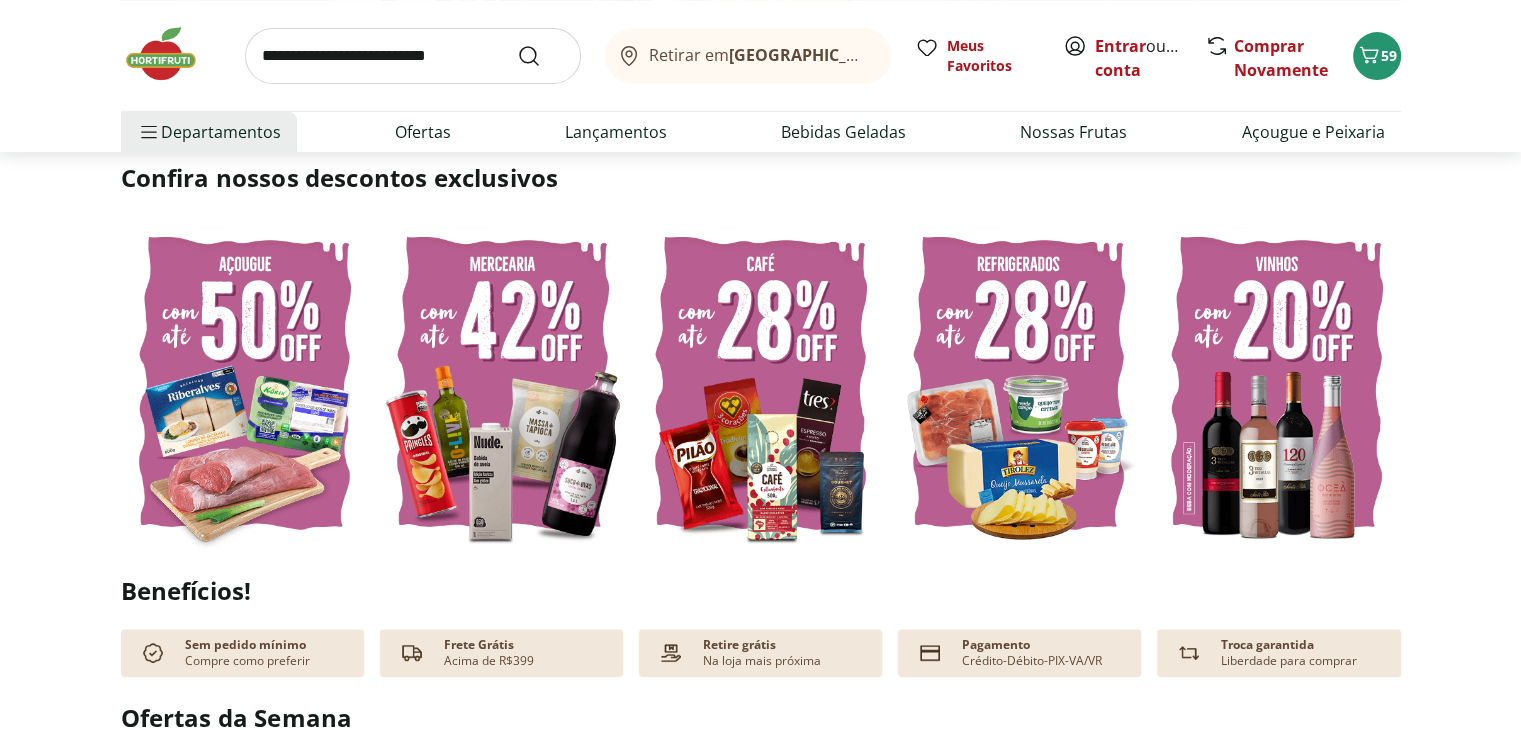 scroll, scrollTop: 500, scrollLeft: 0, axis: vertical 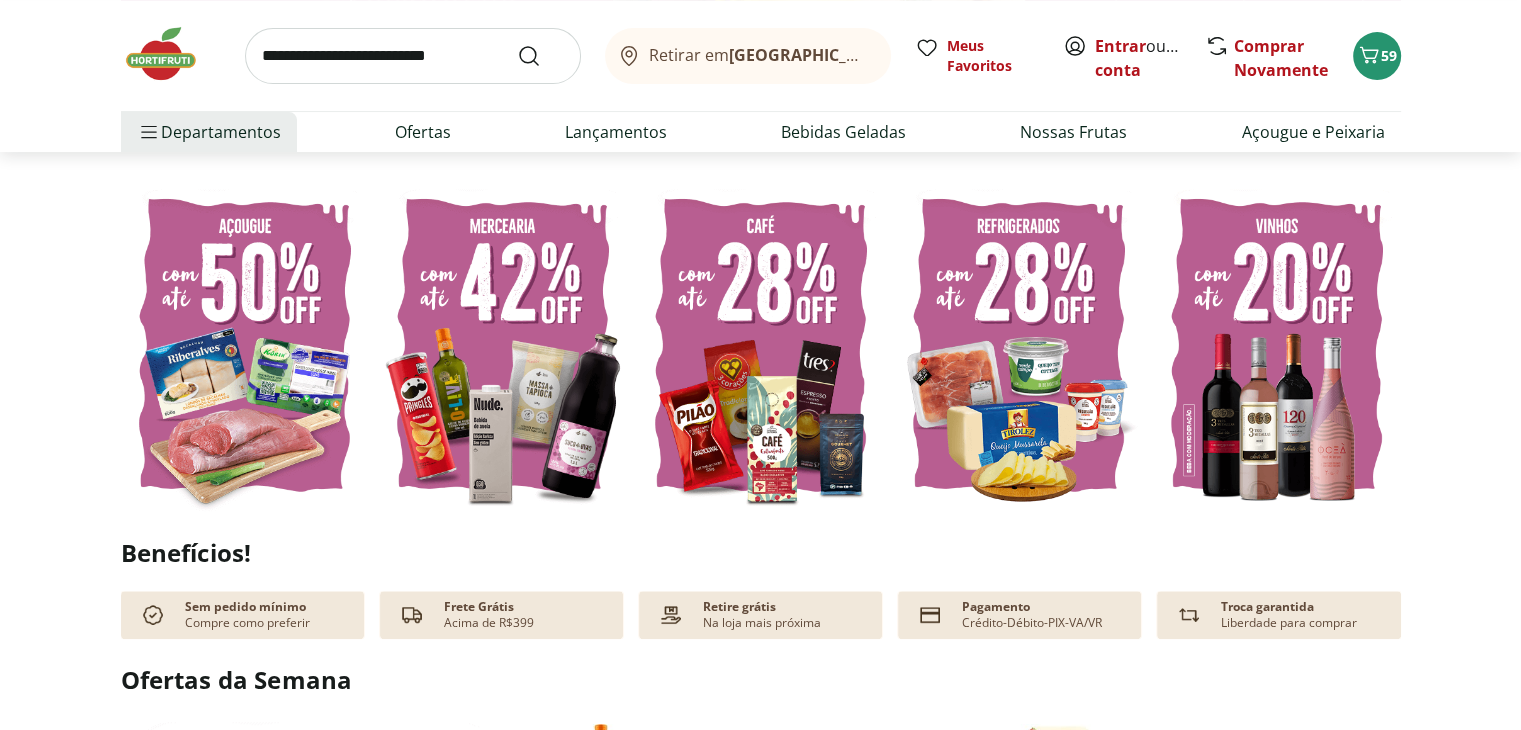 click at bounding box center (503, 345) 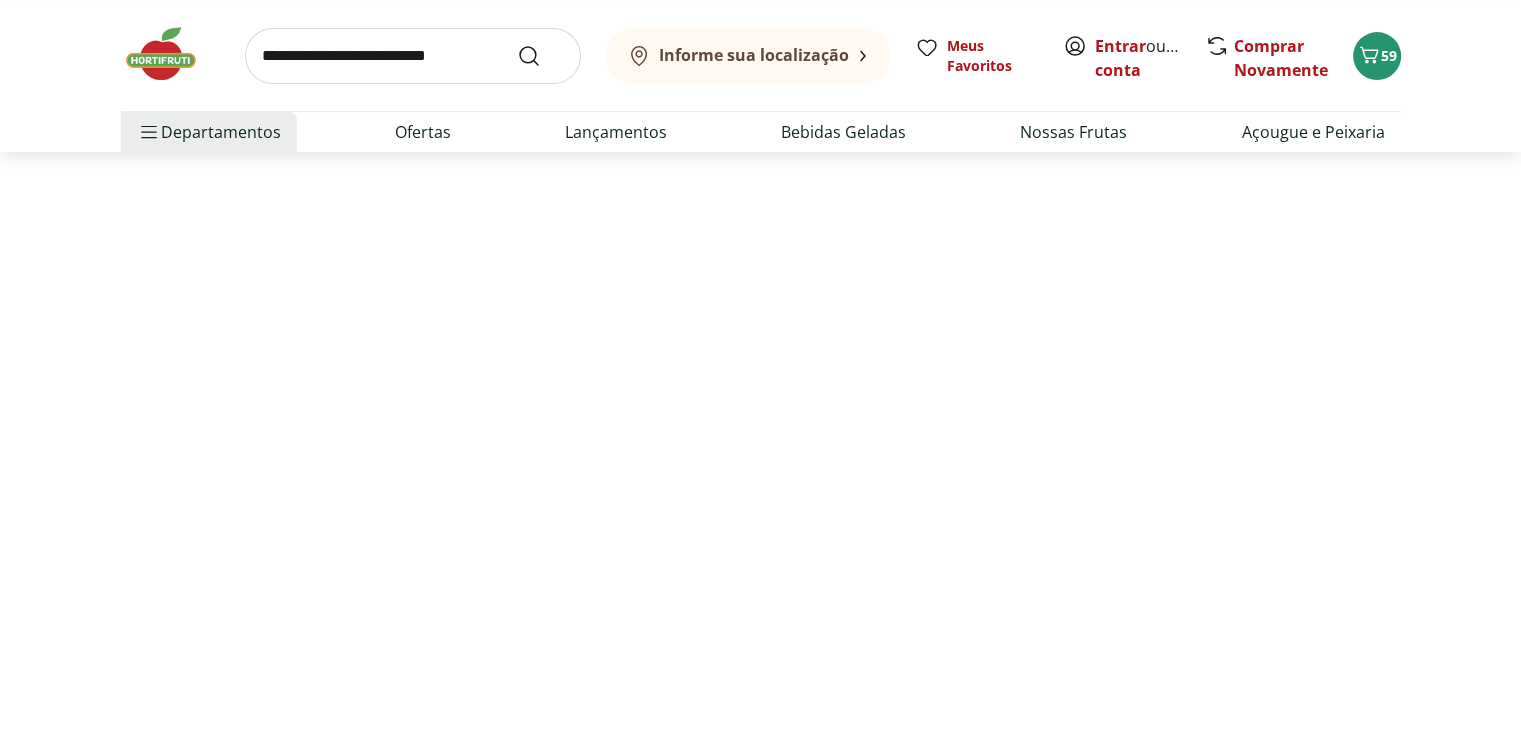 scroll, scrollTop: 0, scrollLeft: 0, axis: both 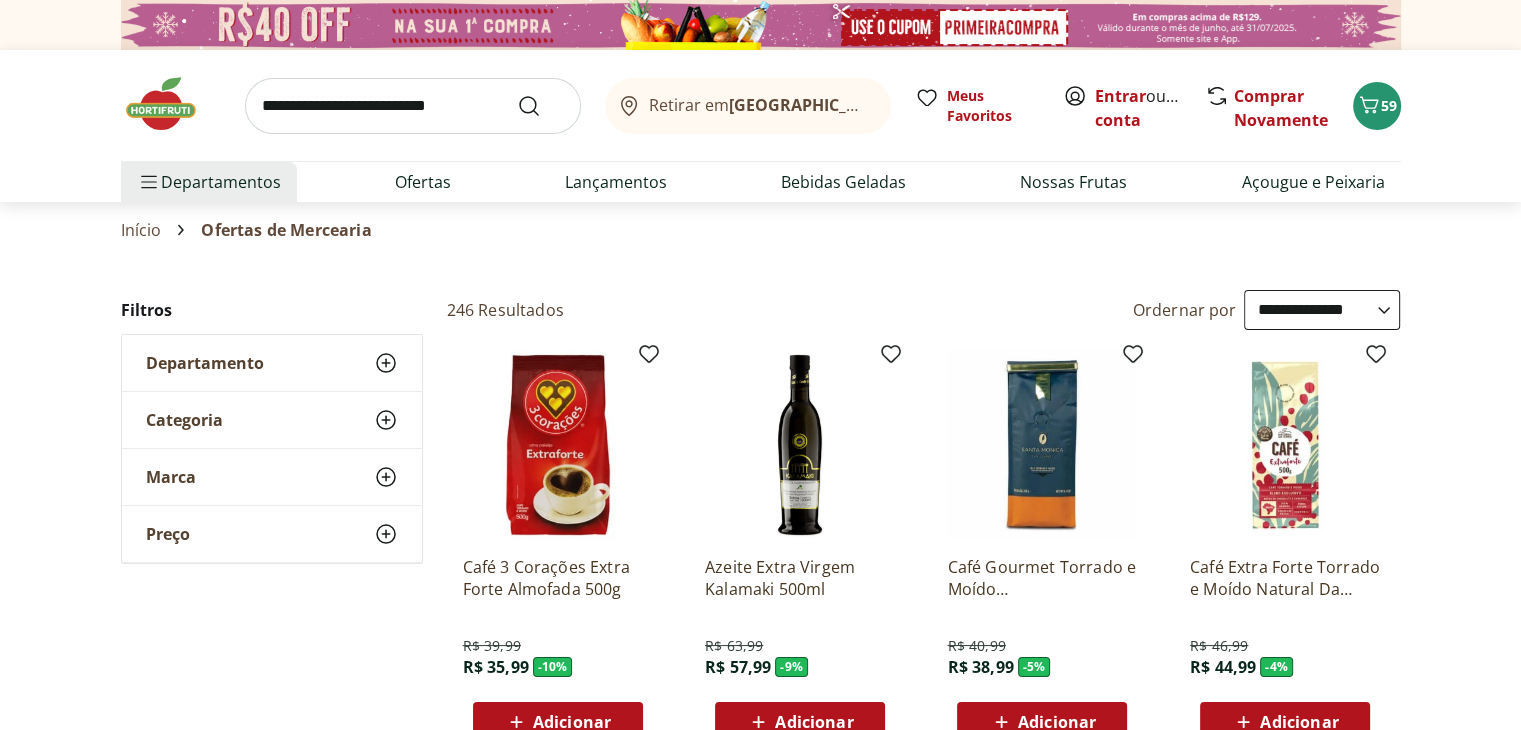 click on "**********" at bounding box center (1322, 310) 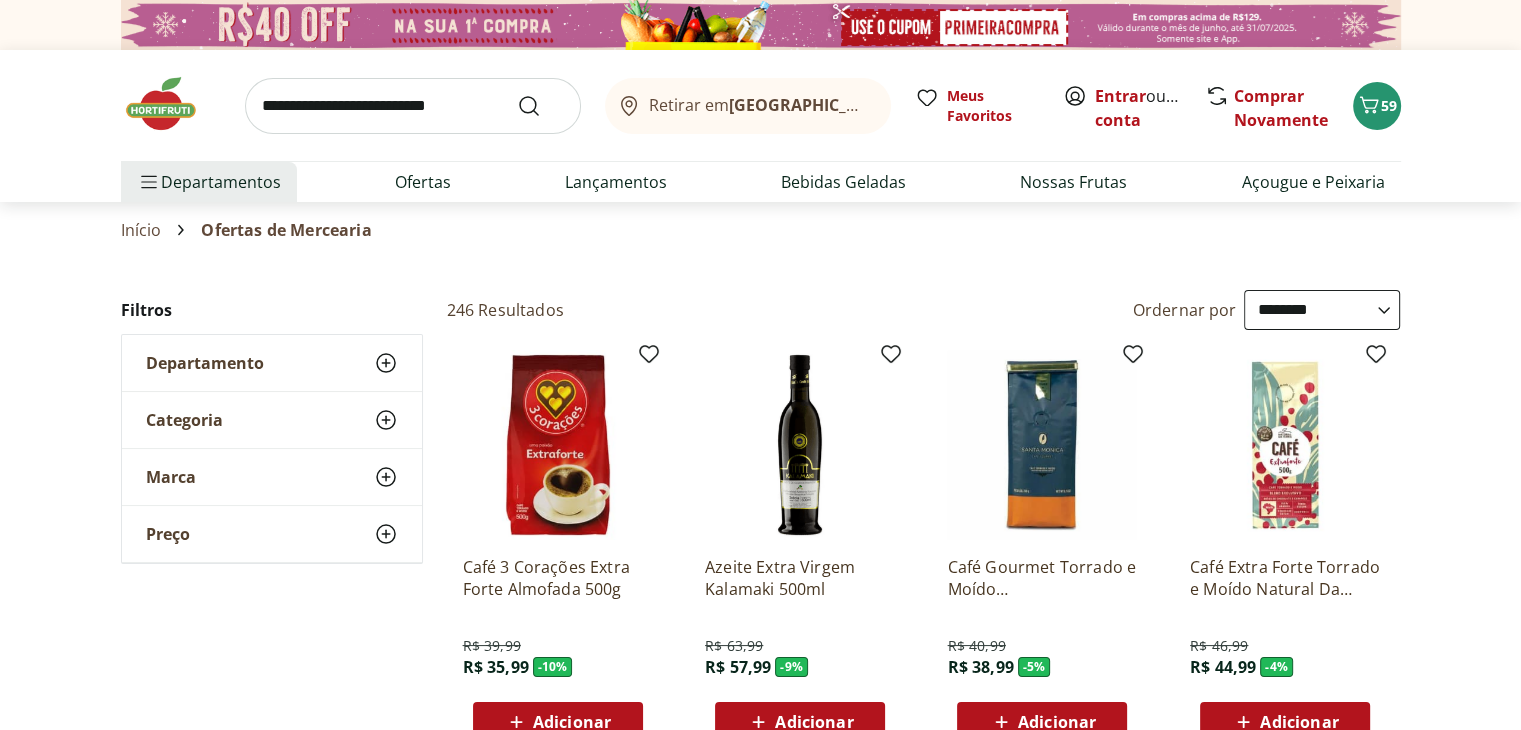 click on "**********" at bounding box center (1322, 310) 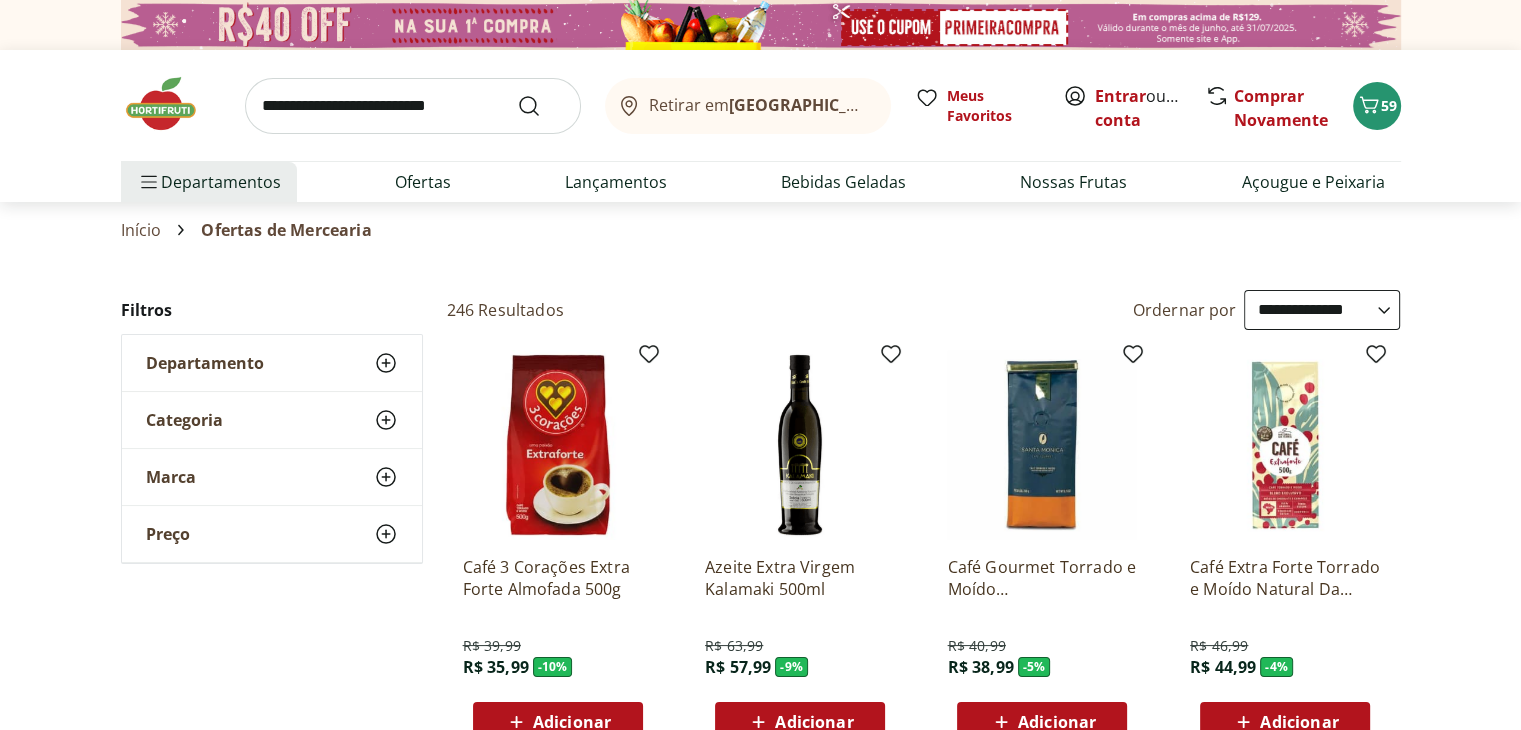 select on "**********" 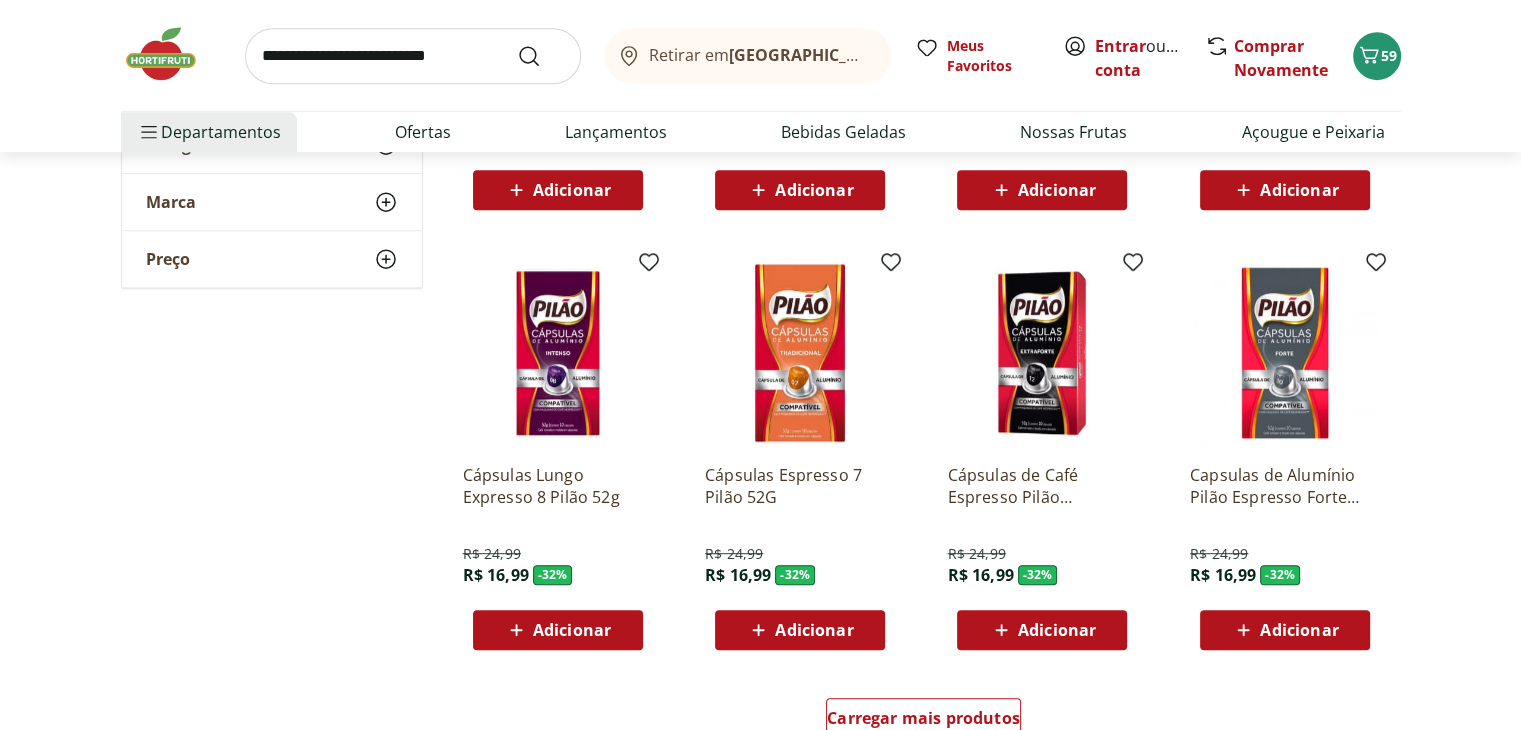 scroll, scrollTop: 1000, scrollLeft: 0, axis: vertical 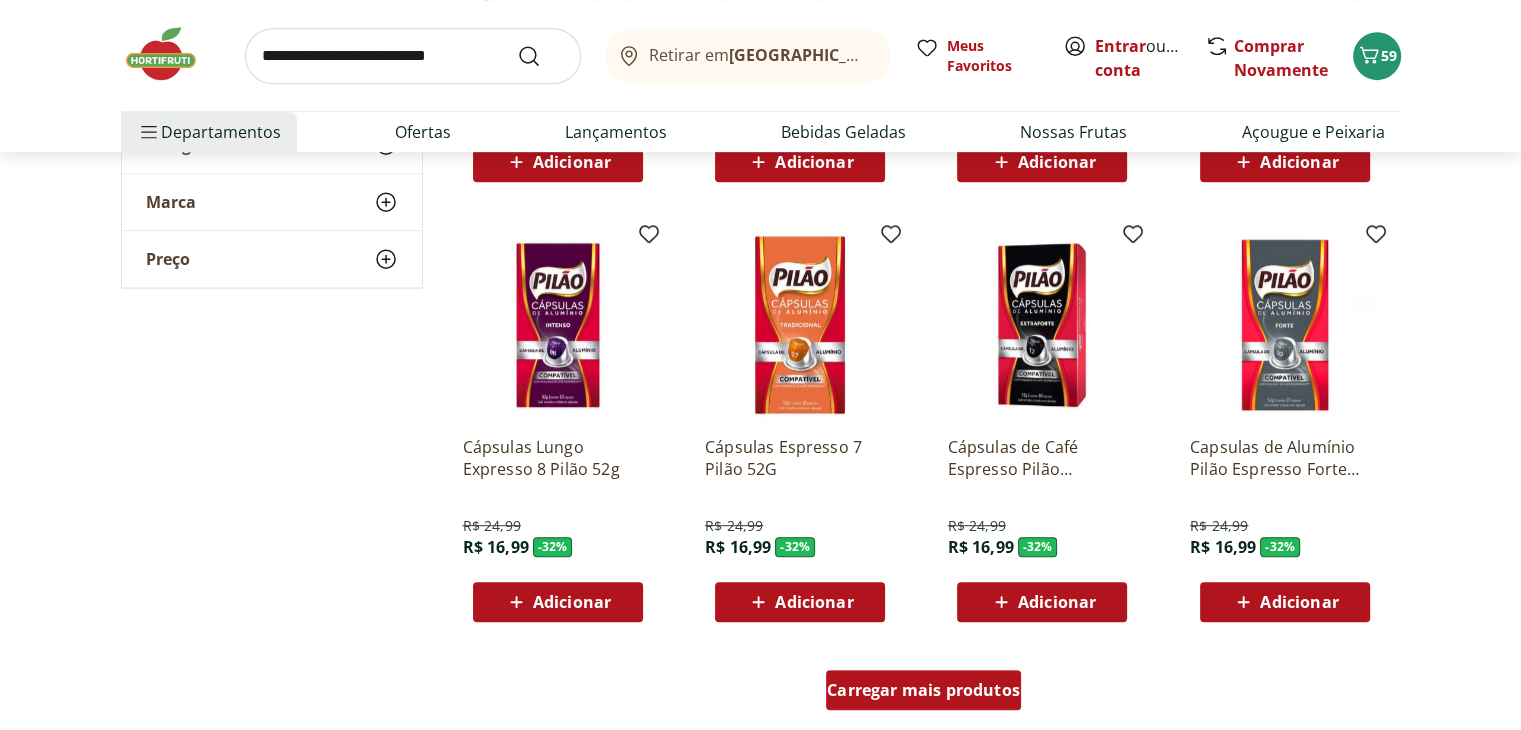 click on "Carregar mais produtos" at bounding box center [923, 690] 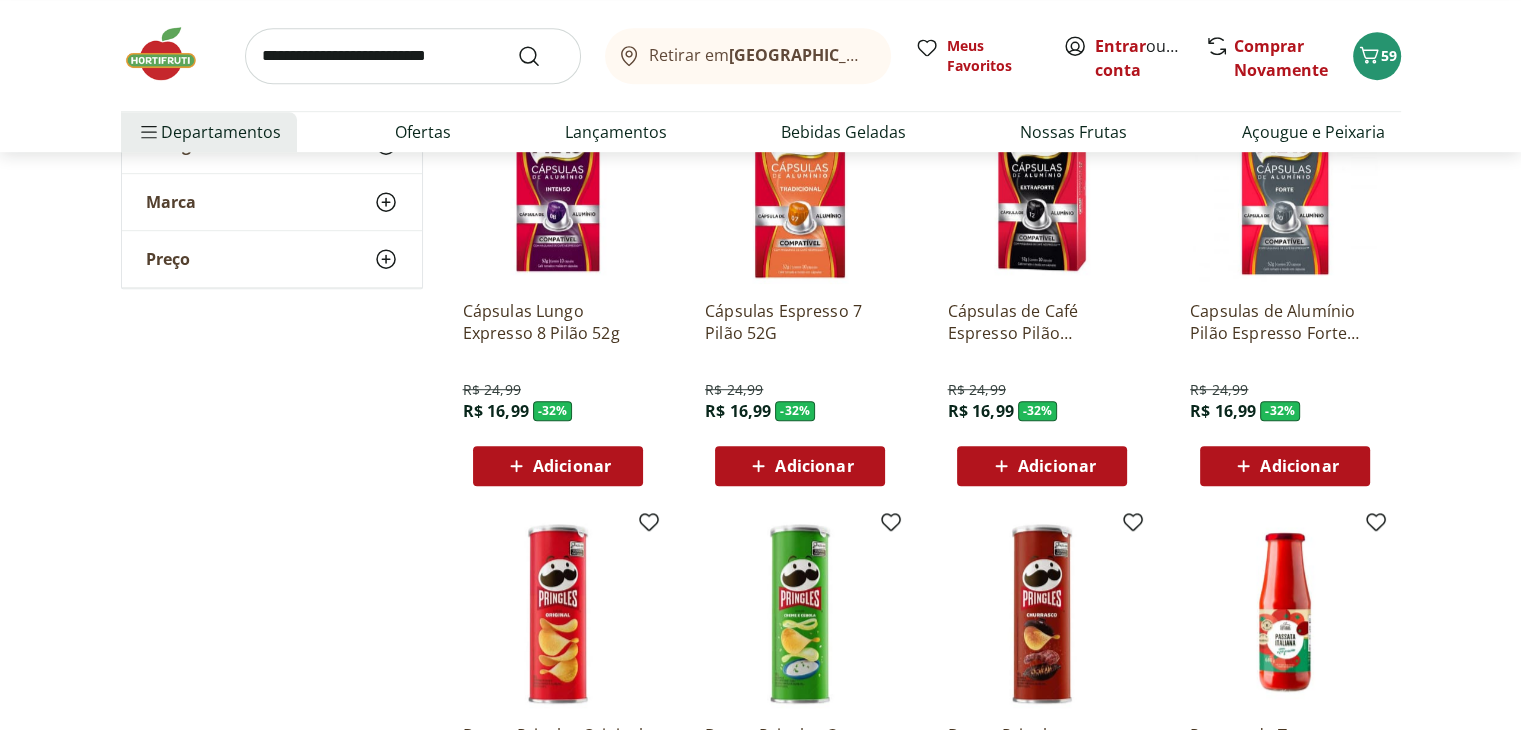 scroll, scrollTop: 1400, scrollLeft: 0, axis: vertical 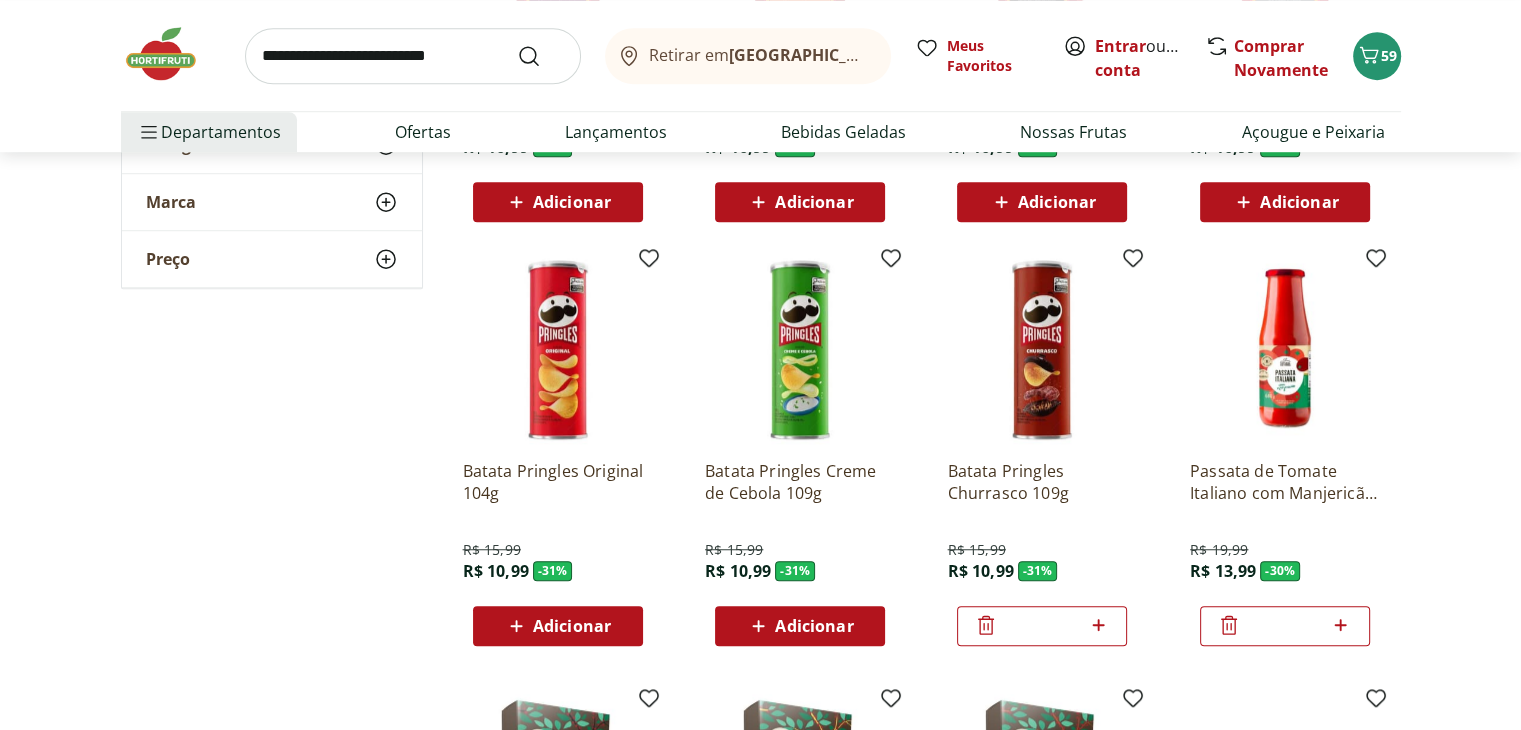 click on "Adicionar" at bounding box center [800, 626] 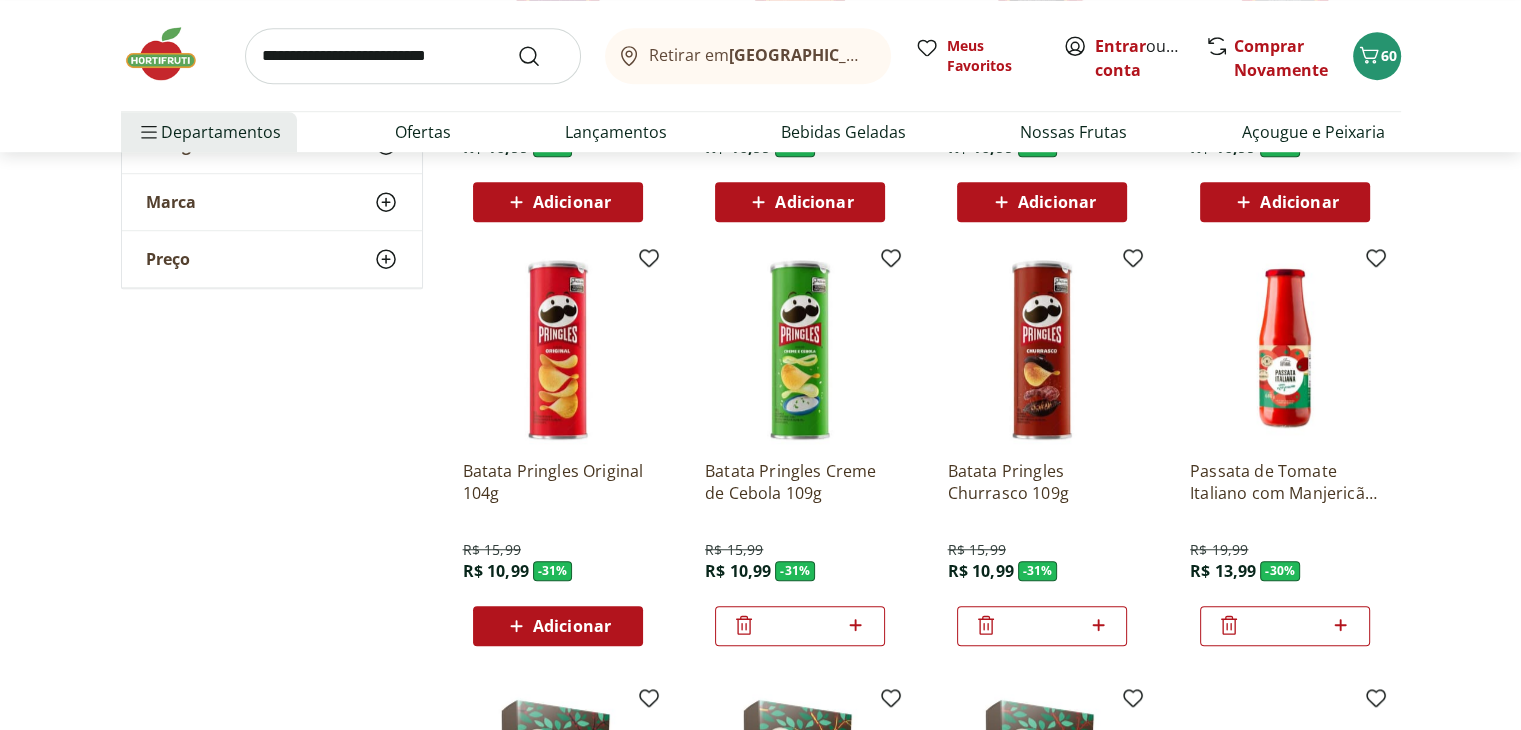 click 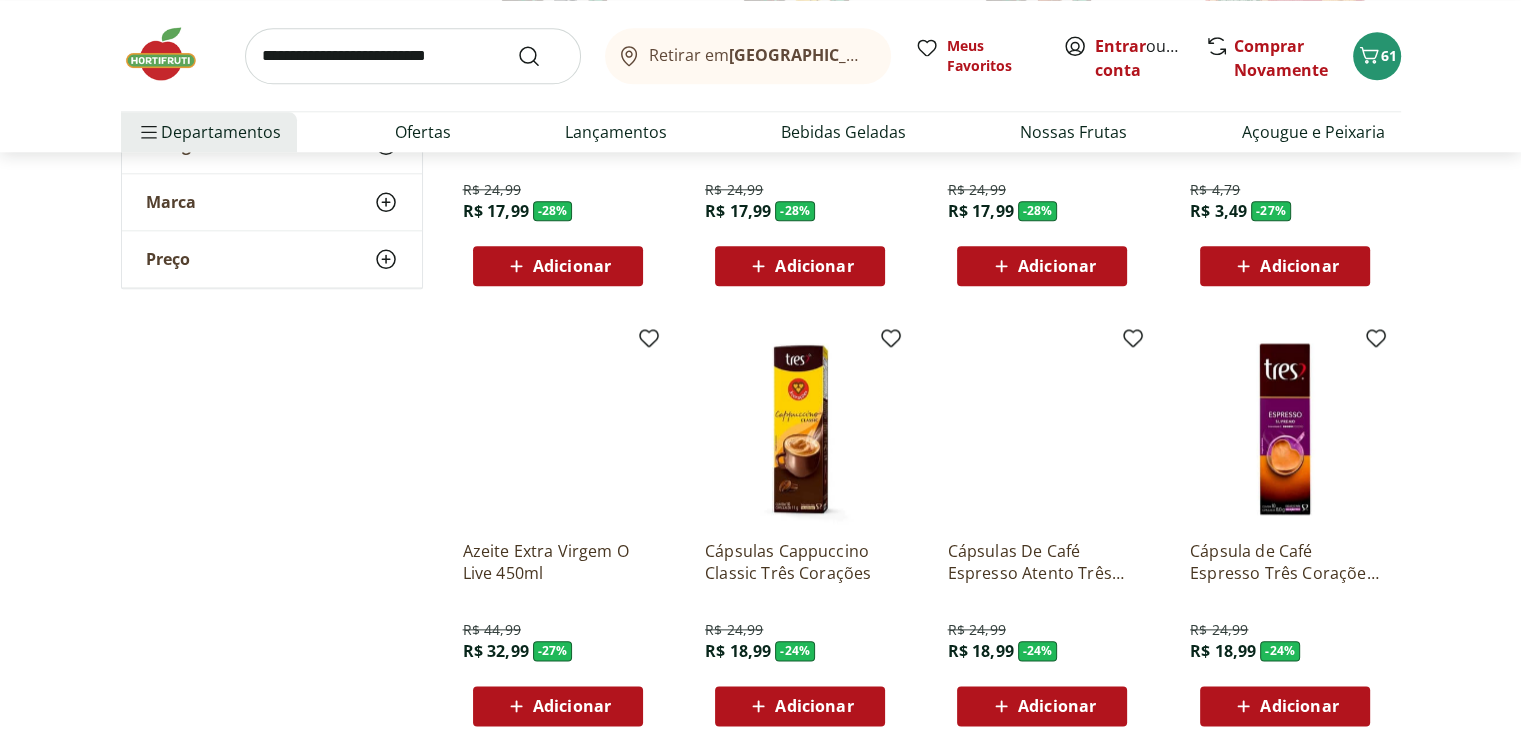 scroll, scrollTop: 2400, scrollLeft: 0, axis: vertical 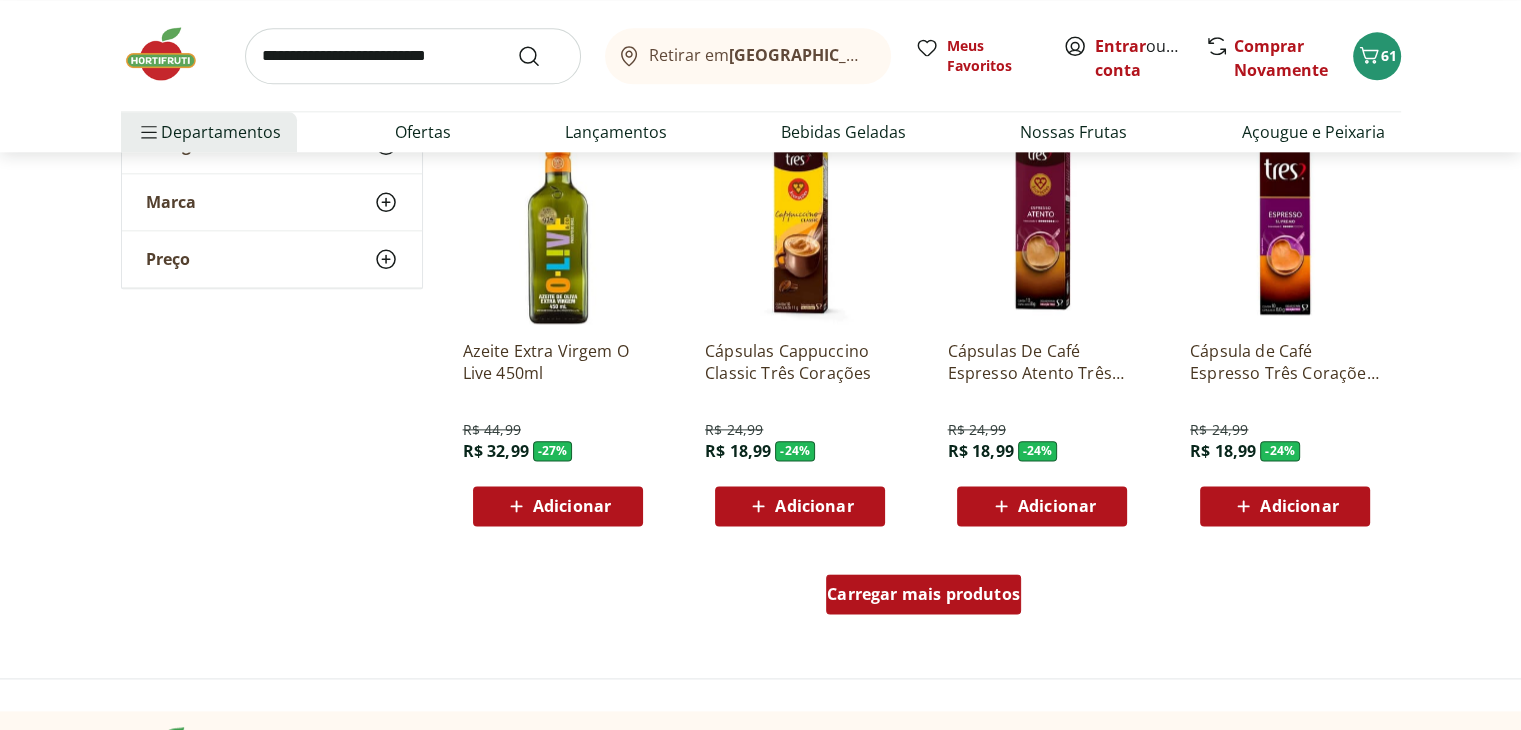 click on "Carregar mais produtos" at bounding box center (923, 594) 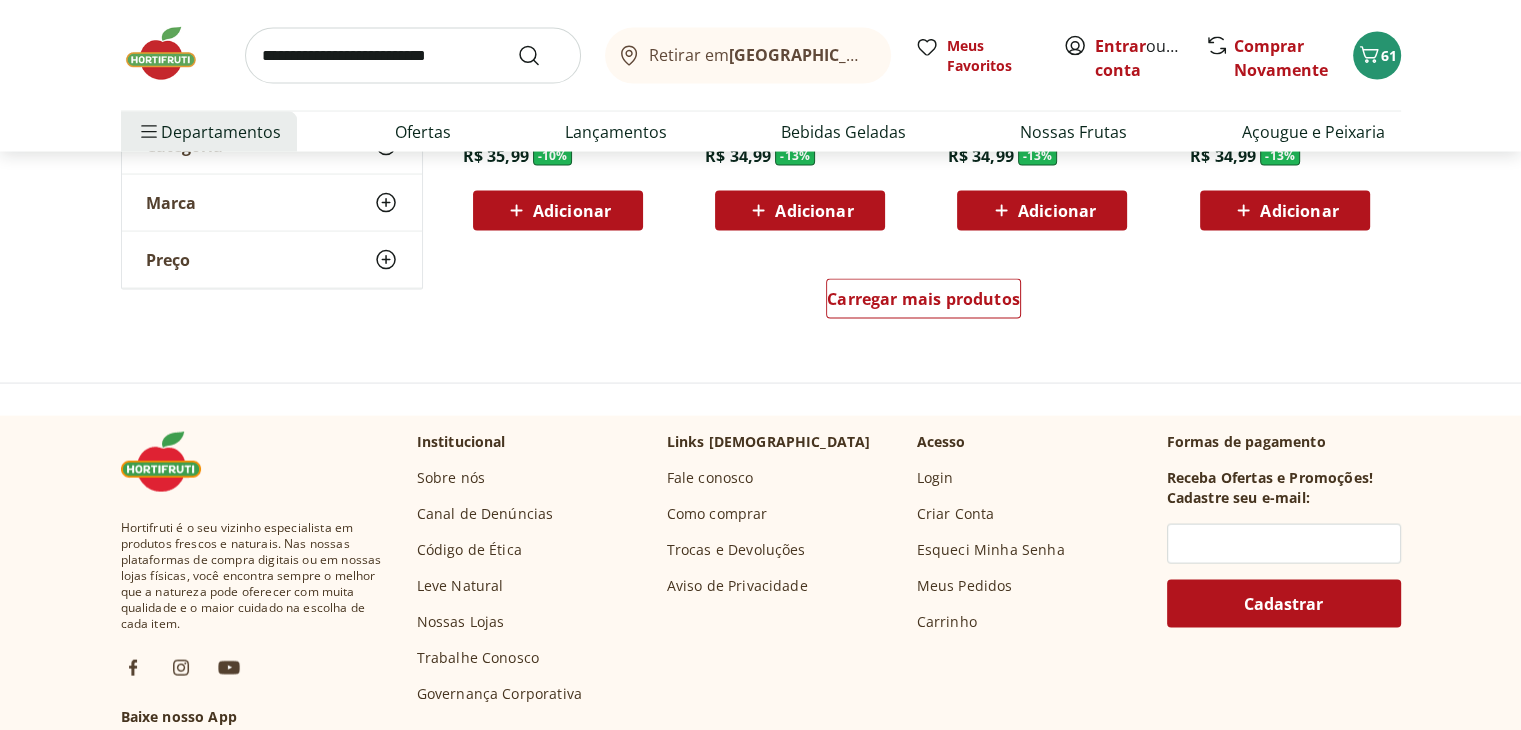 scroll, scrollTop: 4000, scrollLeft: 0, axis: vertical 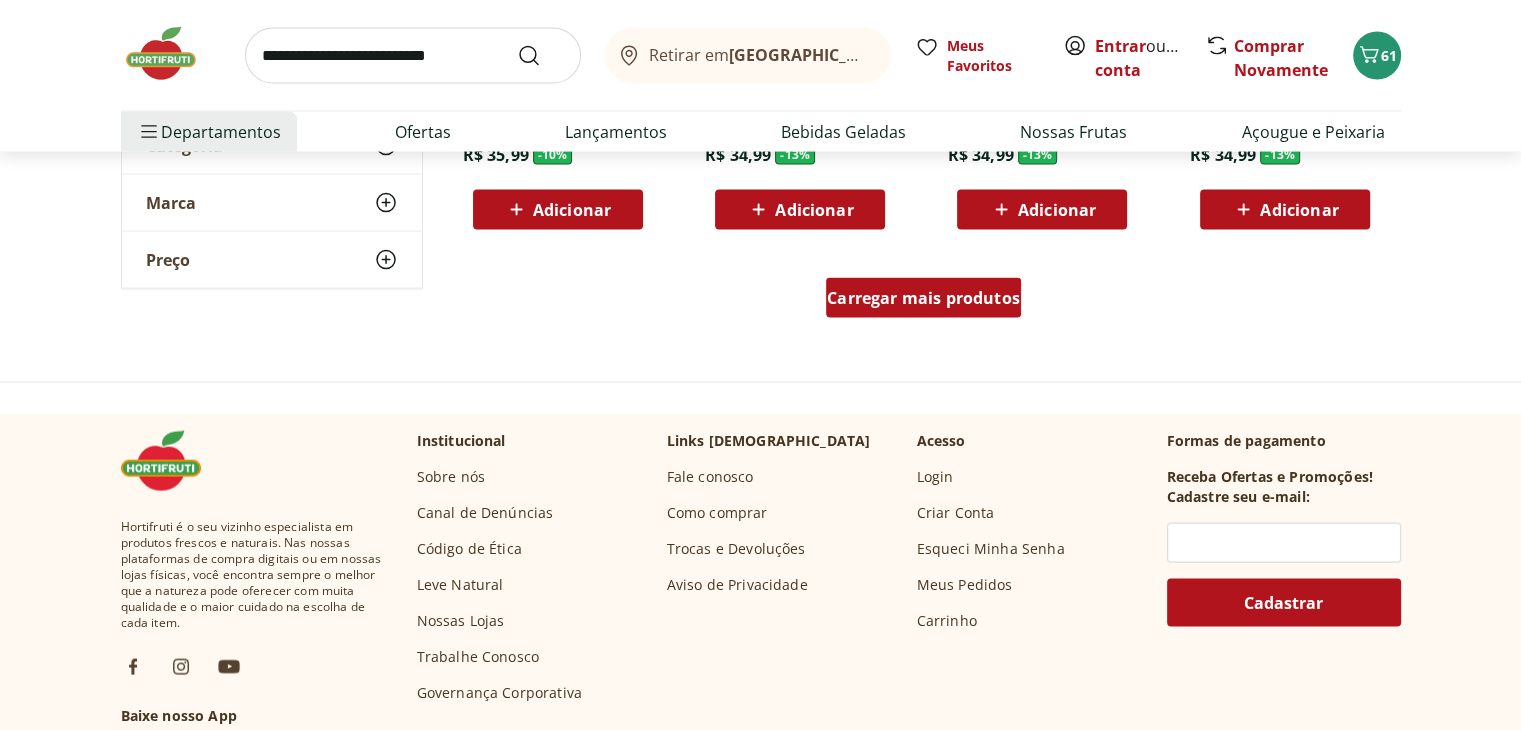 click on "Carregar mais produtos" at bounding box center (923, 298) 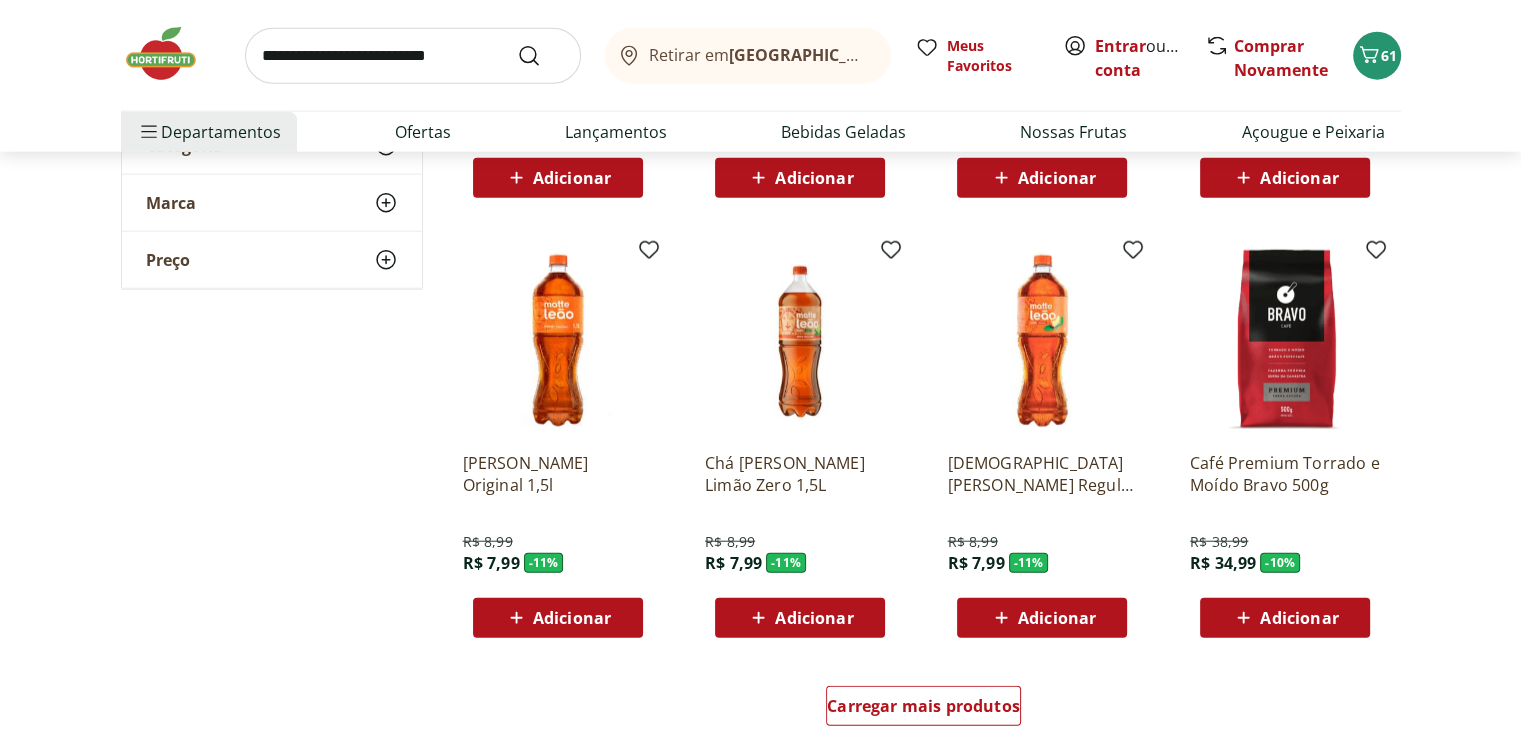 scroll, scrollTop: 4900, scrollLeft: 0, axis: vertical 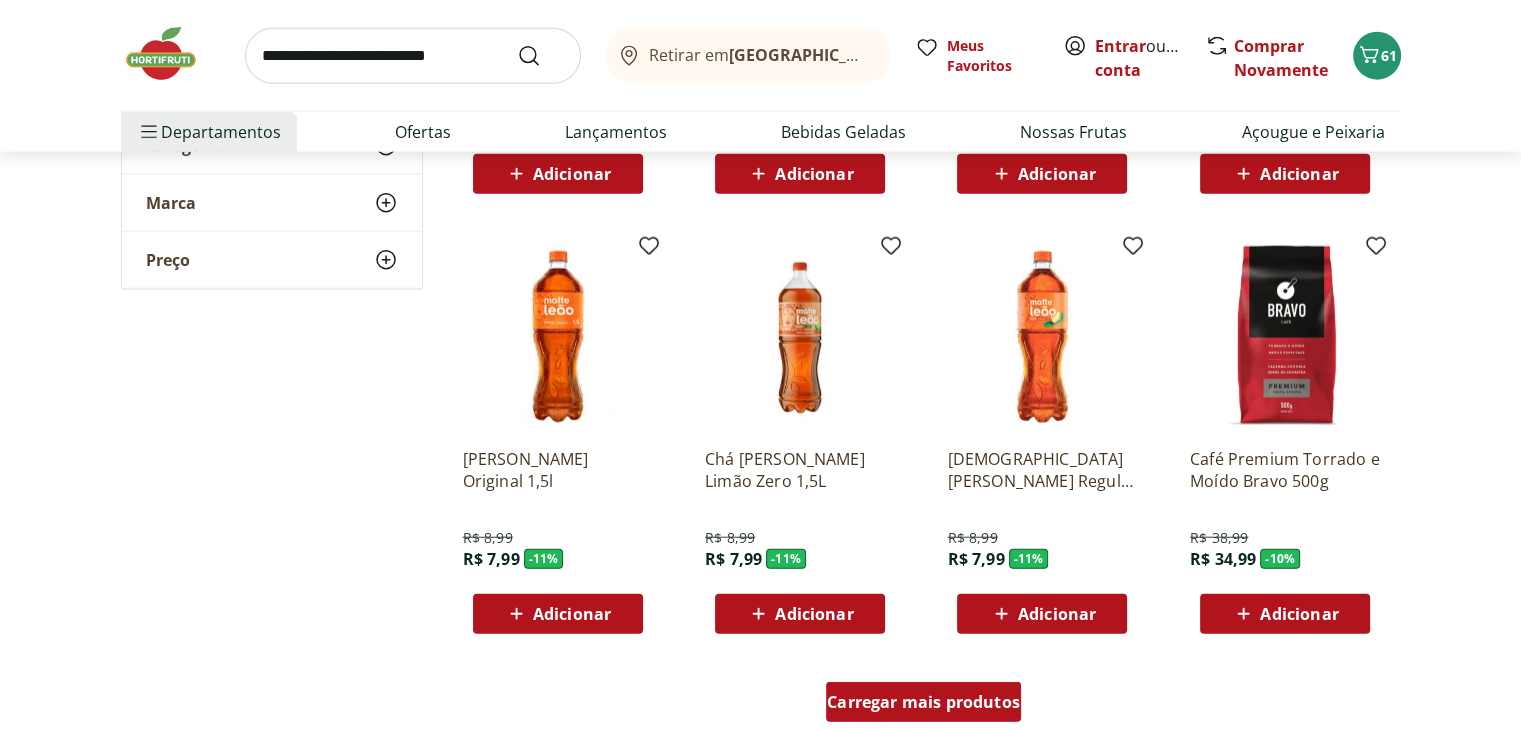 click on "Carregar mais produtos" at bounding box center (923, 702) 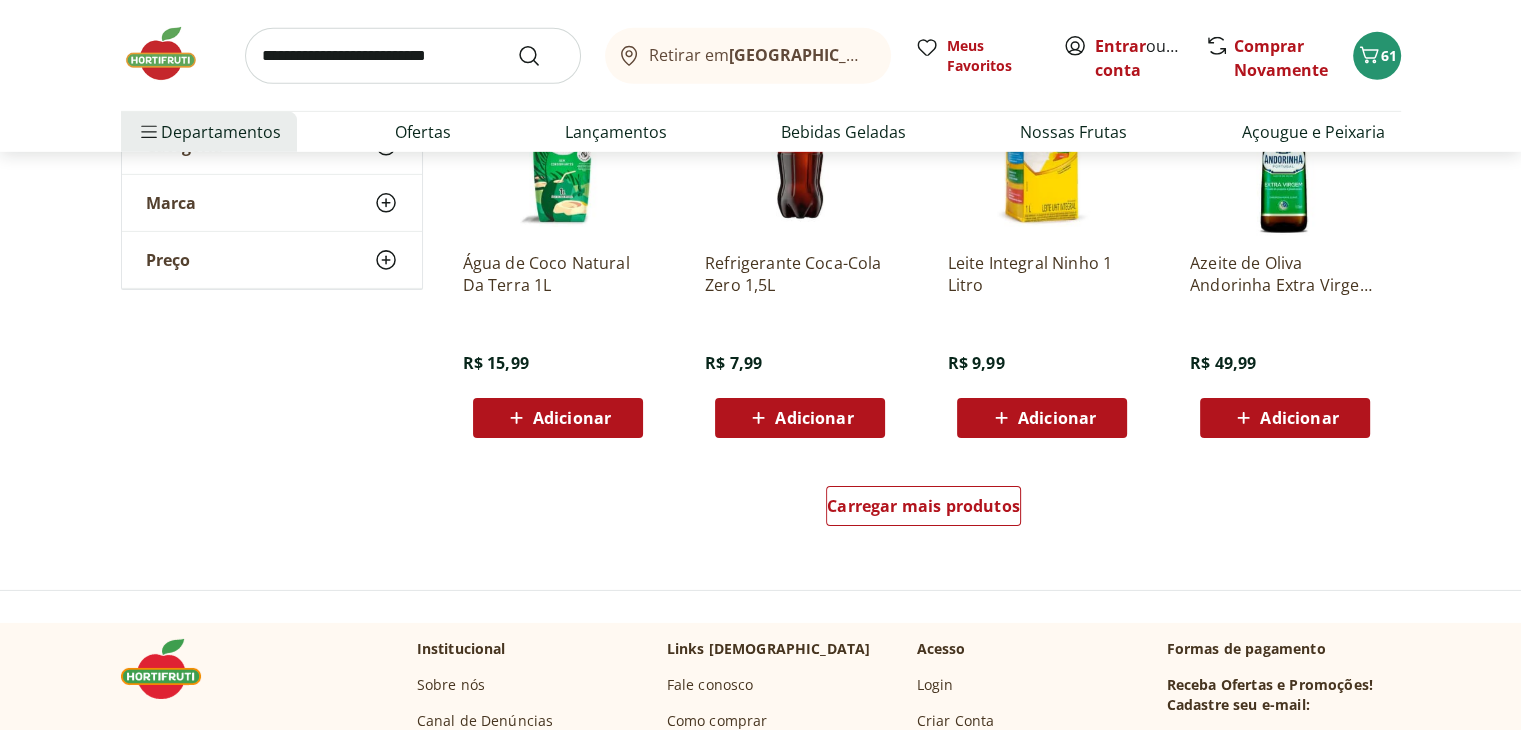 scroll, scrollTop: 6500, scrollLeft: 0, axis: vertical 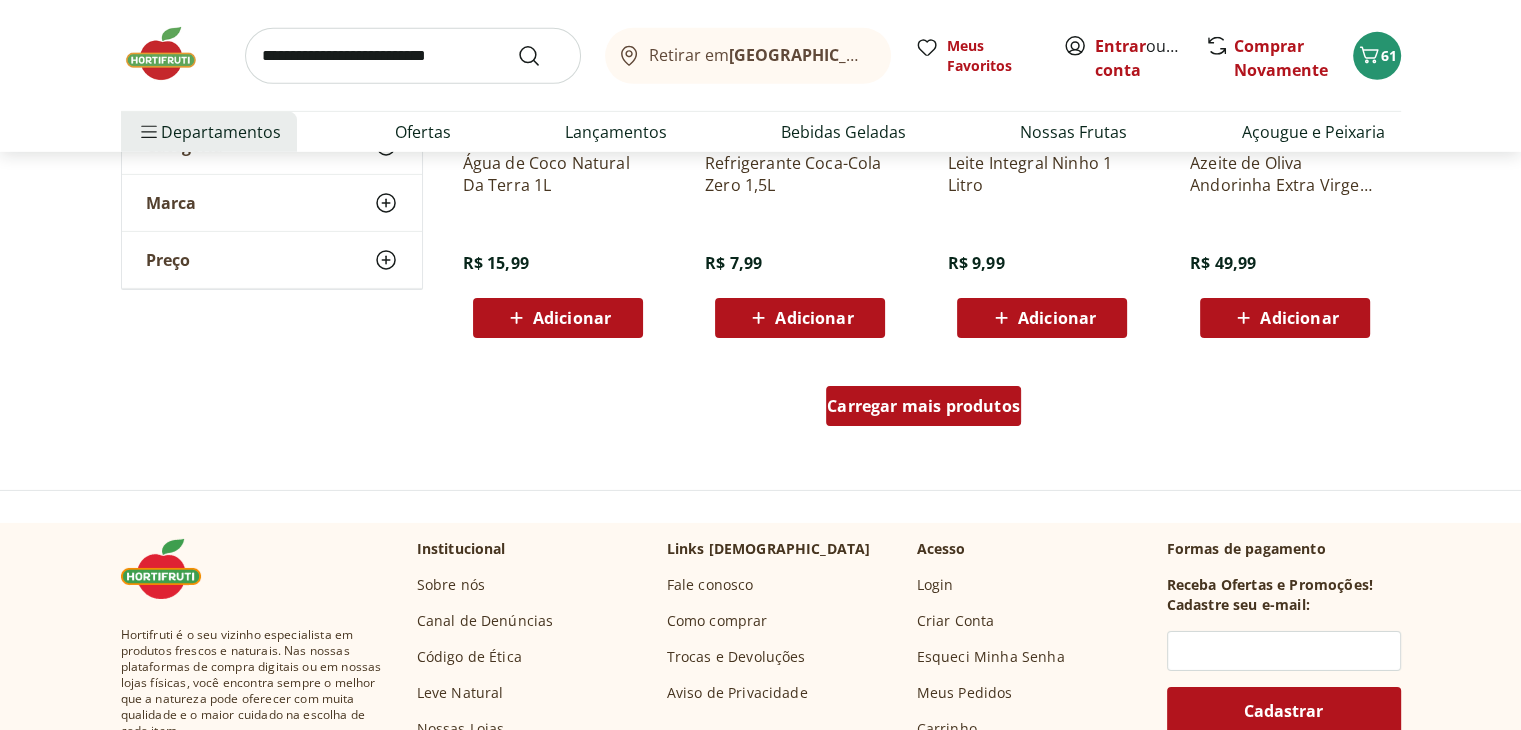 click on "Carregar mais produtos" at bounding box center [923, 406] 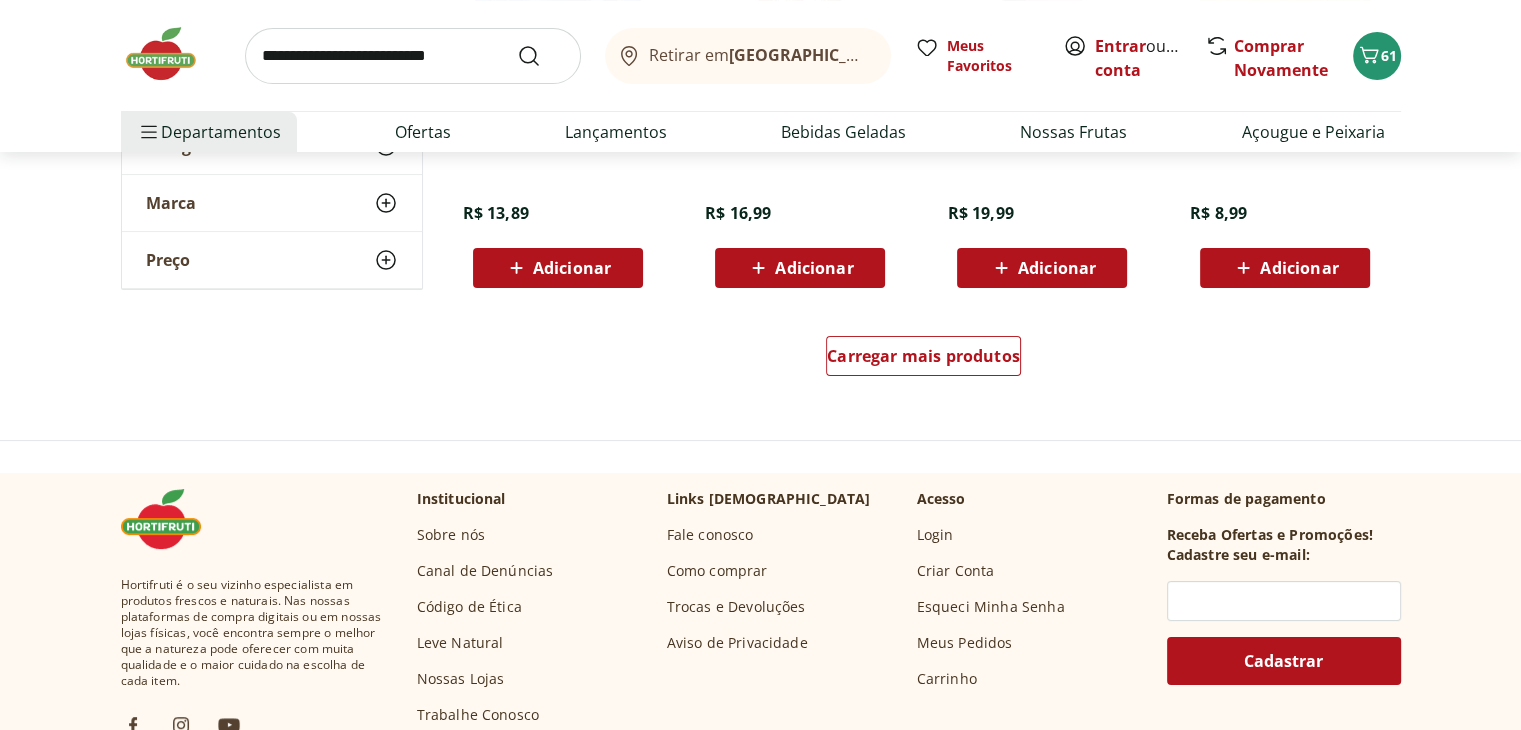 scroll, scrollTop: 8000, scrollLeft: 0, axis: vertical 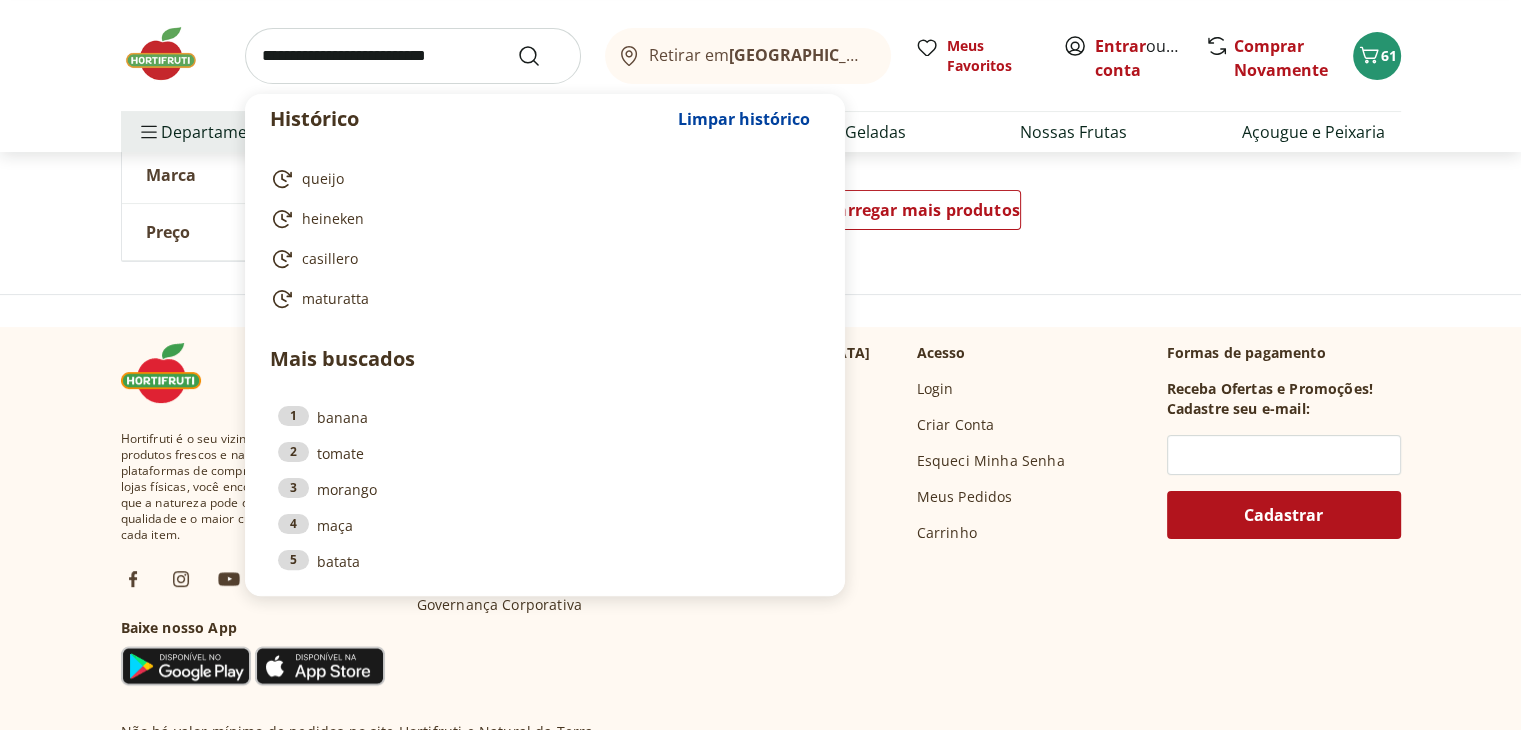 click at bounding box center [413, 56] 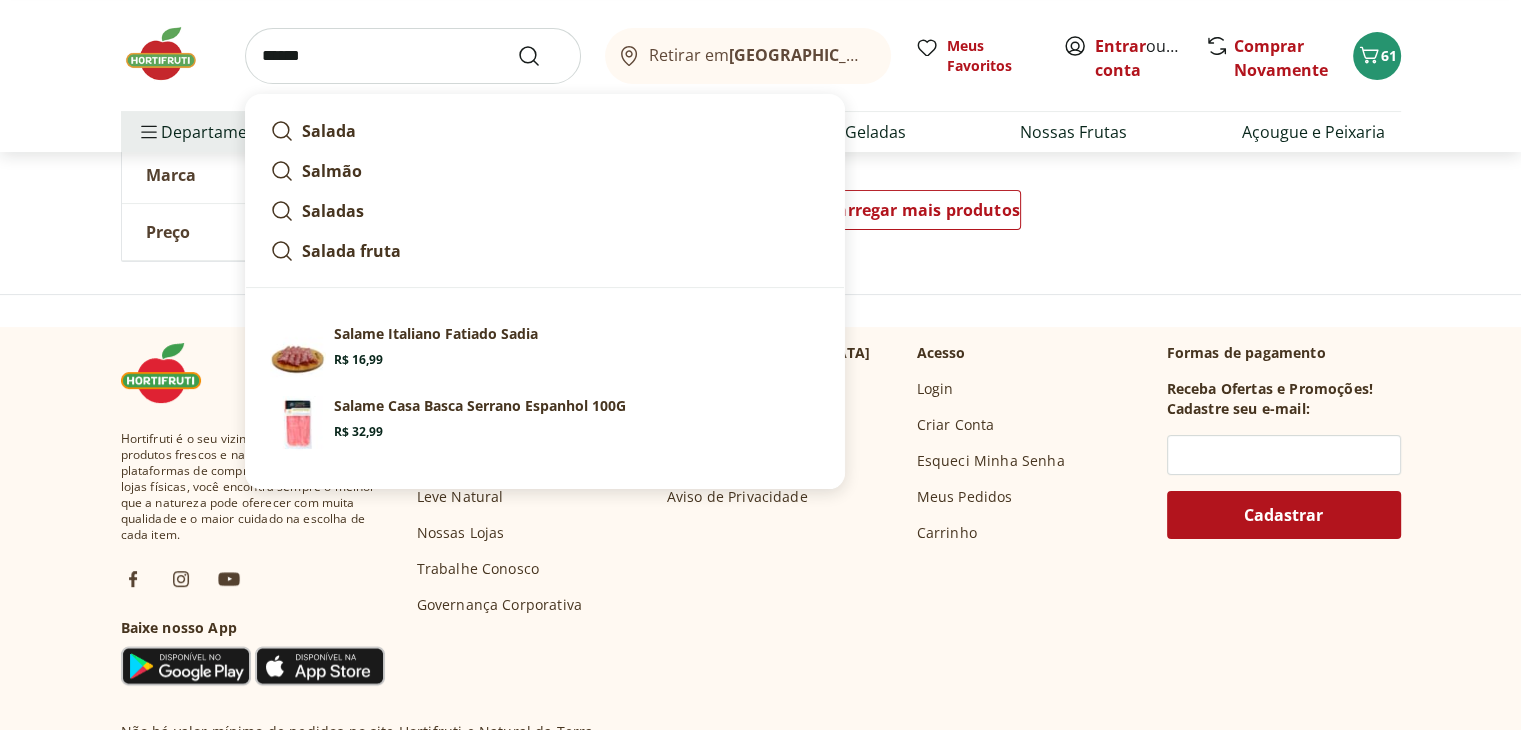type on "******" 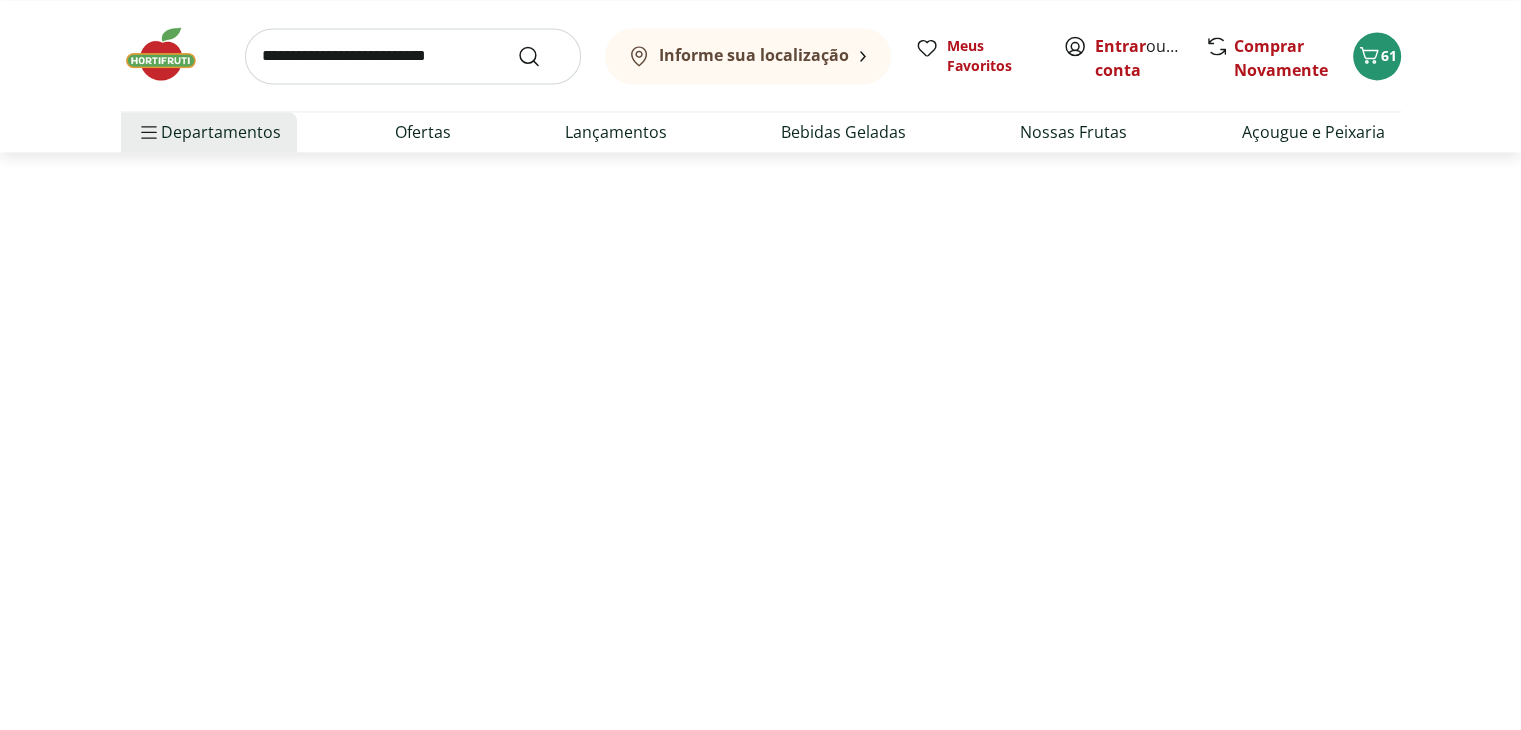 scroll, scrollTop: 0, scrollLeft: 0, axis: both 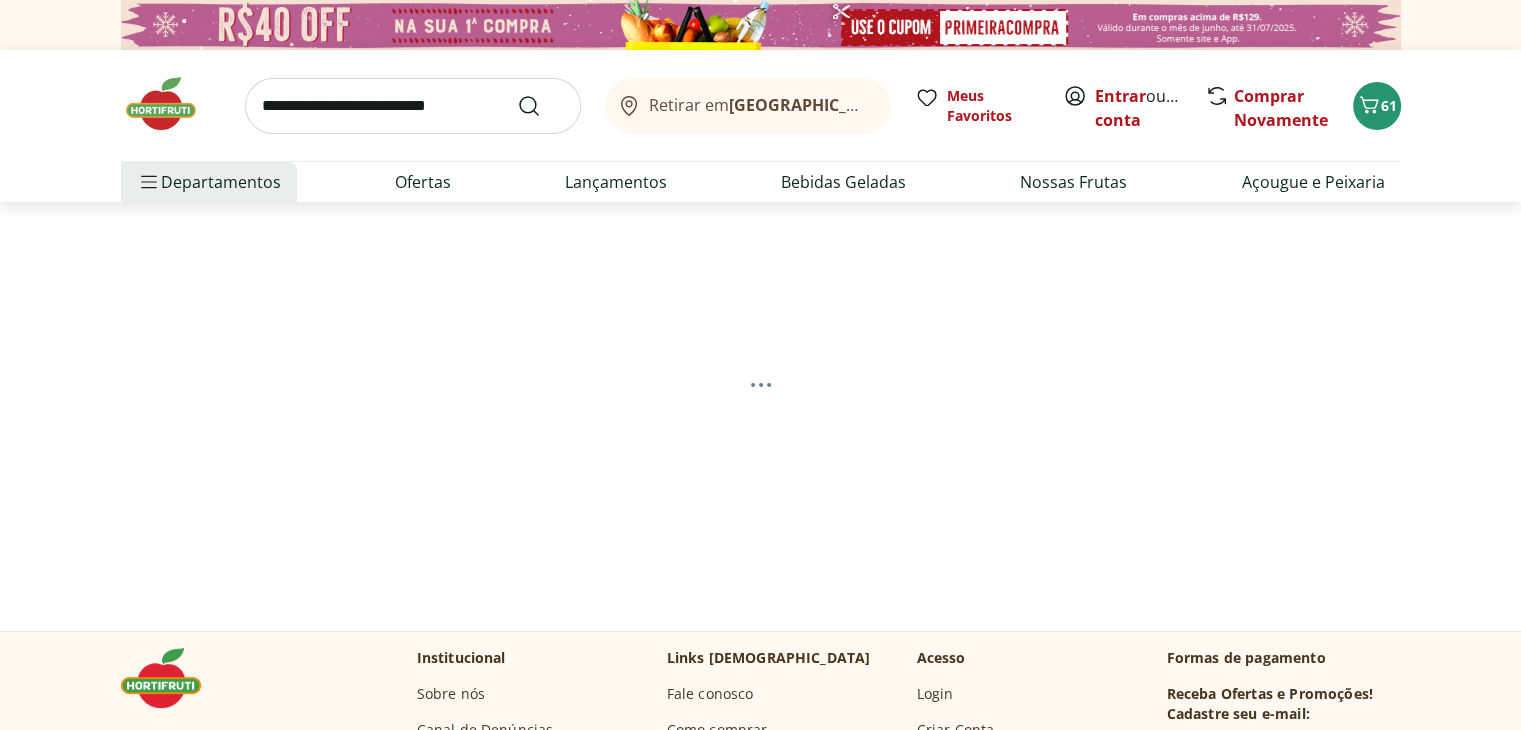 select on "**********" 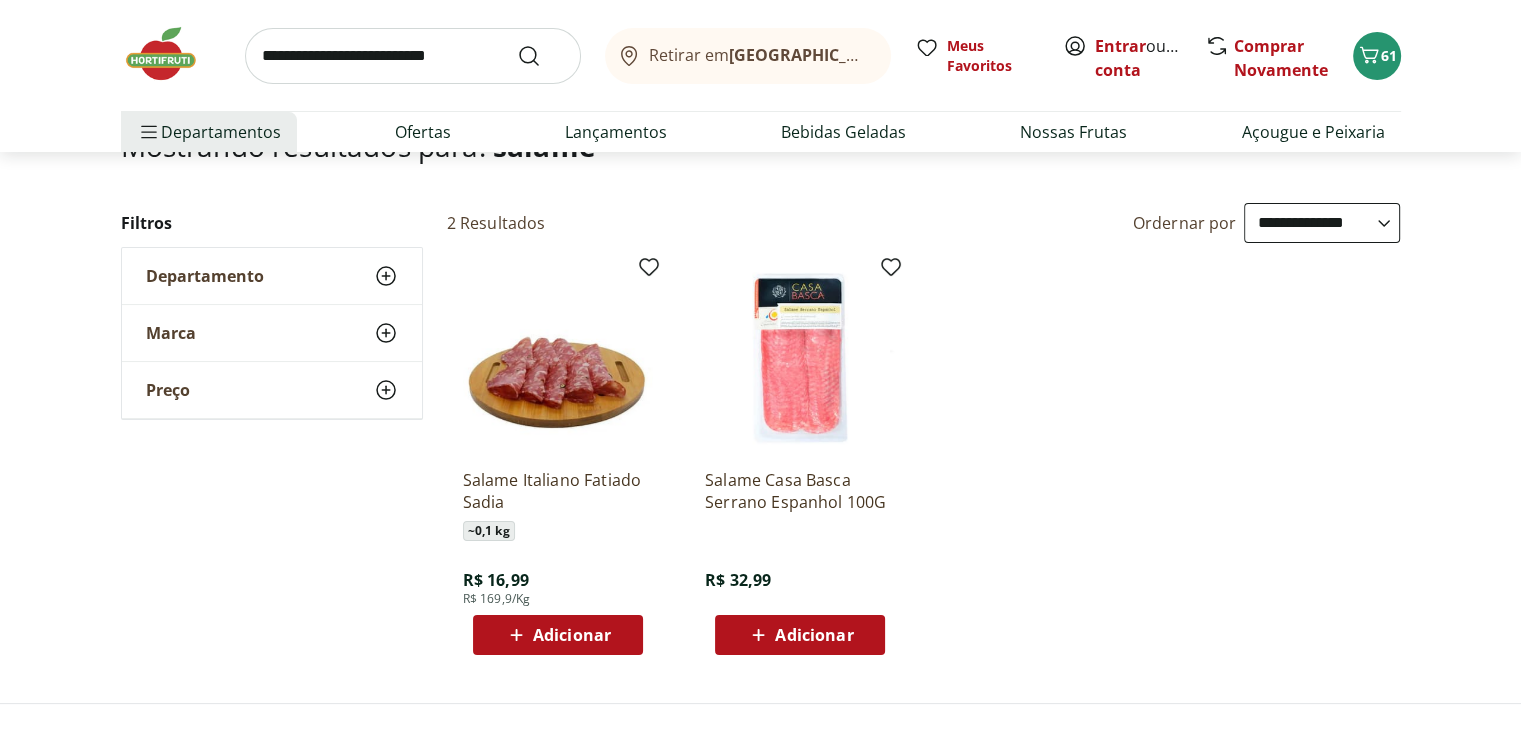 scroll, scrollTop: 200, scrollLeft: 0, axis: vertical 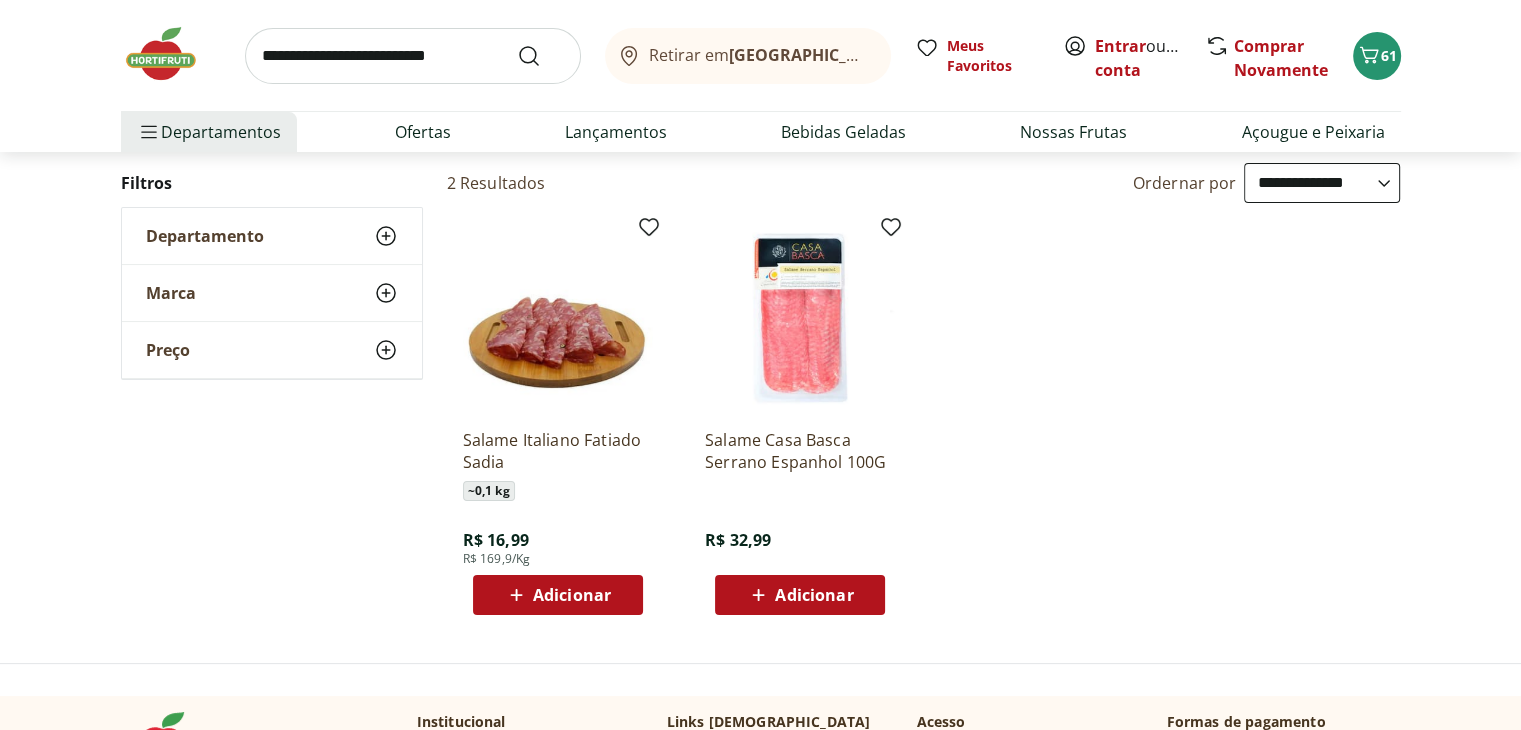 click at bounding box center [413, 56] 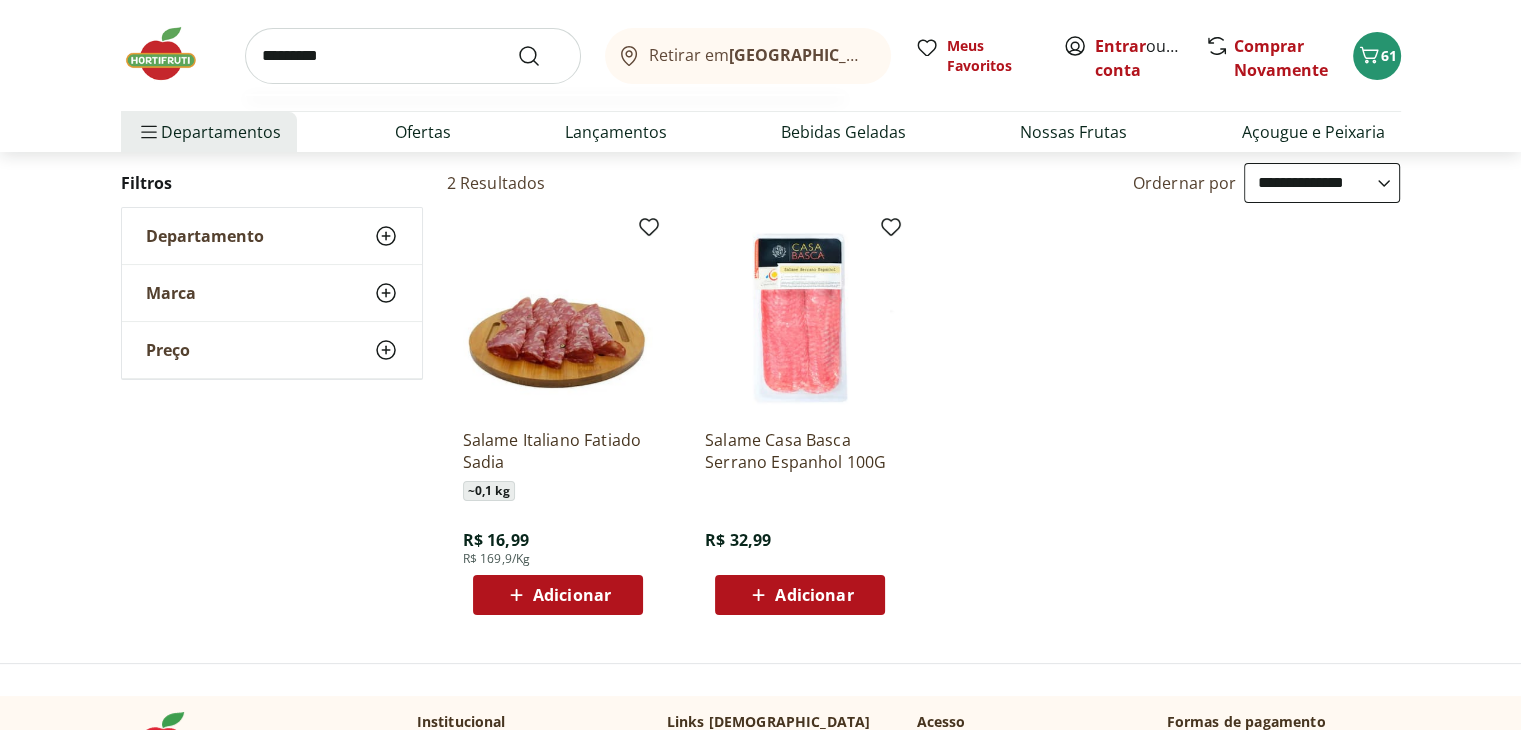 type on "*********" 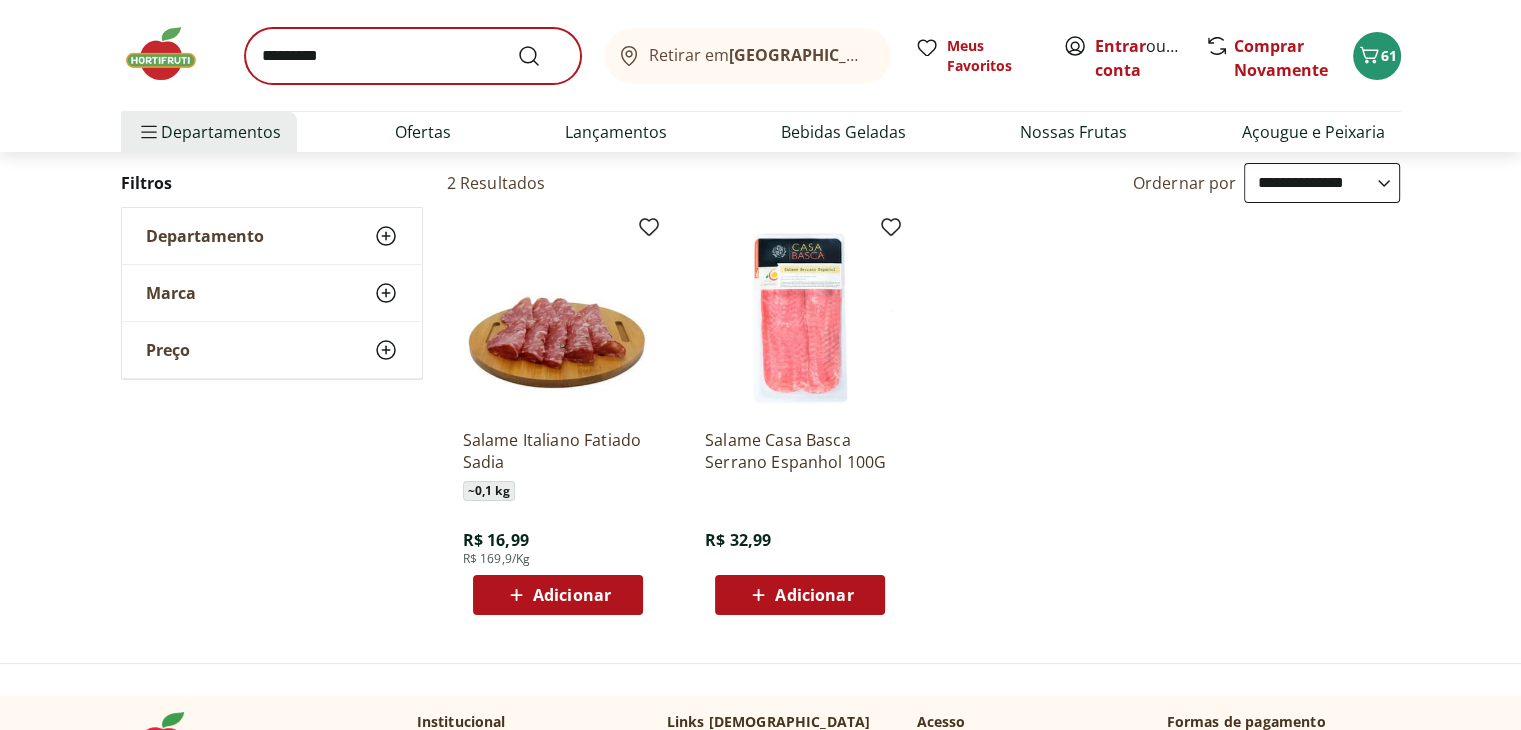 scroll, scrollTop: 0, scrollLeft: 0, axis: both 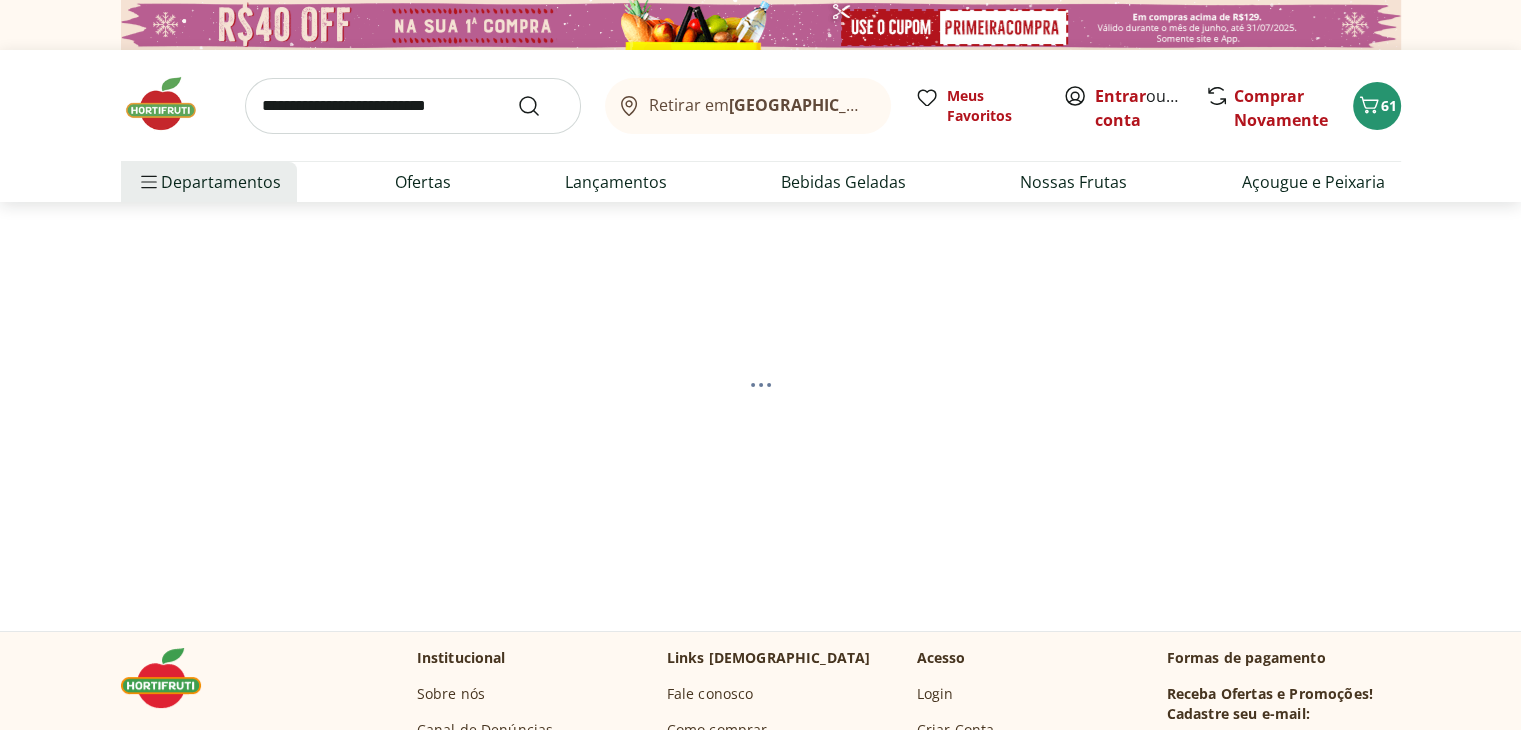 select on "**********" 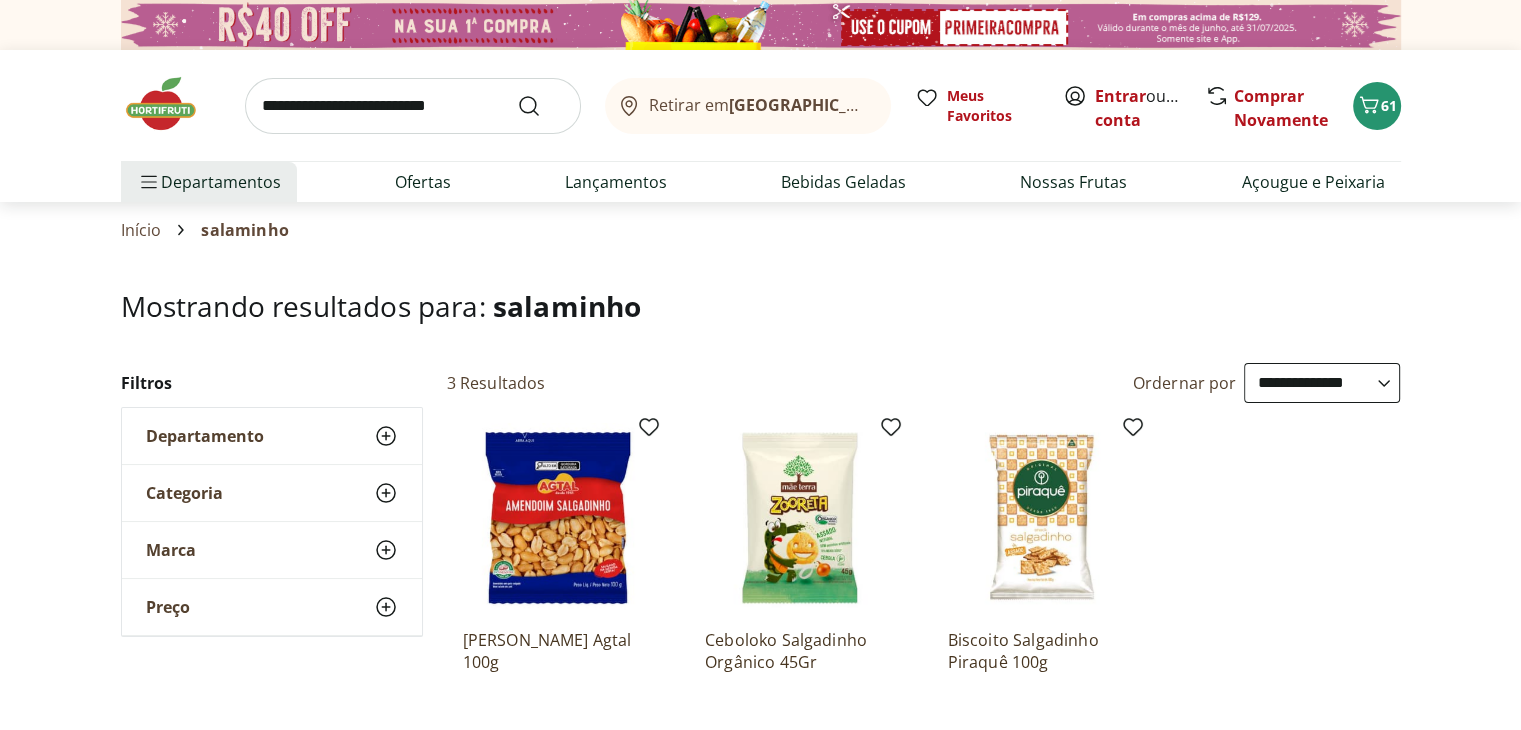 click at bounding box center [171, 104] 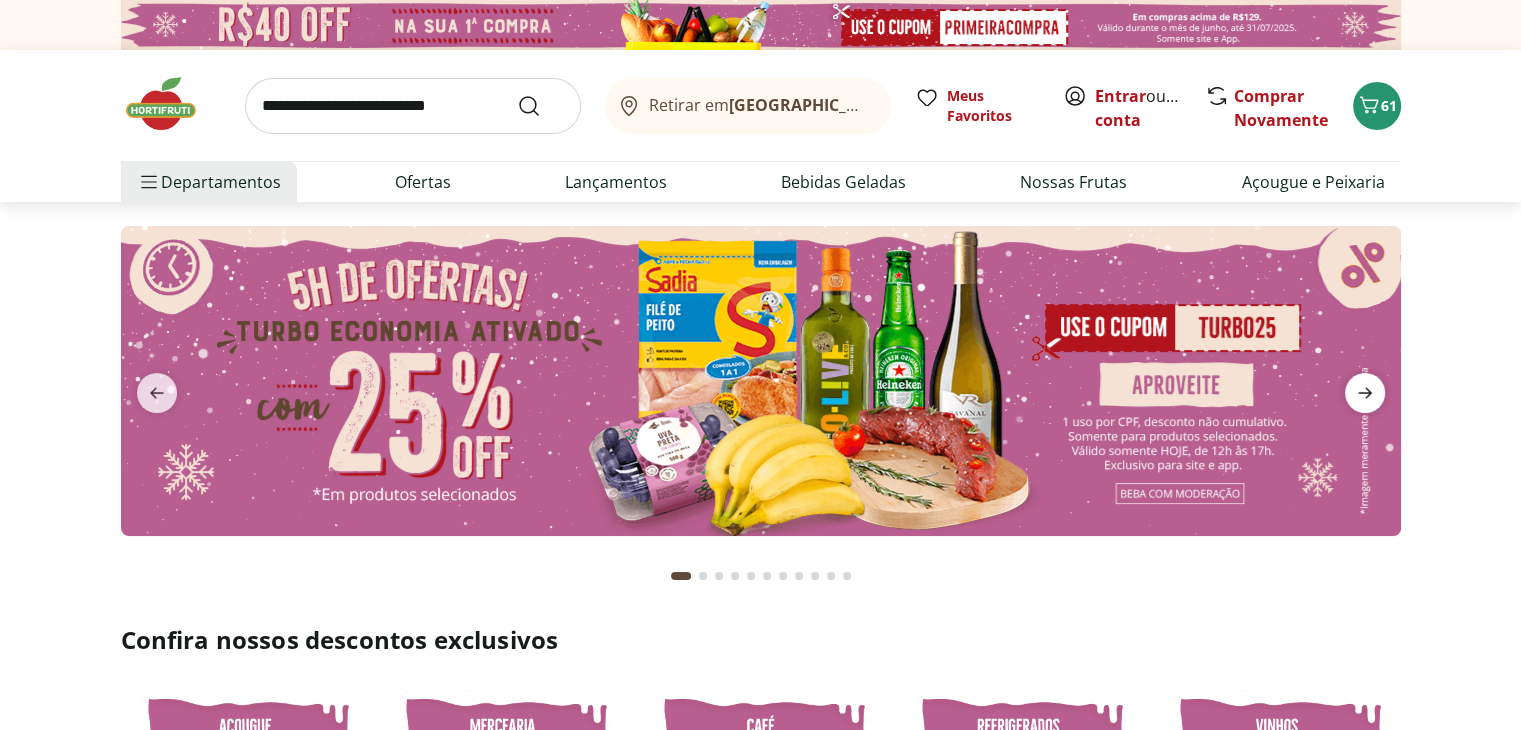 click 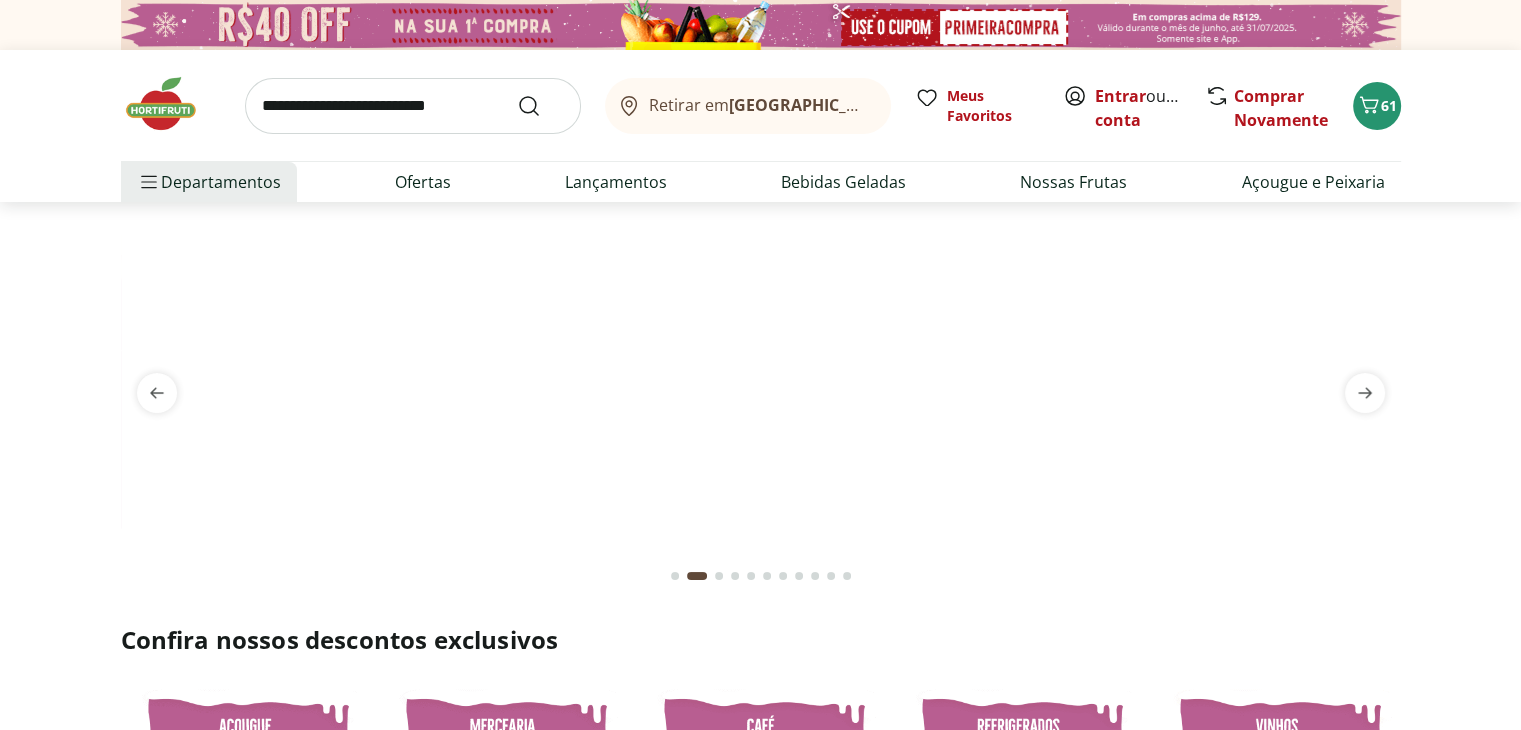 click at bounding box center (760, 226) 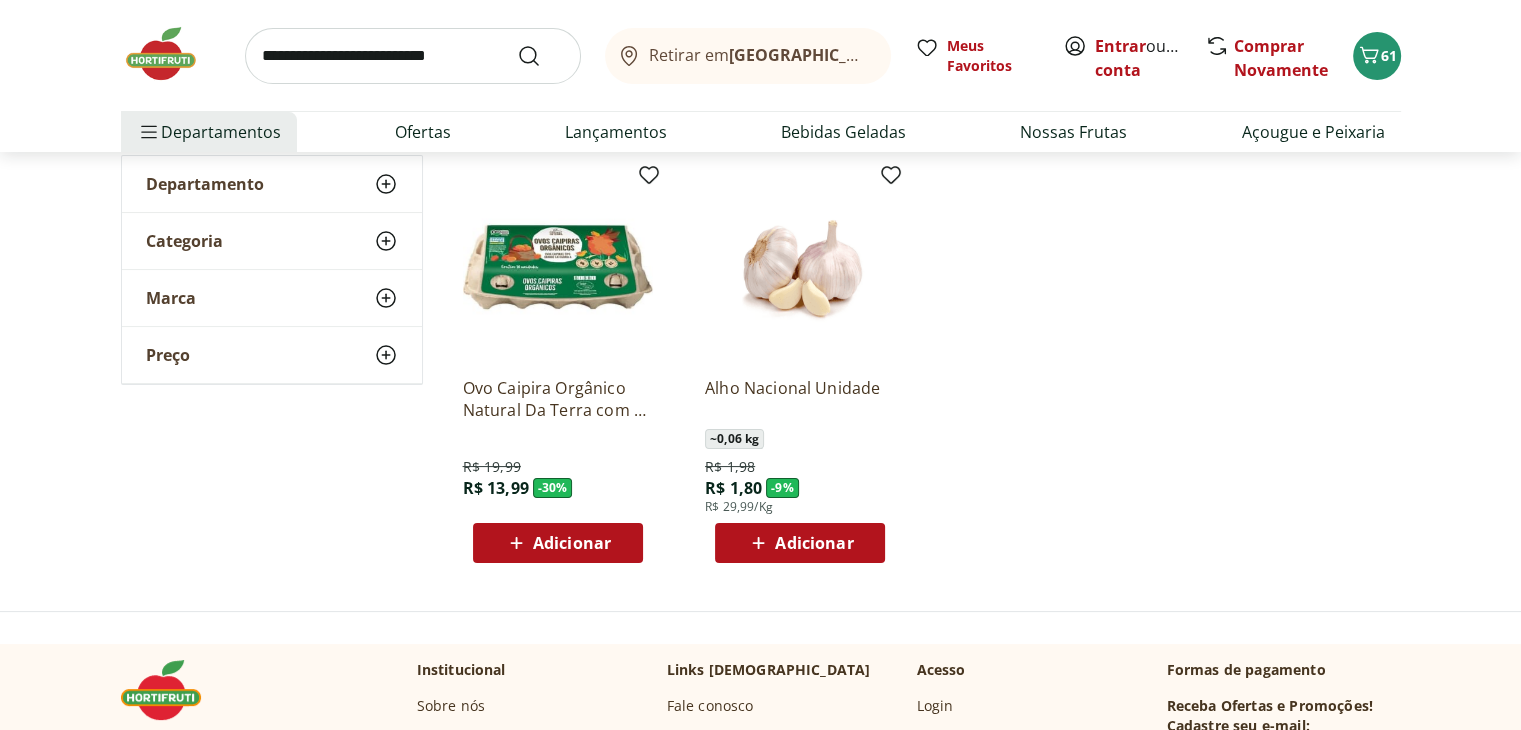 scroll, scrollTop: 300, scrollLeft: 0, axis: vertical 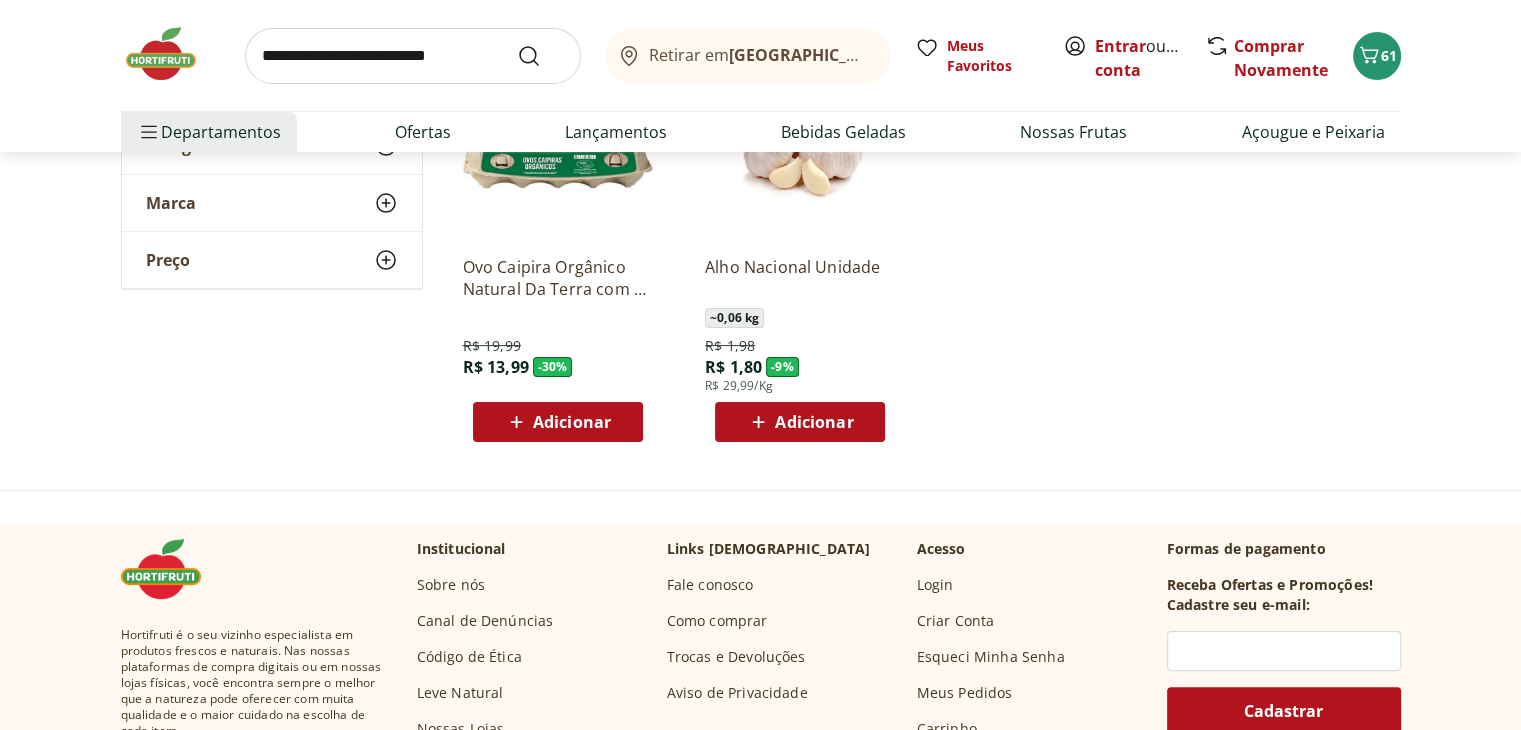 click on "Adicionar" at bounding box center [814, 422] 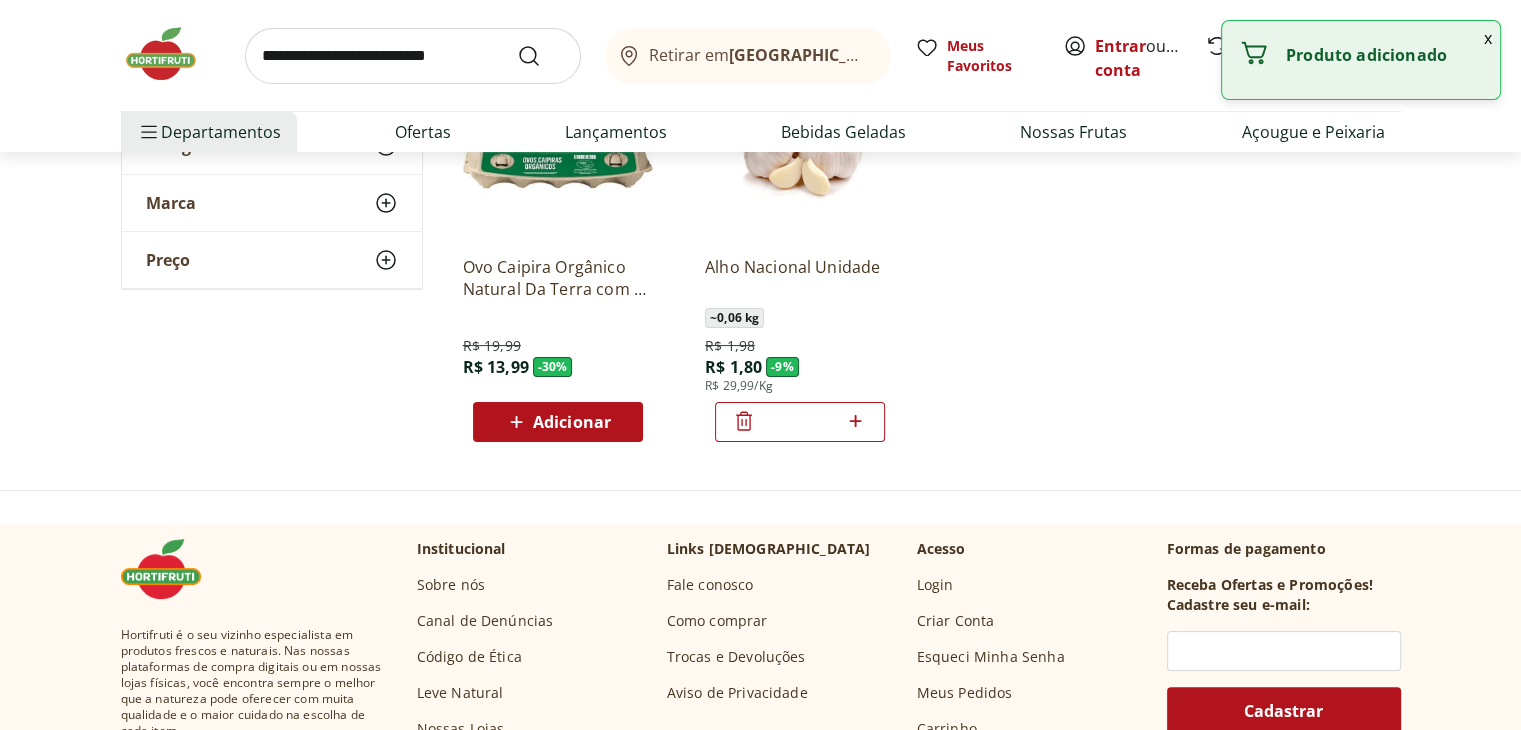 click 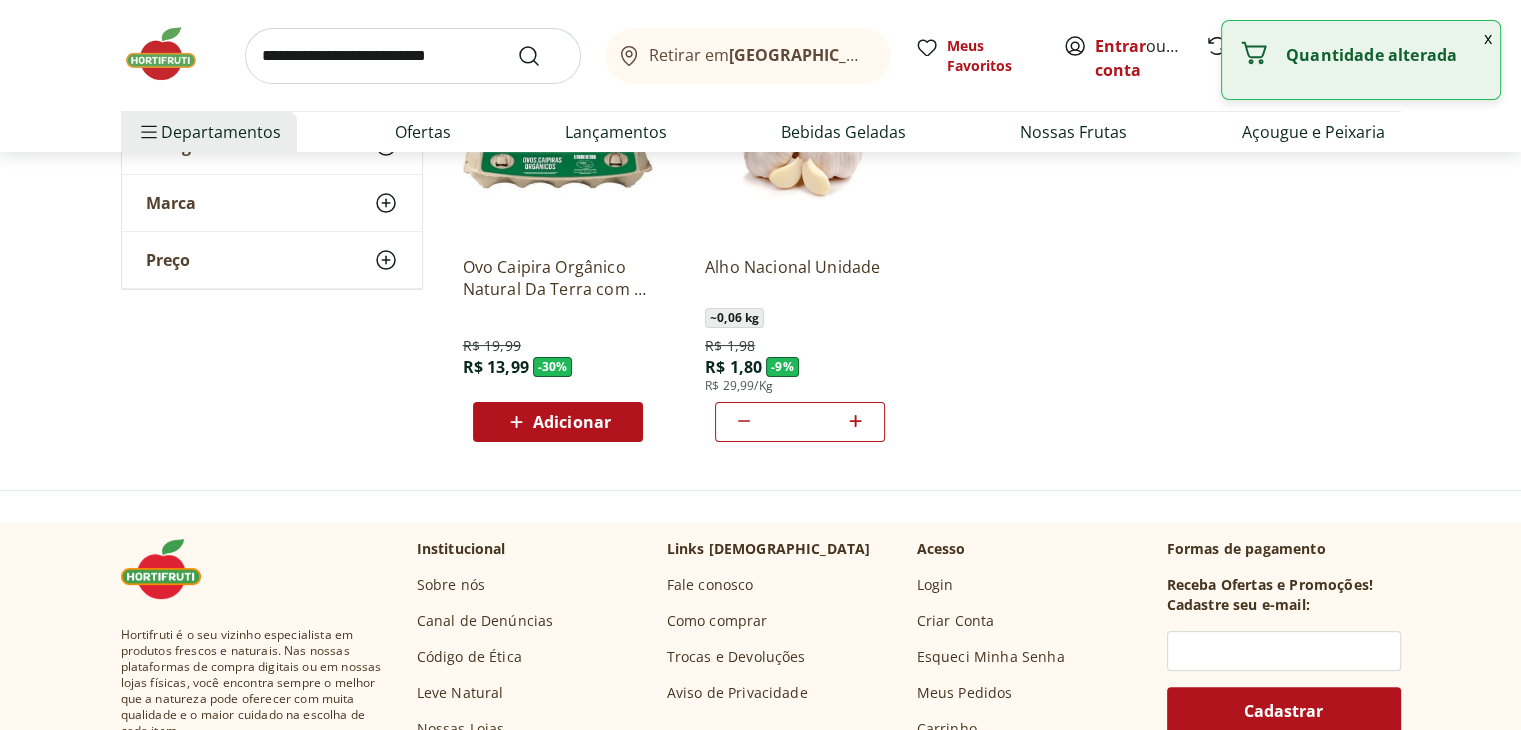 click 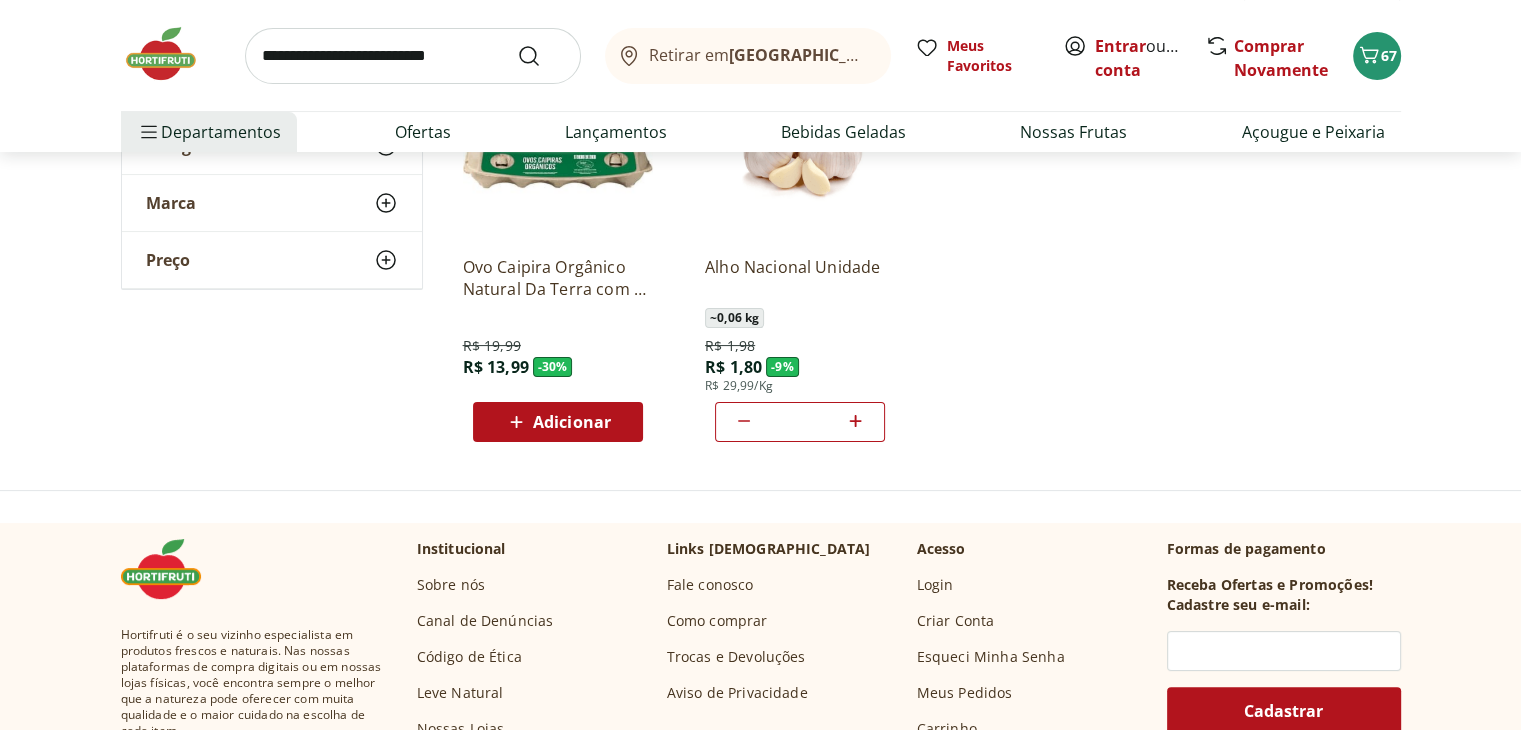click 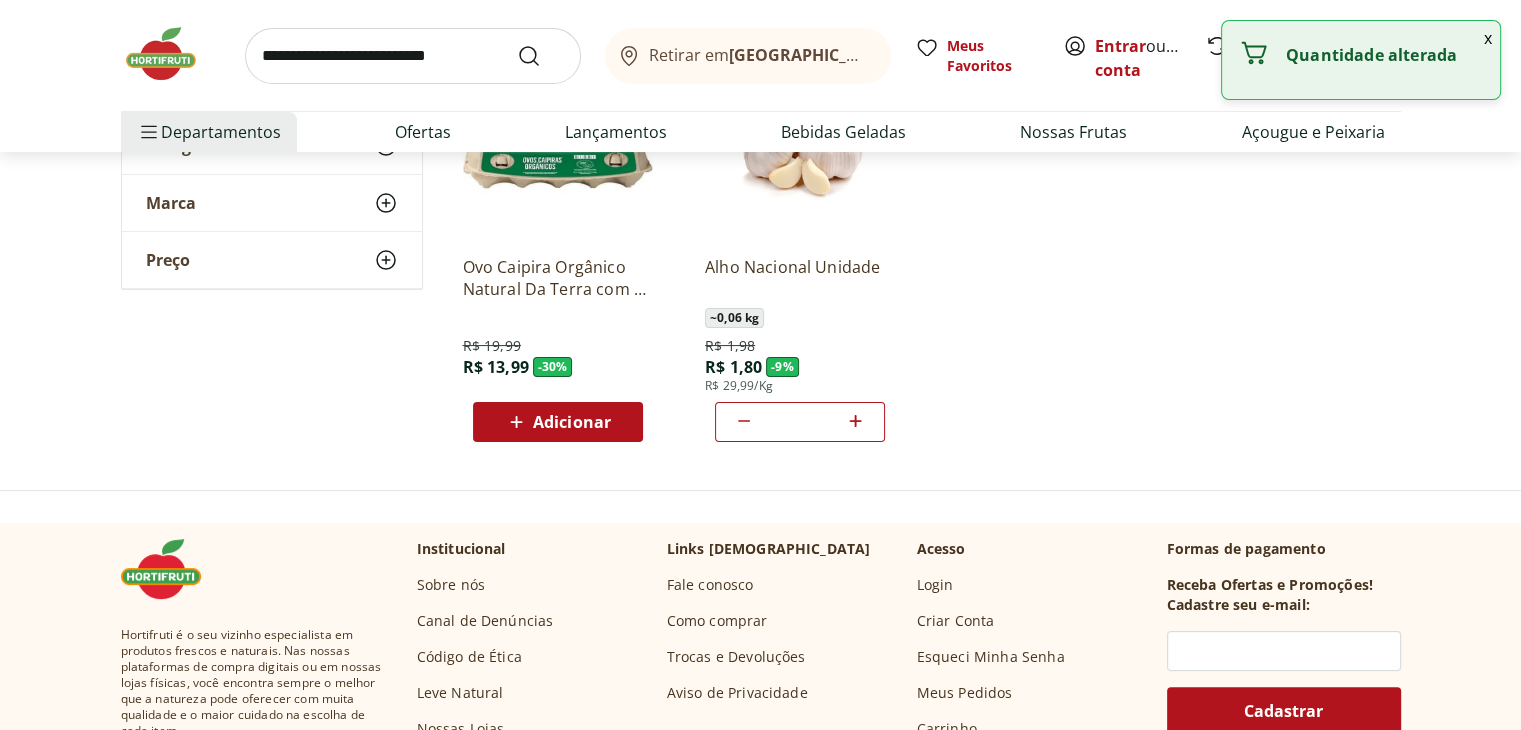 click 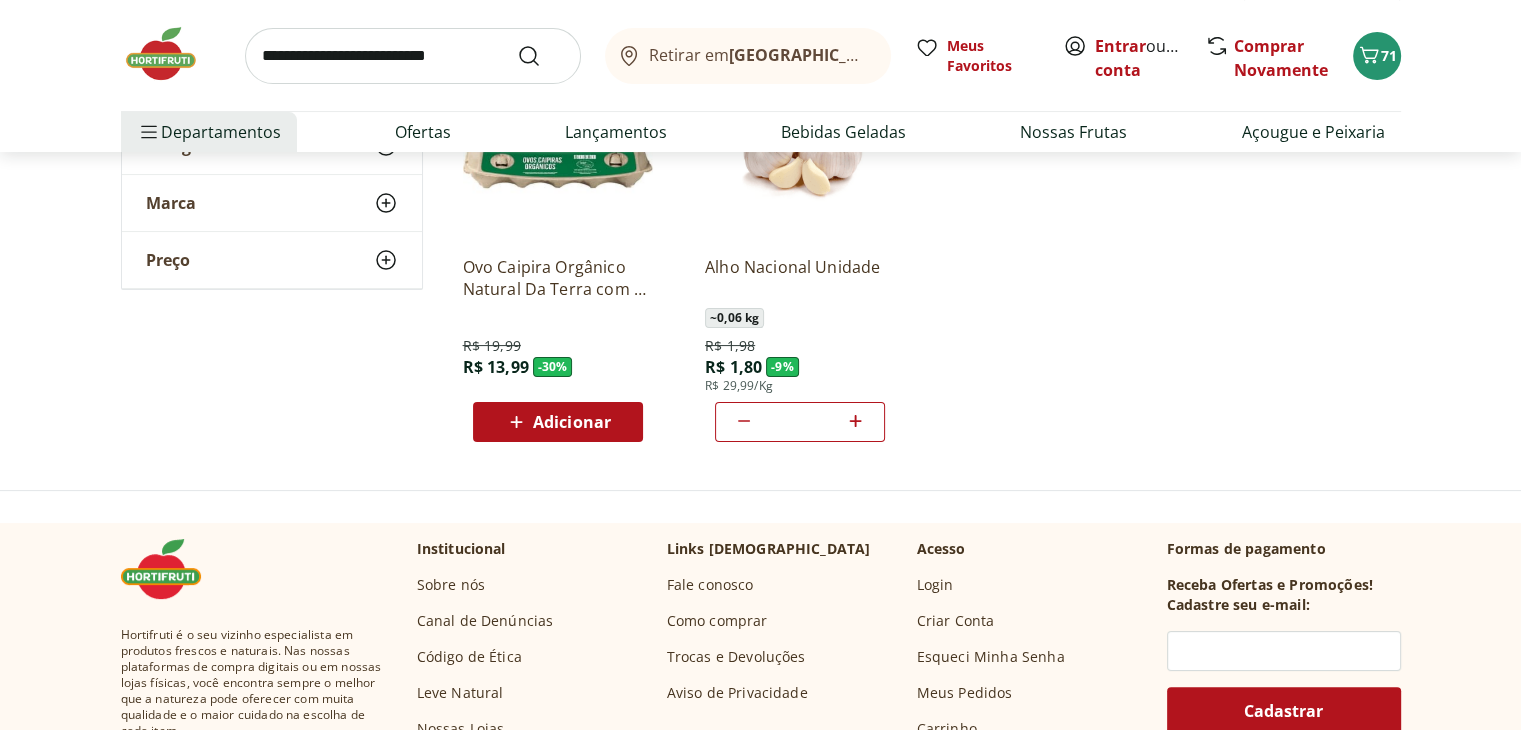 click on "Ovo Caipira Orgânico Natural Da Terra com 10 unidade R$ 19,99 R$ 13,99 - 30 % Adicionar Alho Nacional Unidade ~ 0,06 kg R$ 1,98 R$ 1,80 - 9 % R$ 29,99/Kg **" at bounding box center (924, 246) 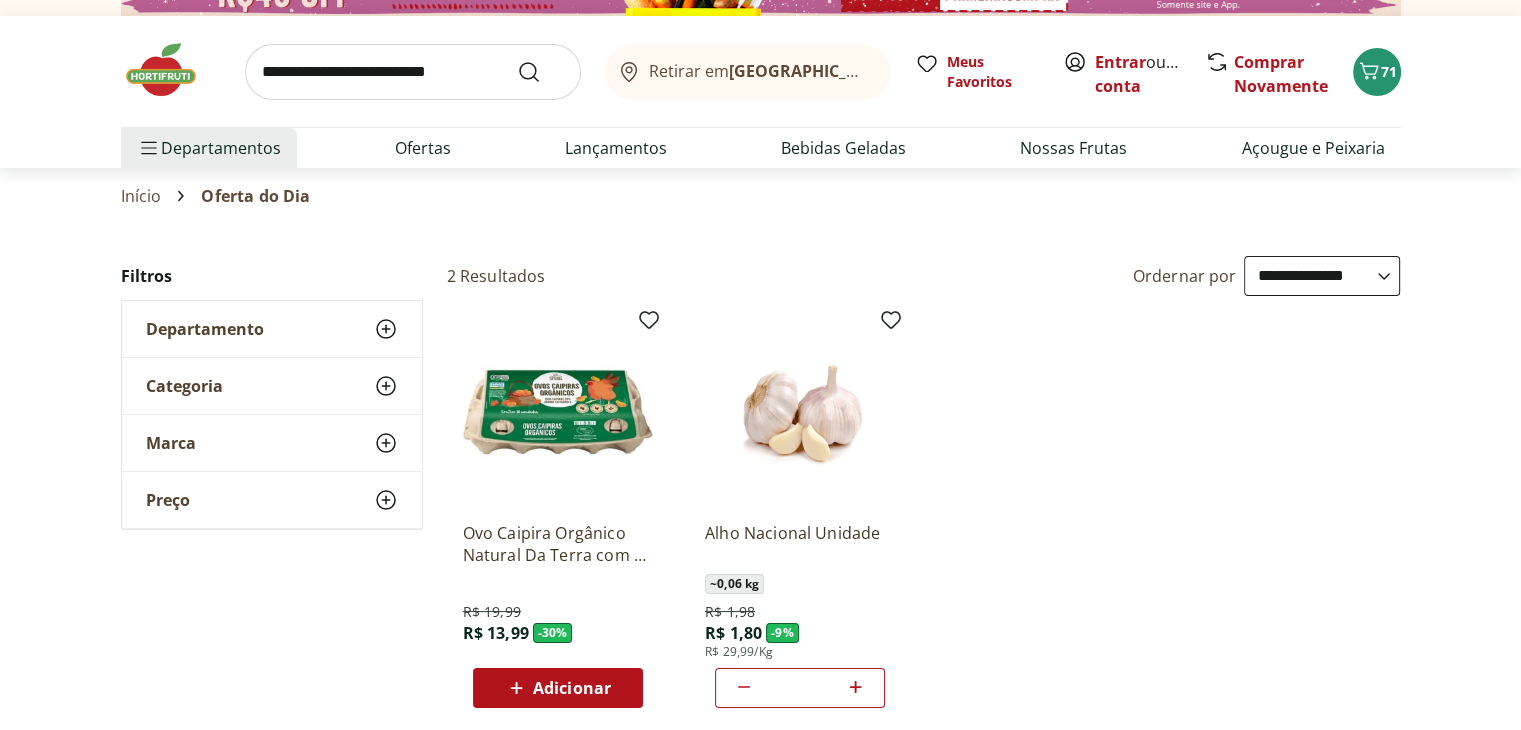 scroll, scrollTop: 0, scrollLeft: 0, axis: both 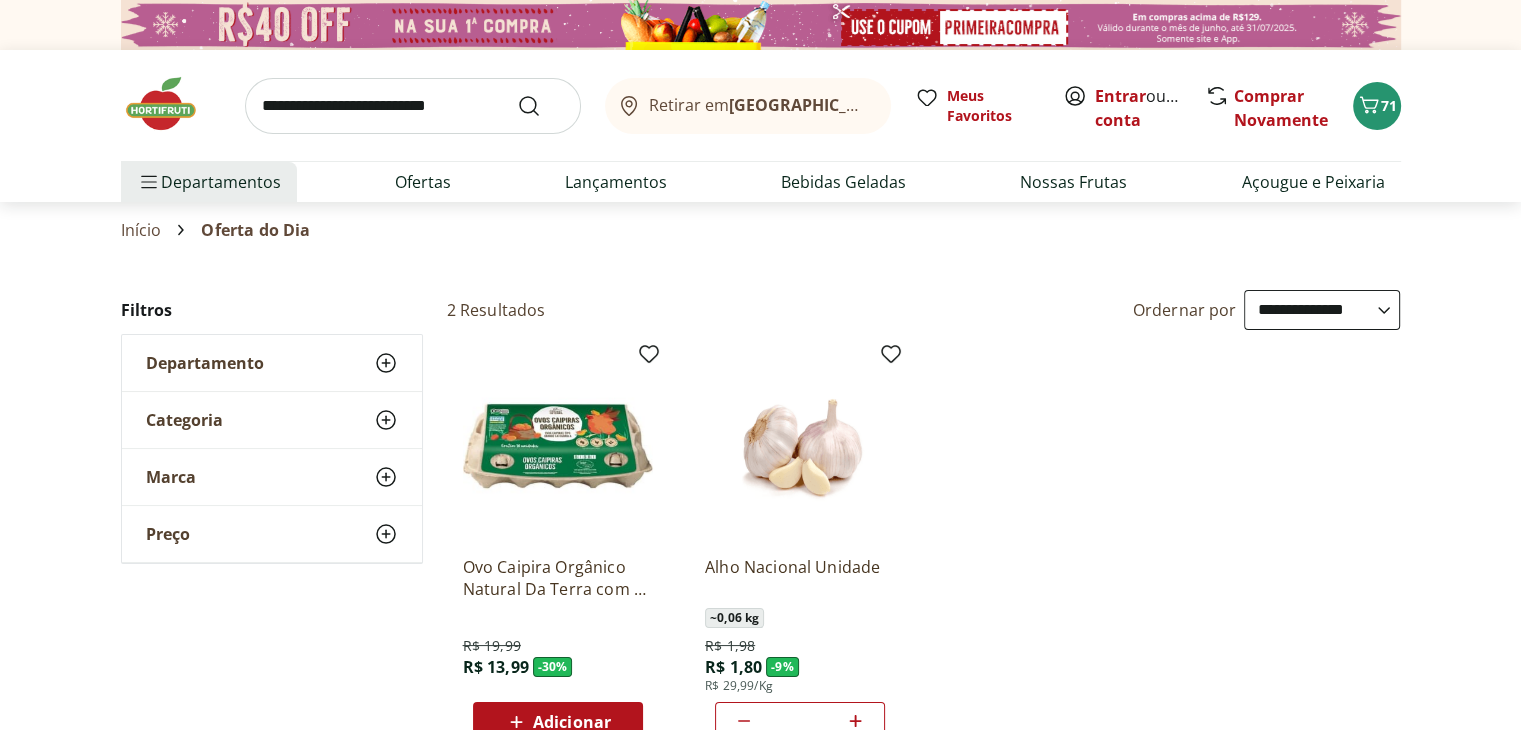 click at bounding box center [171, 104] 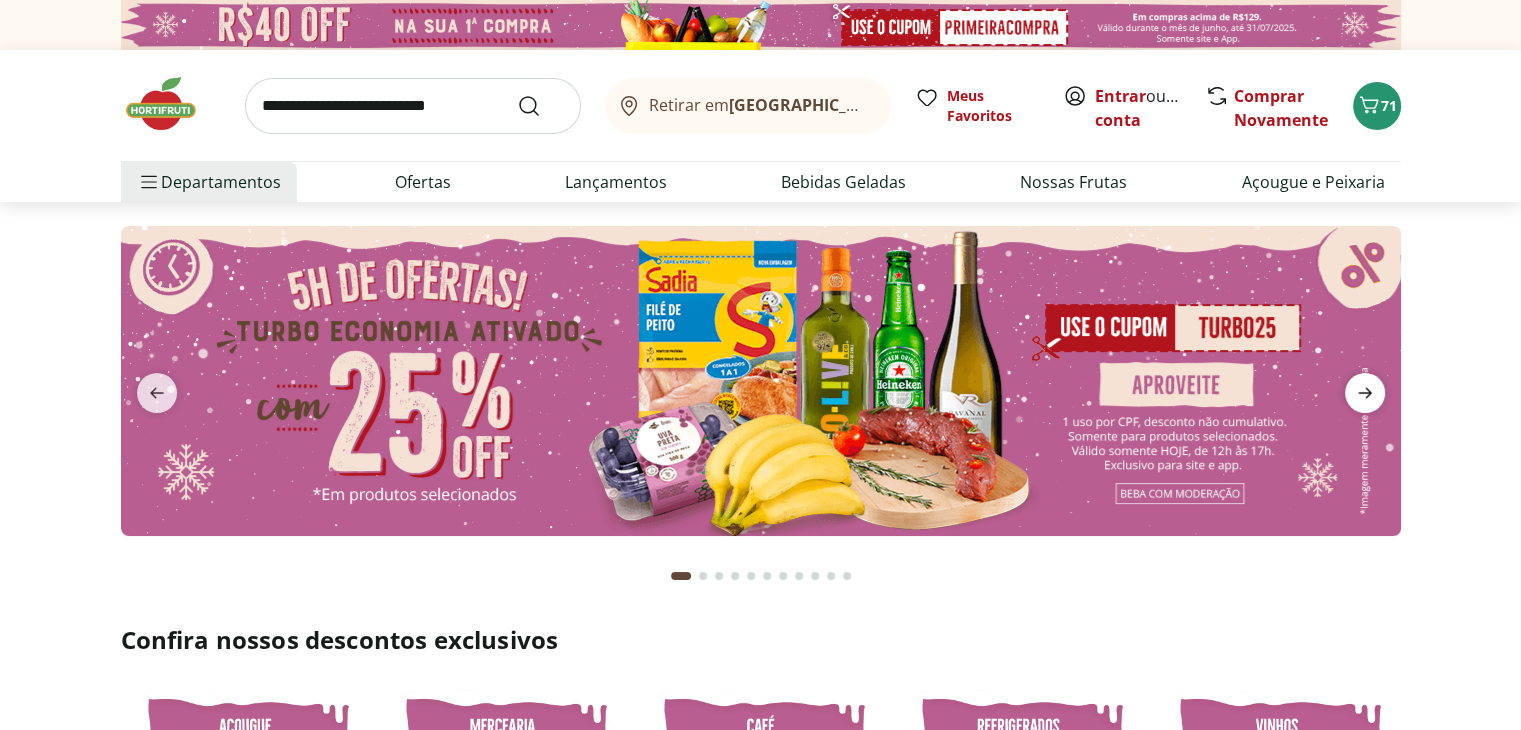 click 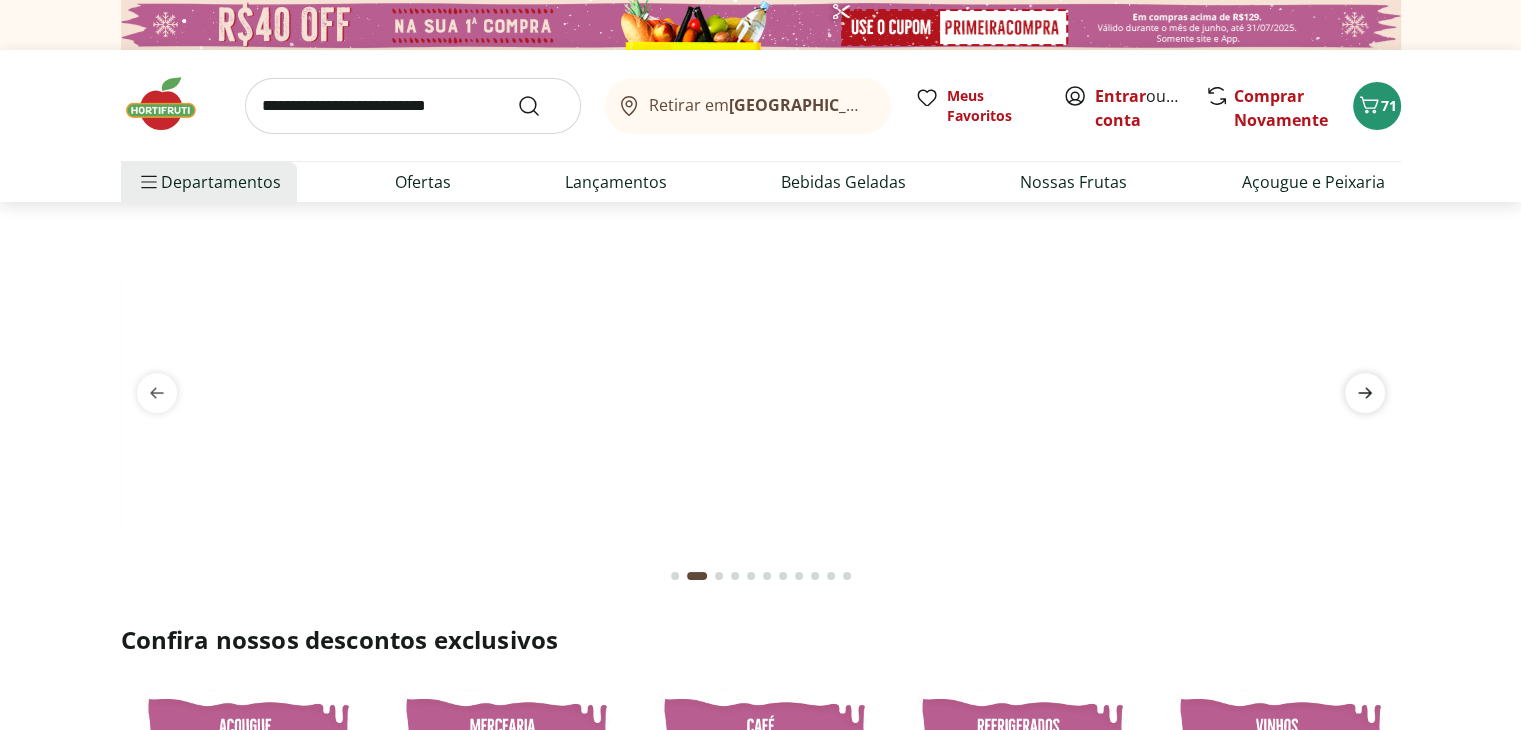 click 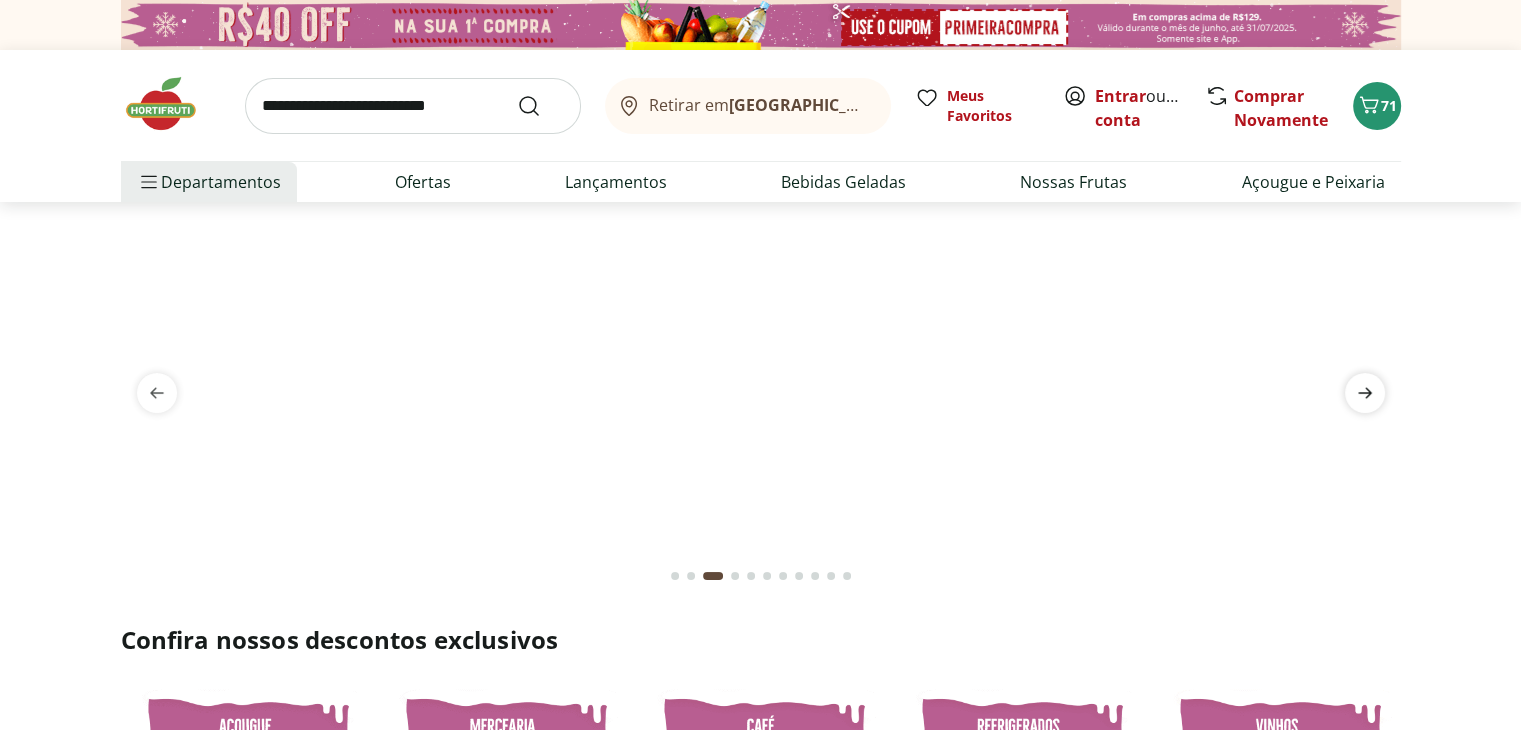 click 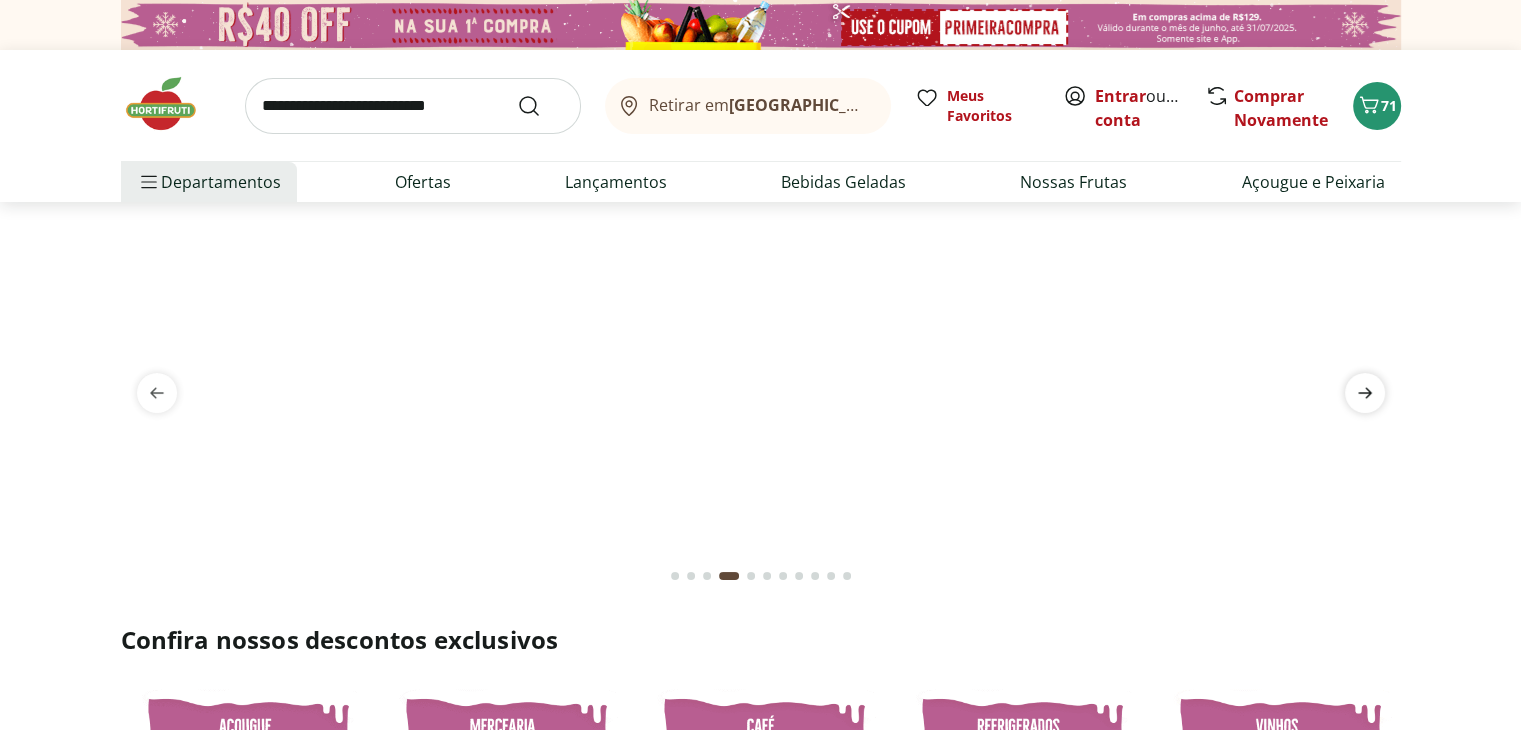 click 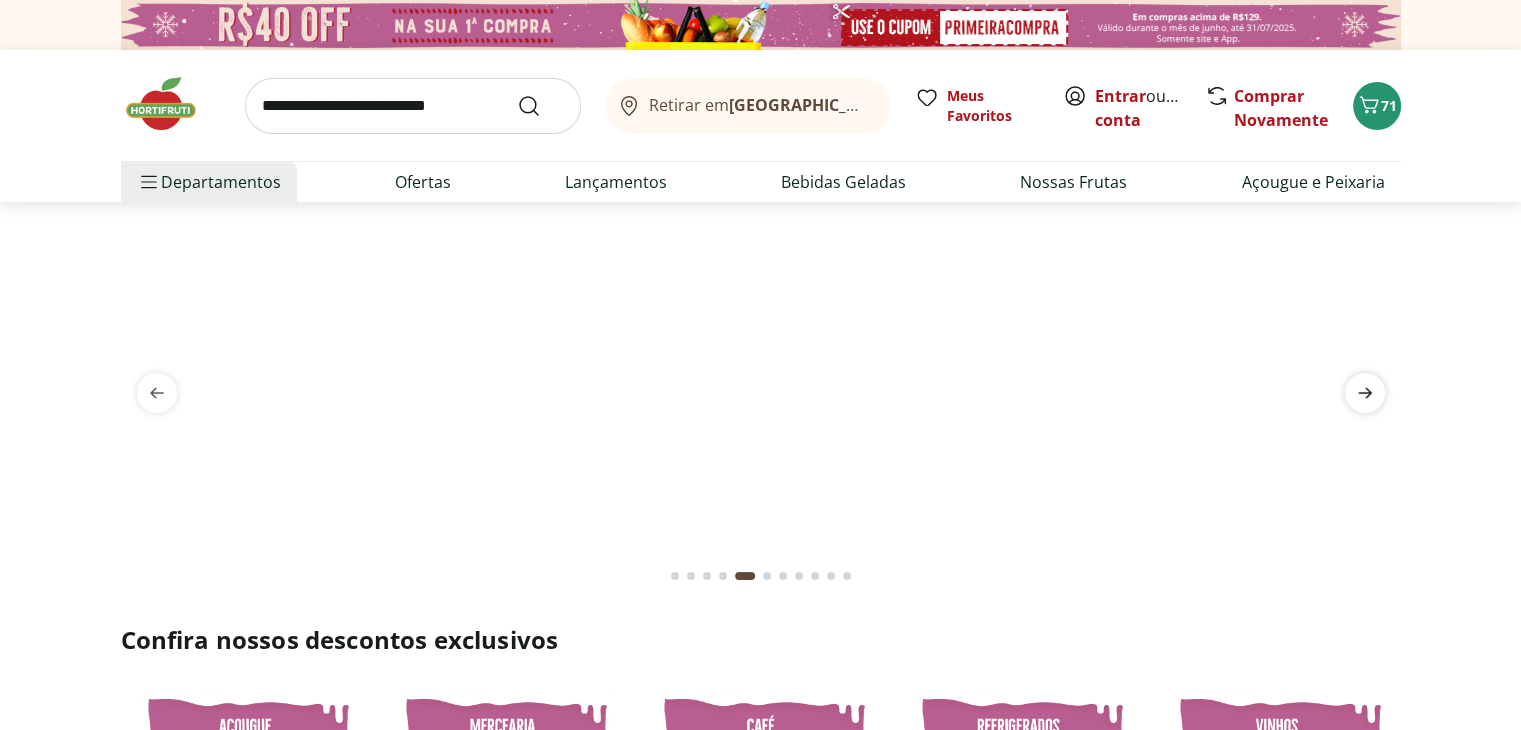 click 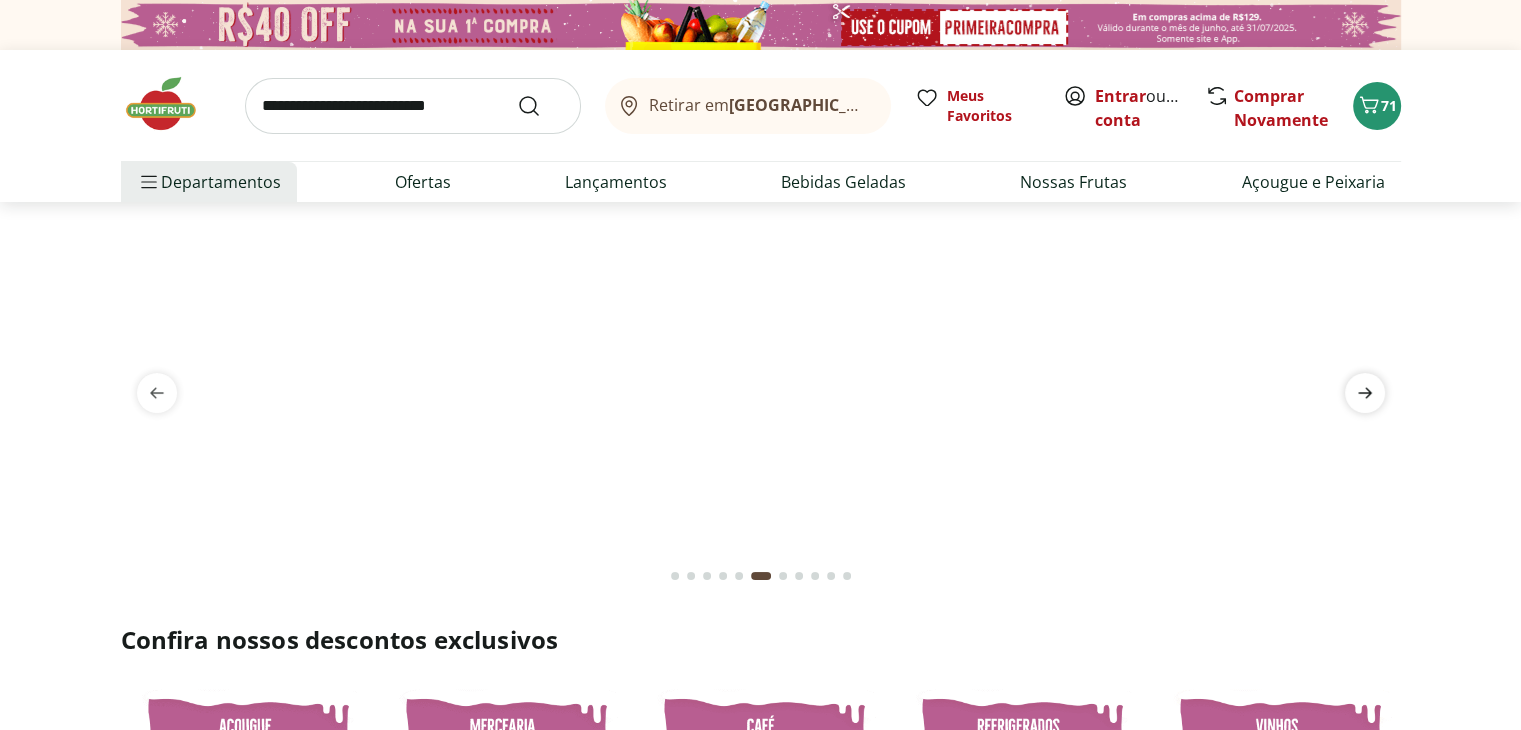 click 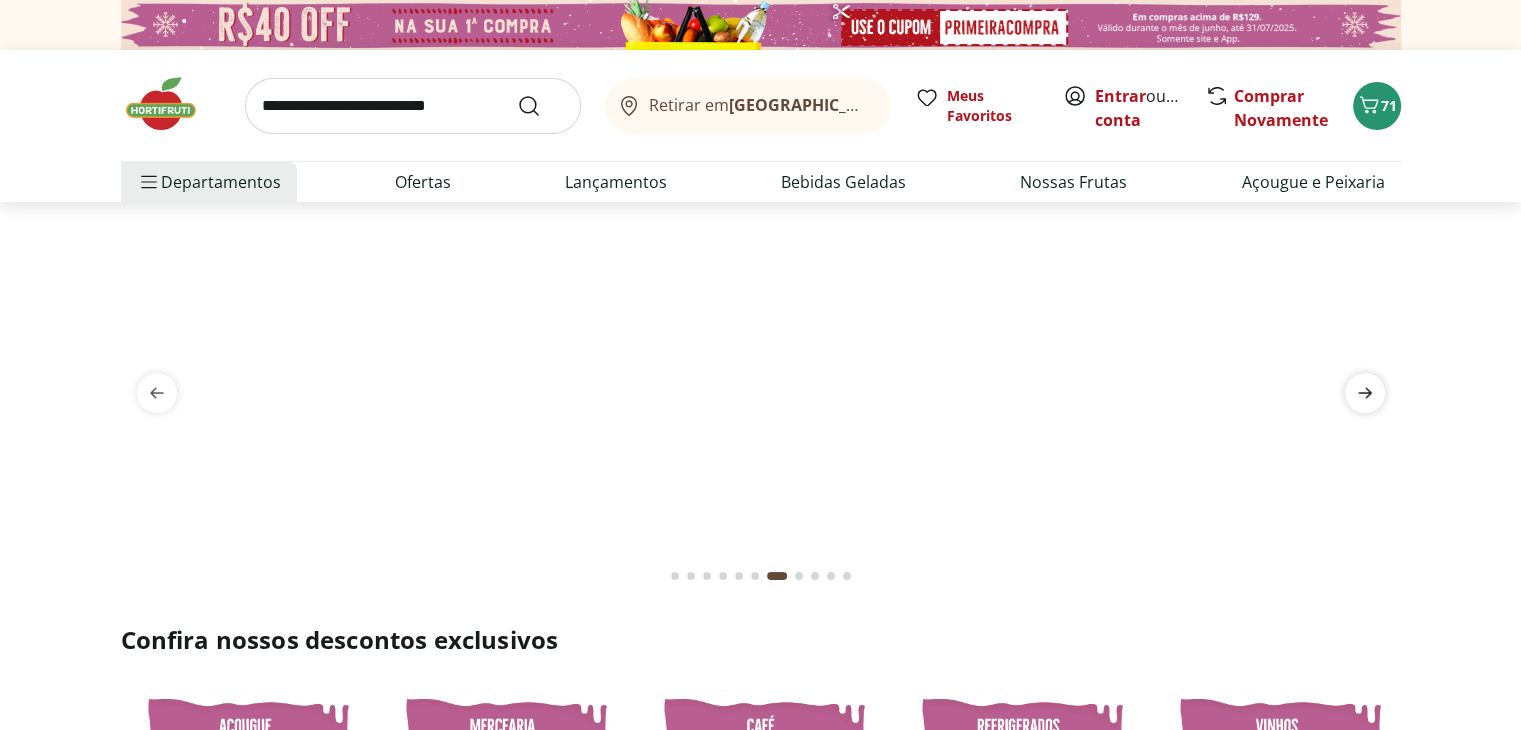 click 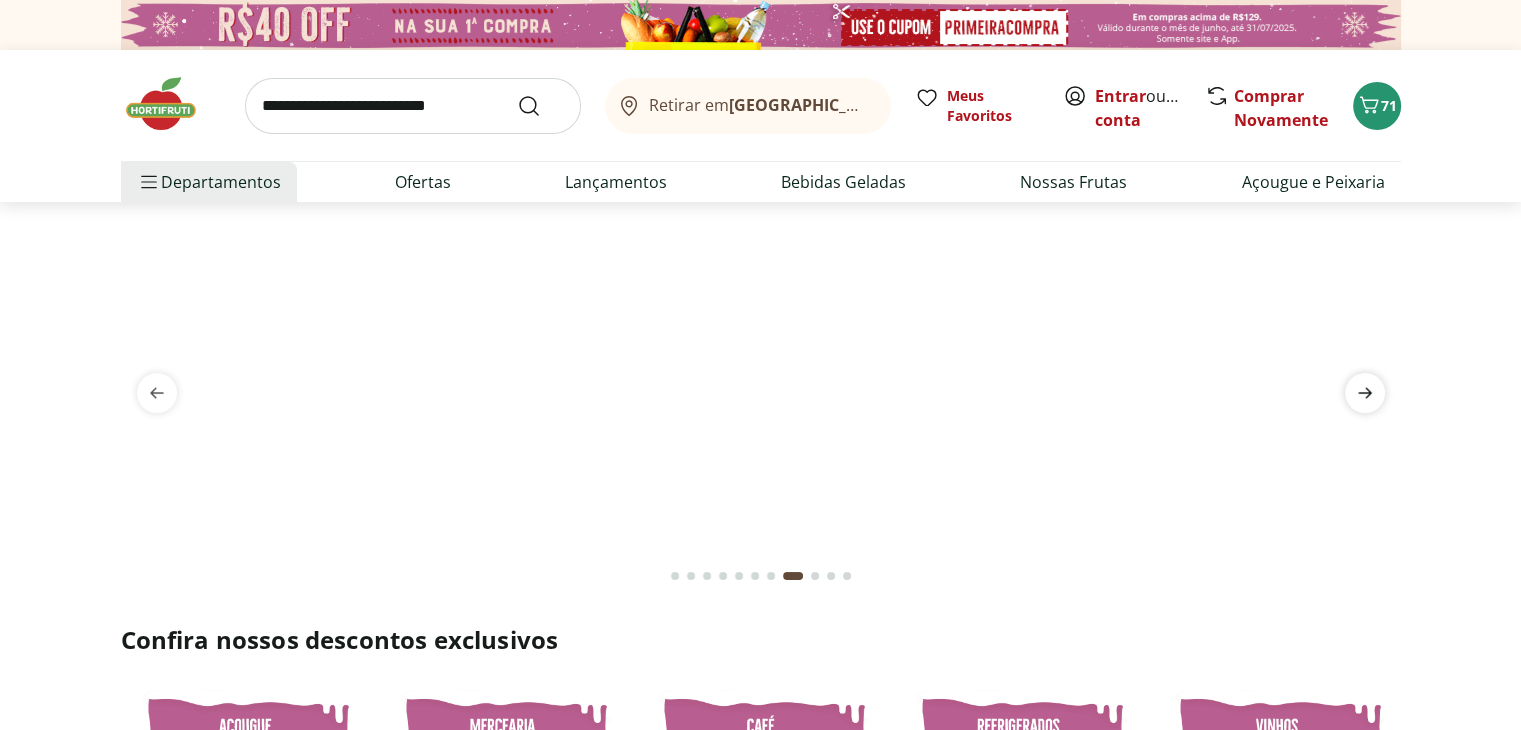 click 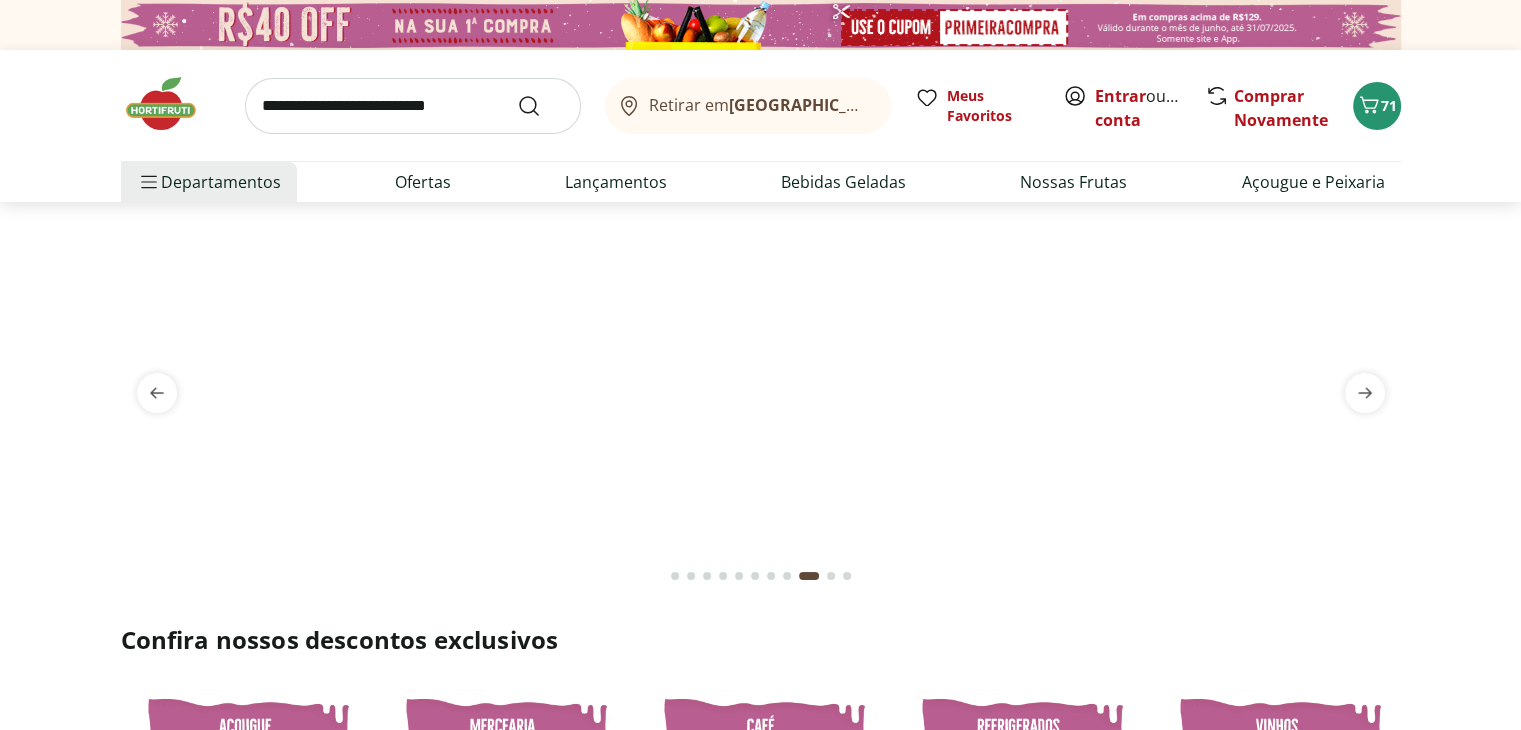 click at bounding box center [760, 226] 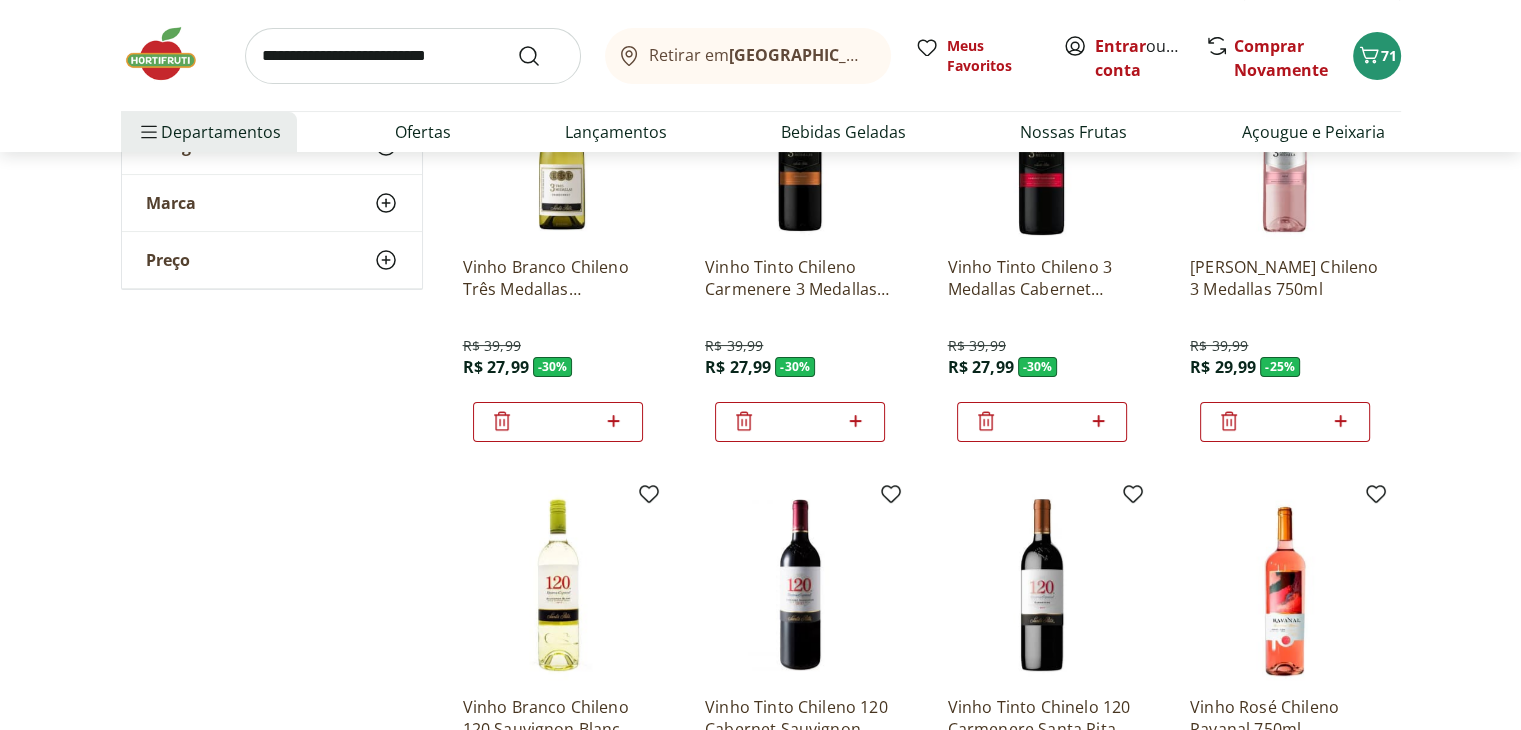 scroll, scrollTop: 511, scrollLeft: 0, axis: vertical 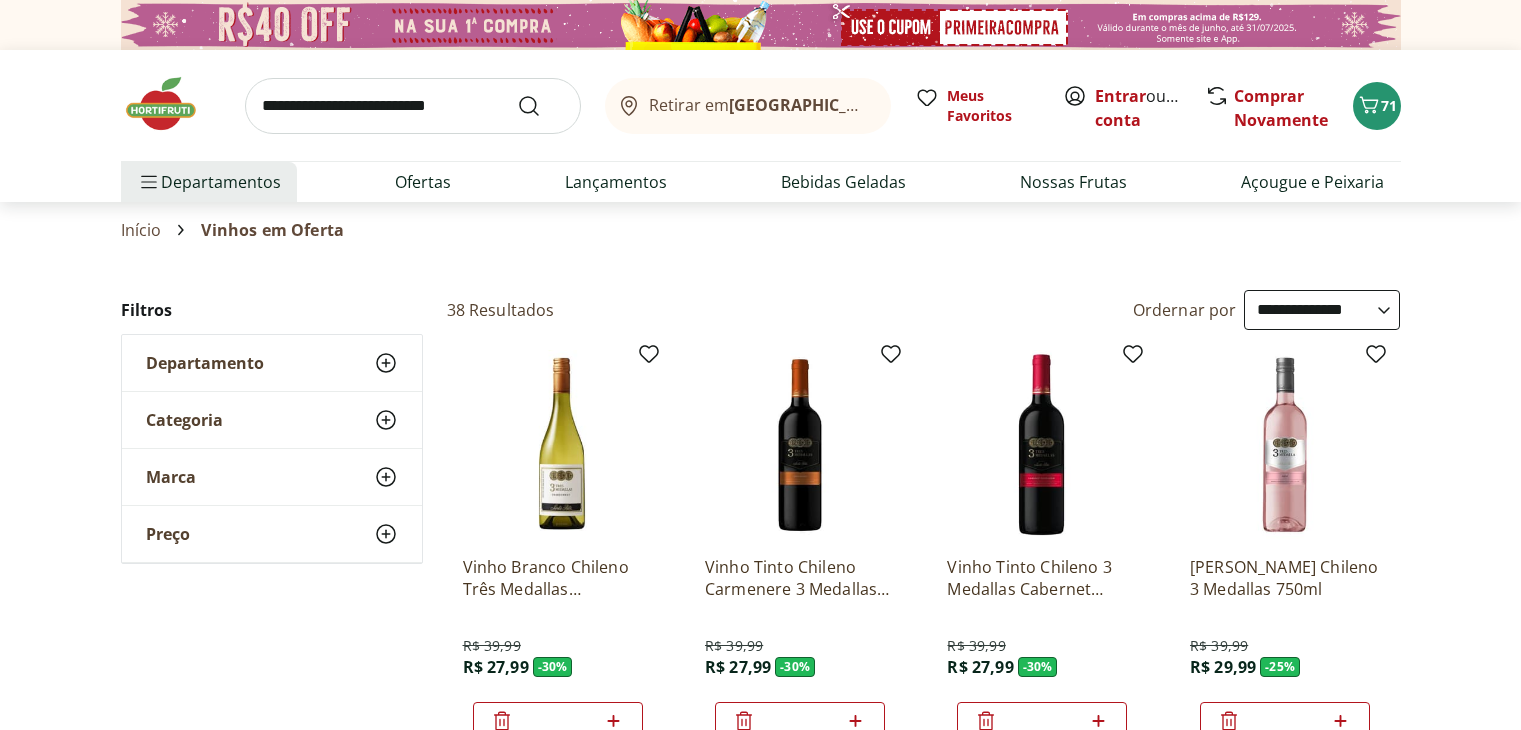select on "**********" 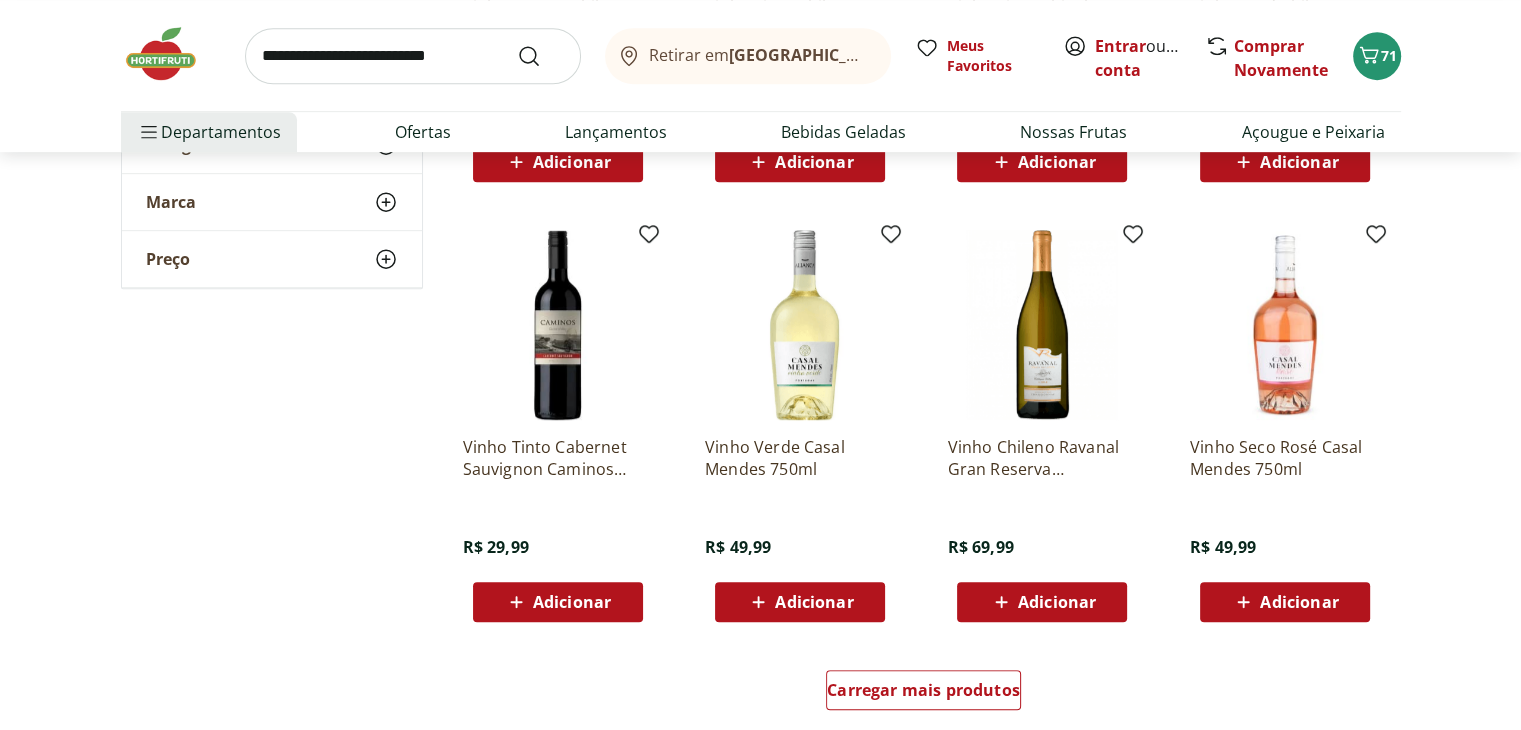 scroll, scrollTop: 0, scrollLeft: 0, axis: both 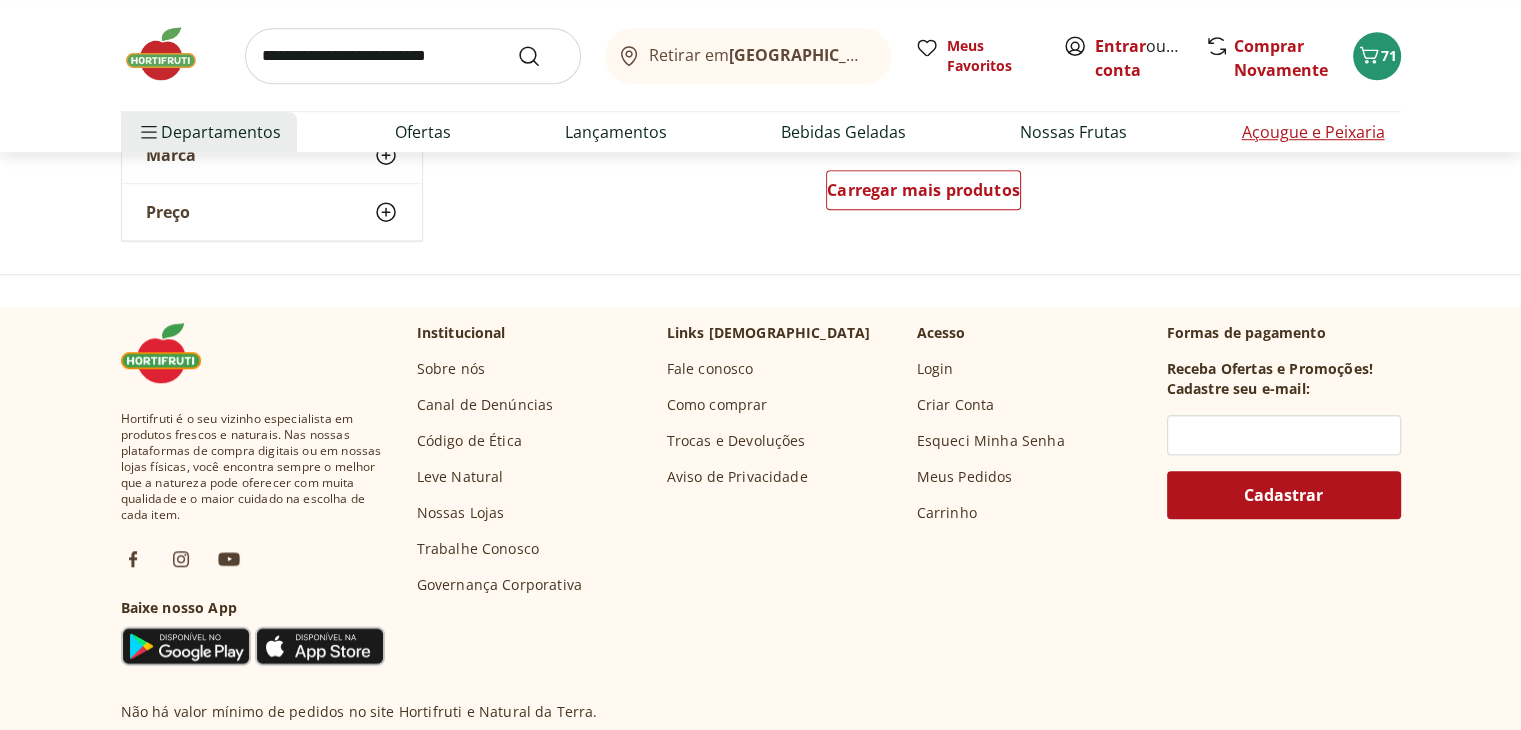 click on "Açougue e Peixaria" at bounding box center [1312, 132] 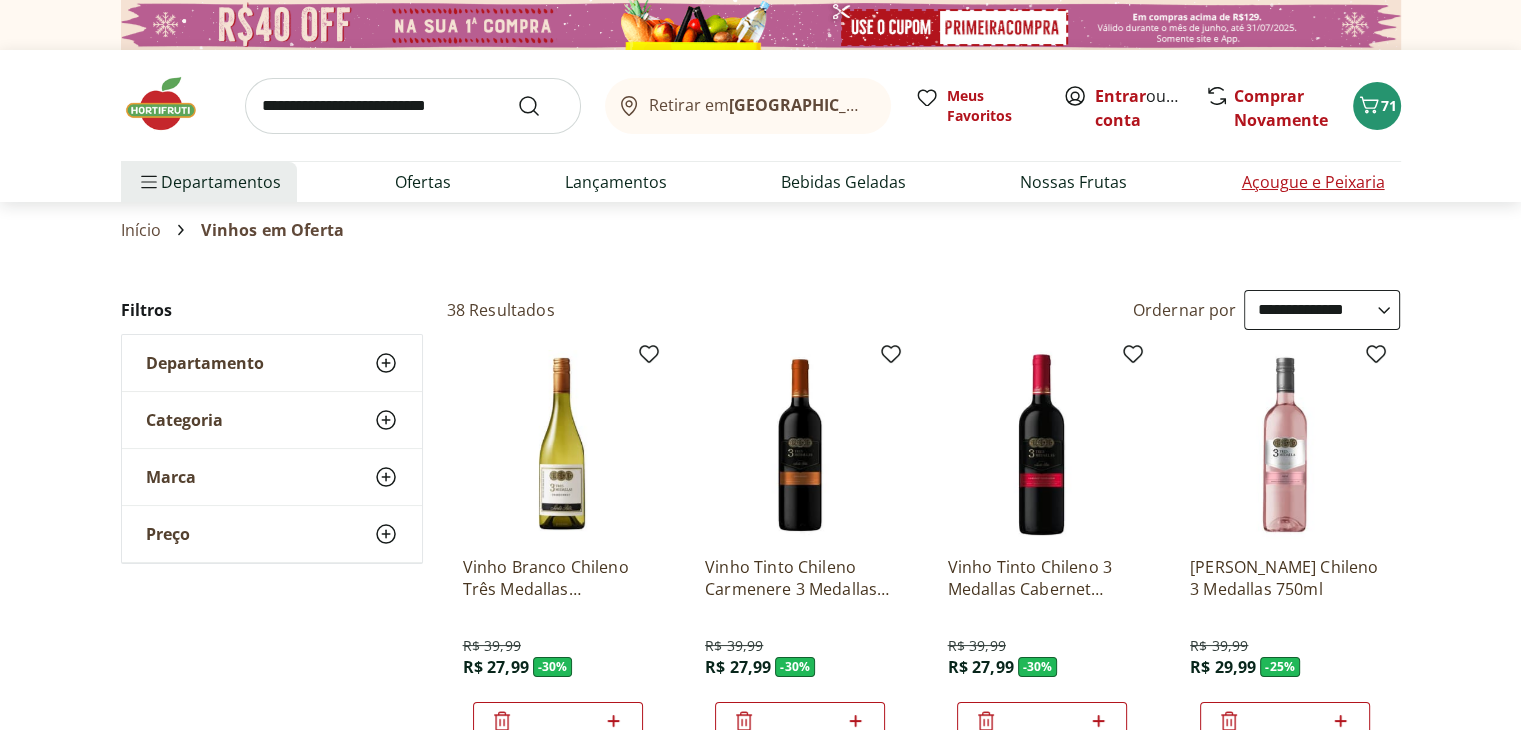 select on "**********" 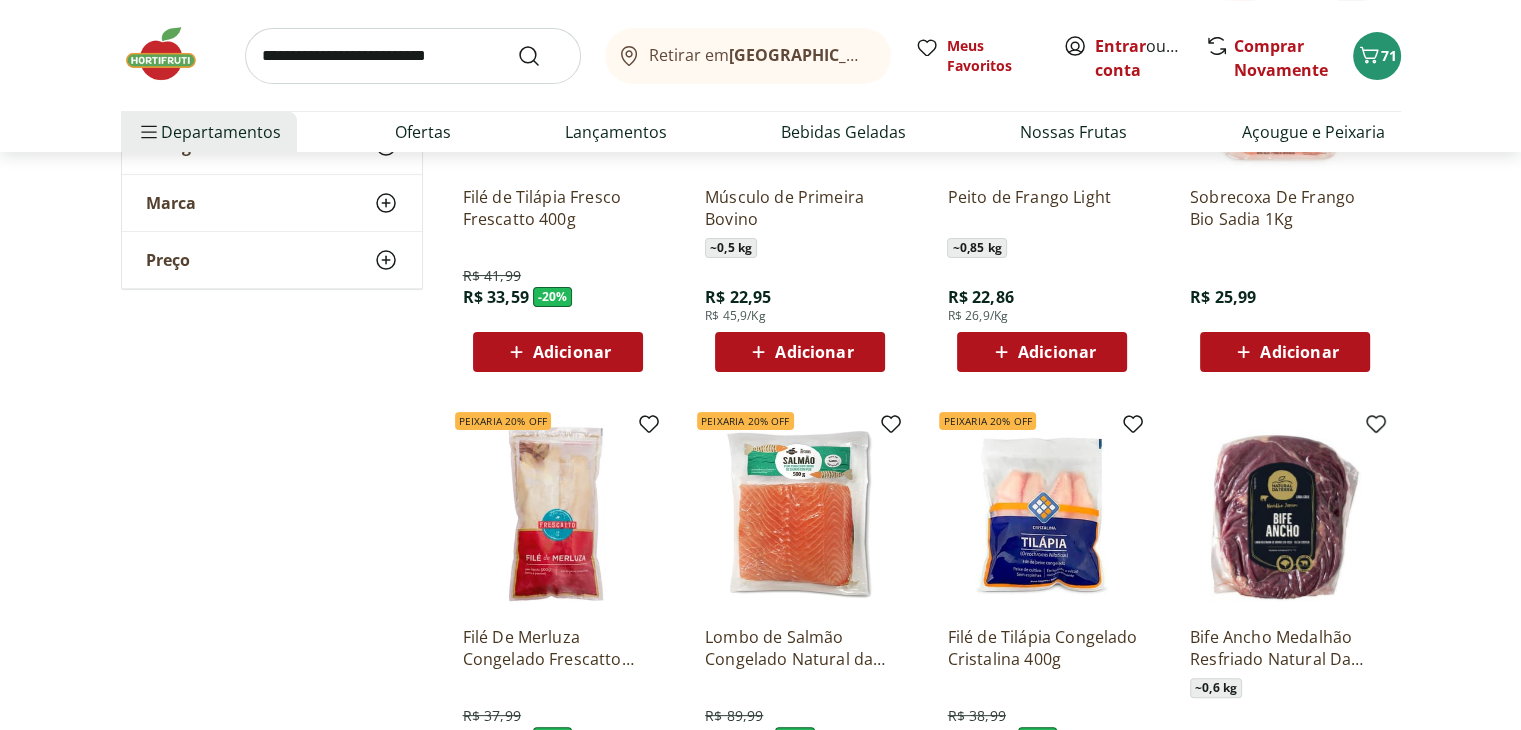scroll, scrollTop: 500, scrollLeft: 0, axis: vertical 